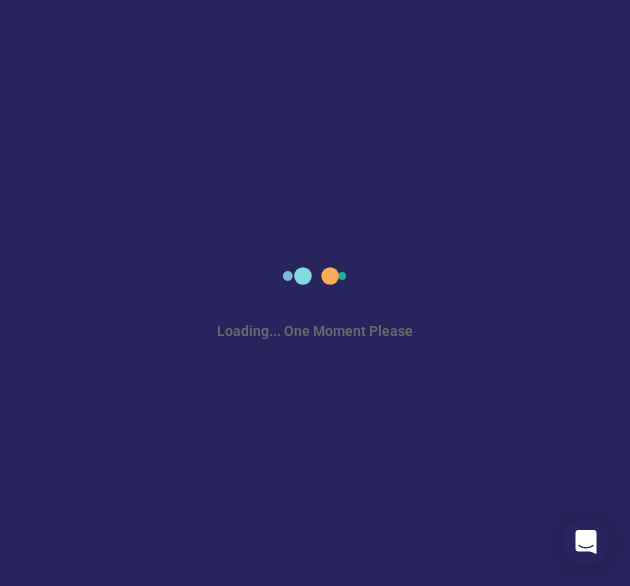 scroll, scrollTop: 0, scrollLeft: 0, axis: both 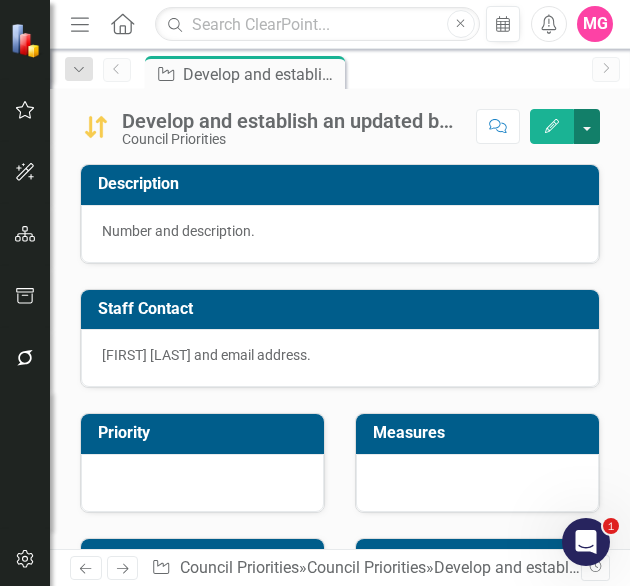 click at bounding box center [587, 126] 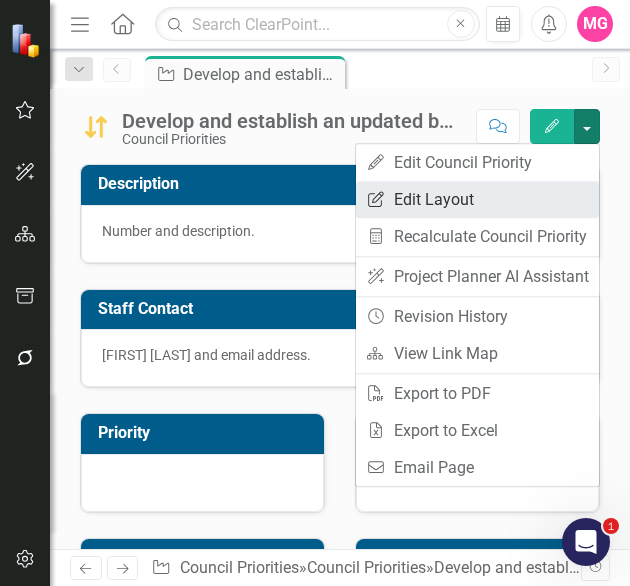 click on "Edit Report Edit Layout" at bounding box center [477, 199] 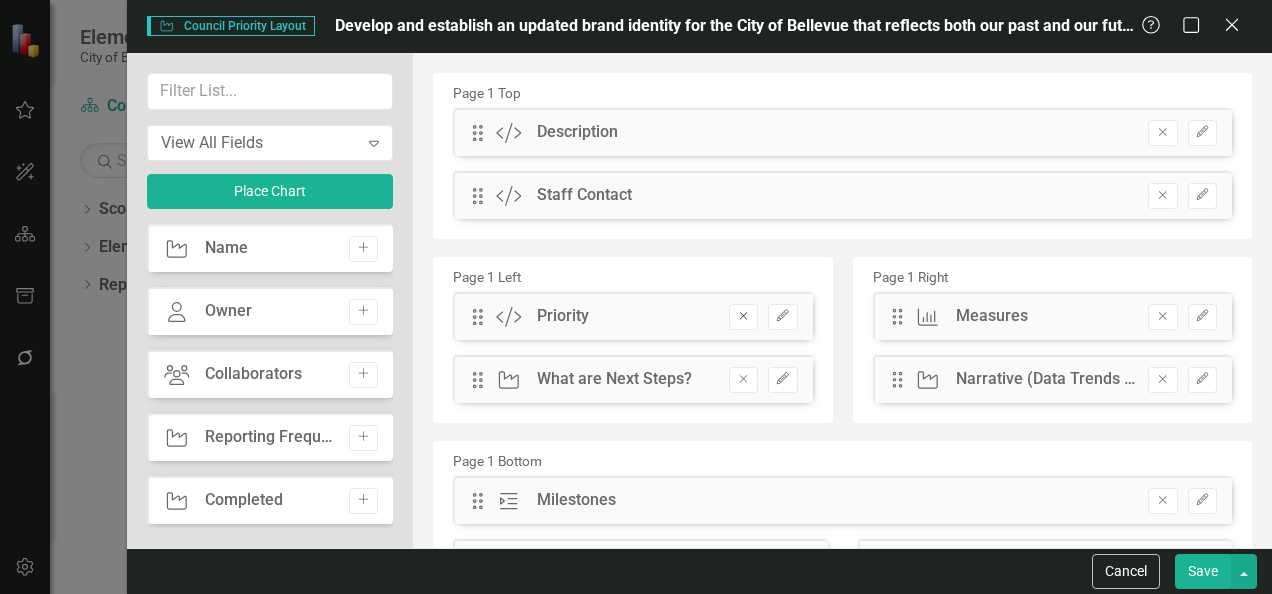click on "Remove" 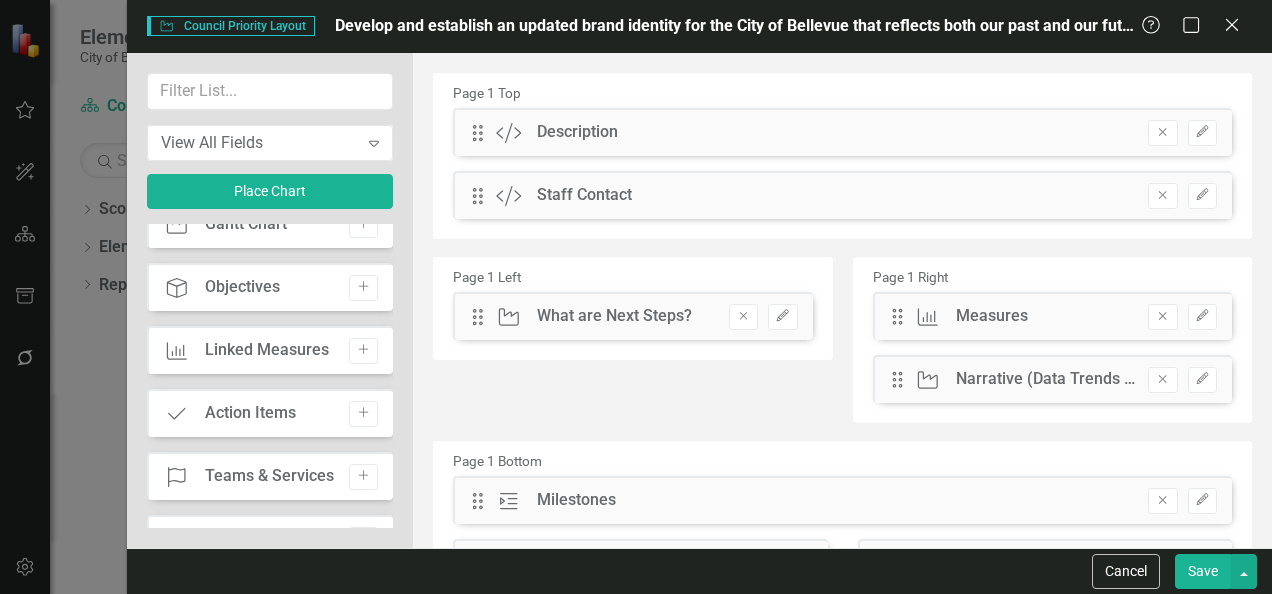 scroll, scrollTop: 718, scrollLeft: 0, axis: vertical 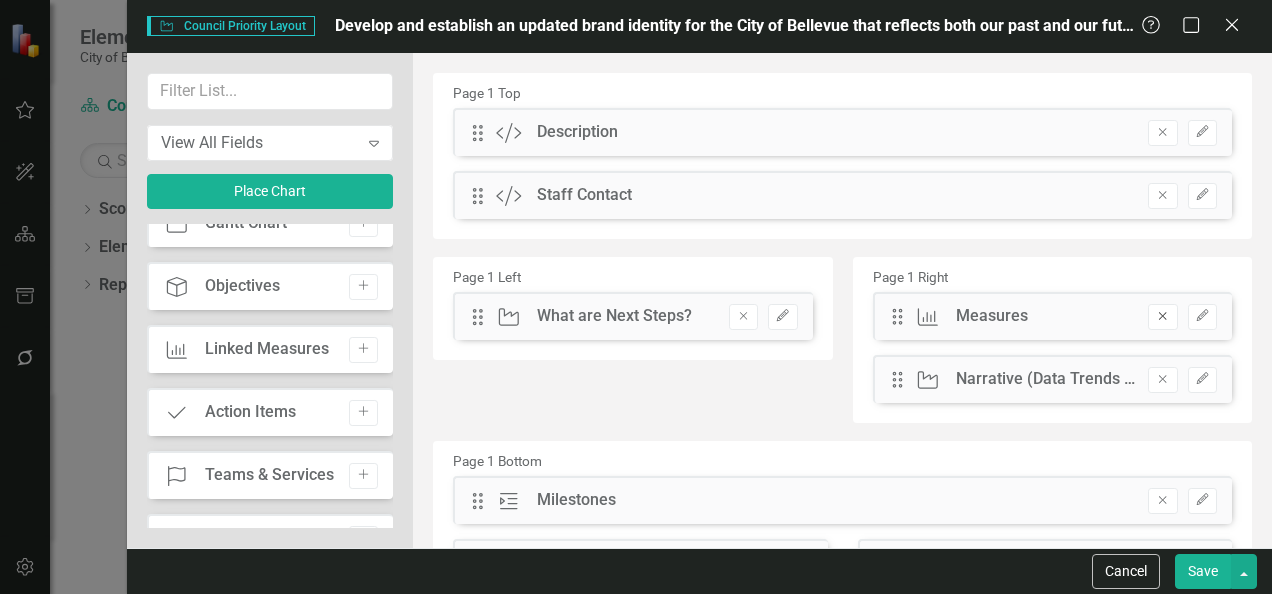click on "Remove" 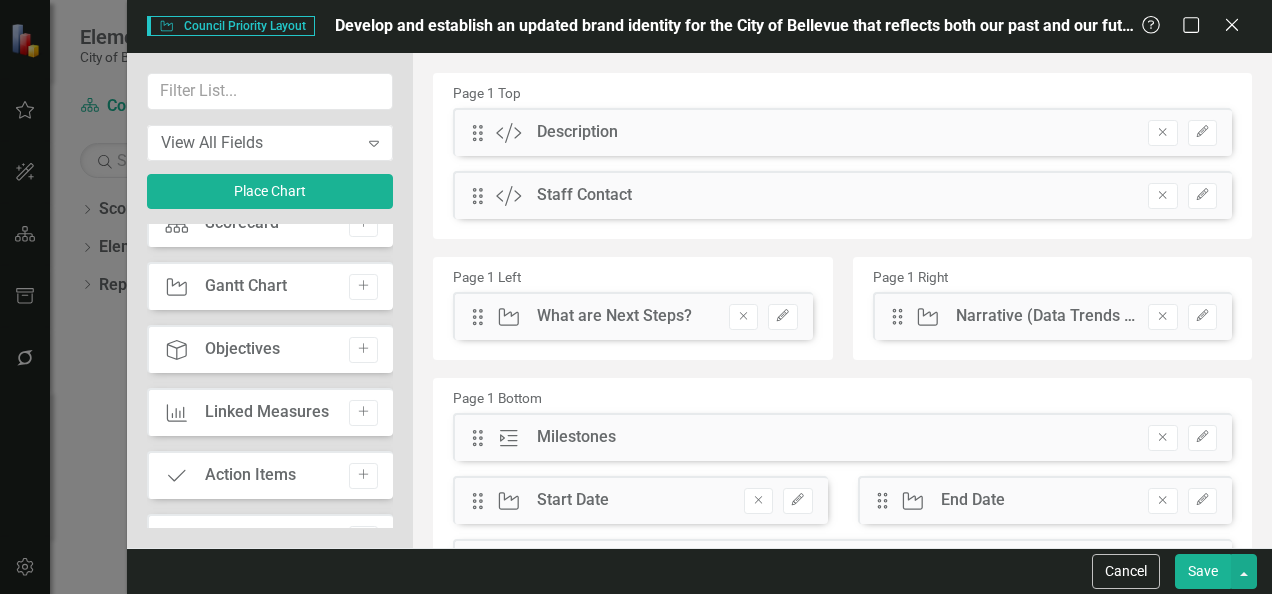 scroll, scrollTop: 781, scrollLeft: 0, axis: vertical 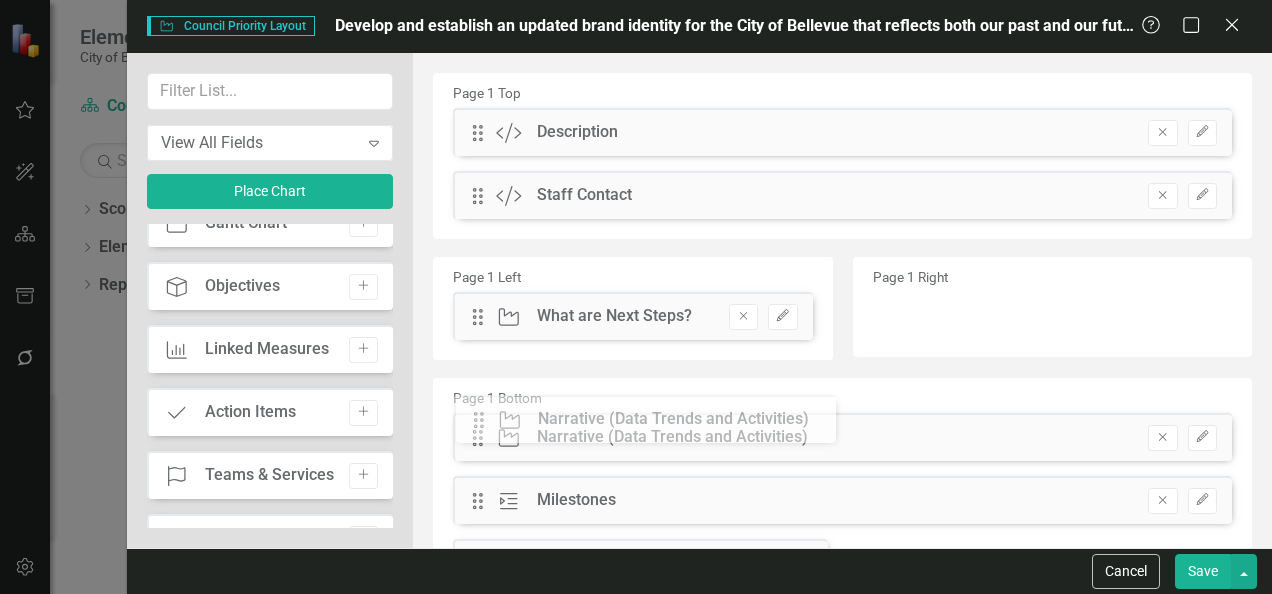 drag, startPoint x: 900, startPoint y: 312, endPoint x: 504, endPoint y: 415, distance: 409.176 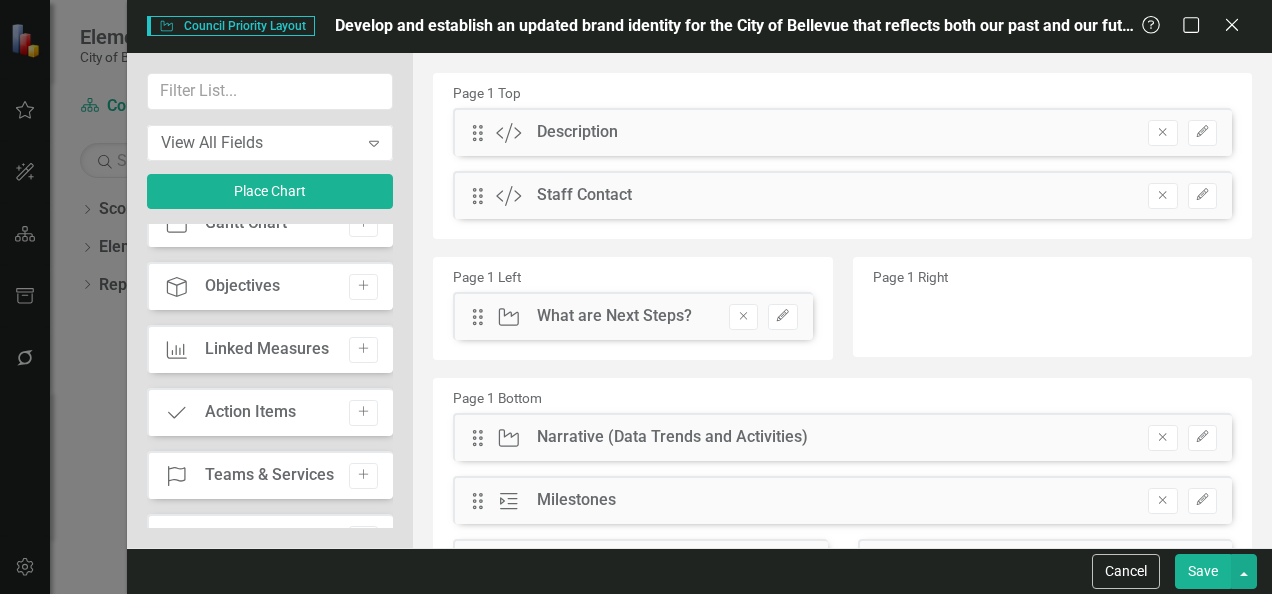 click on "Save" at bounding box center (1203, 571) 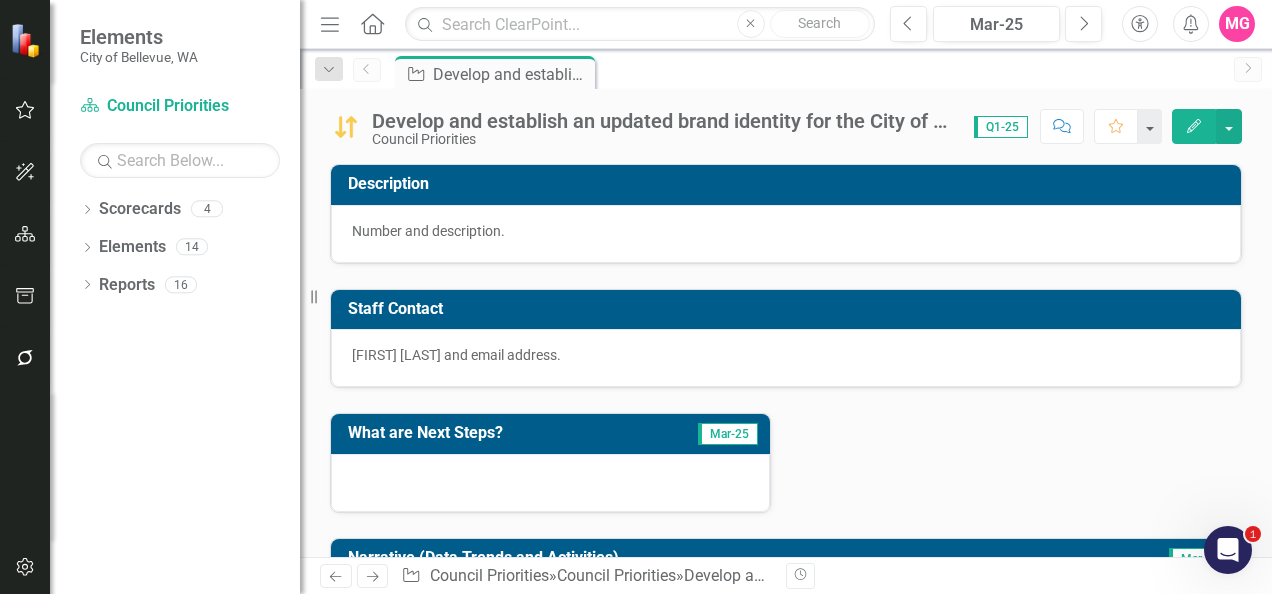 click at bounding box center (346, 127) 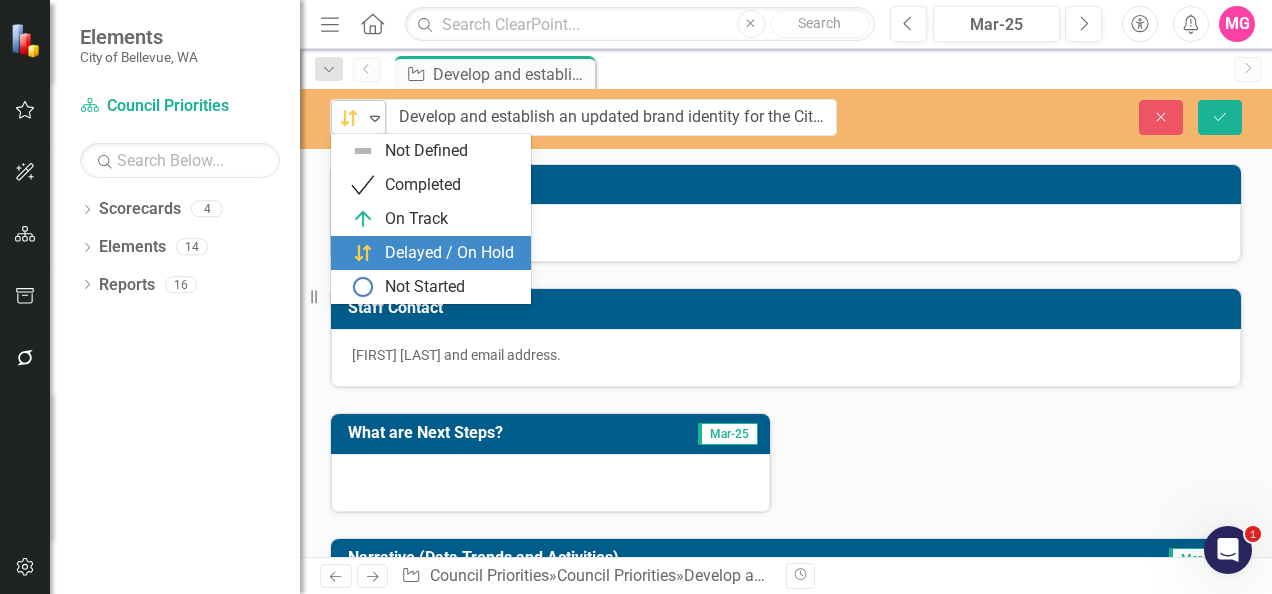click on "Expand" 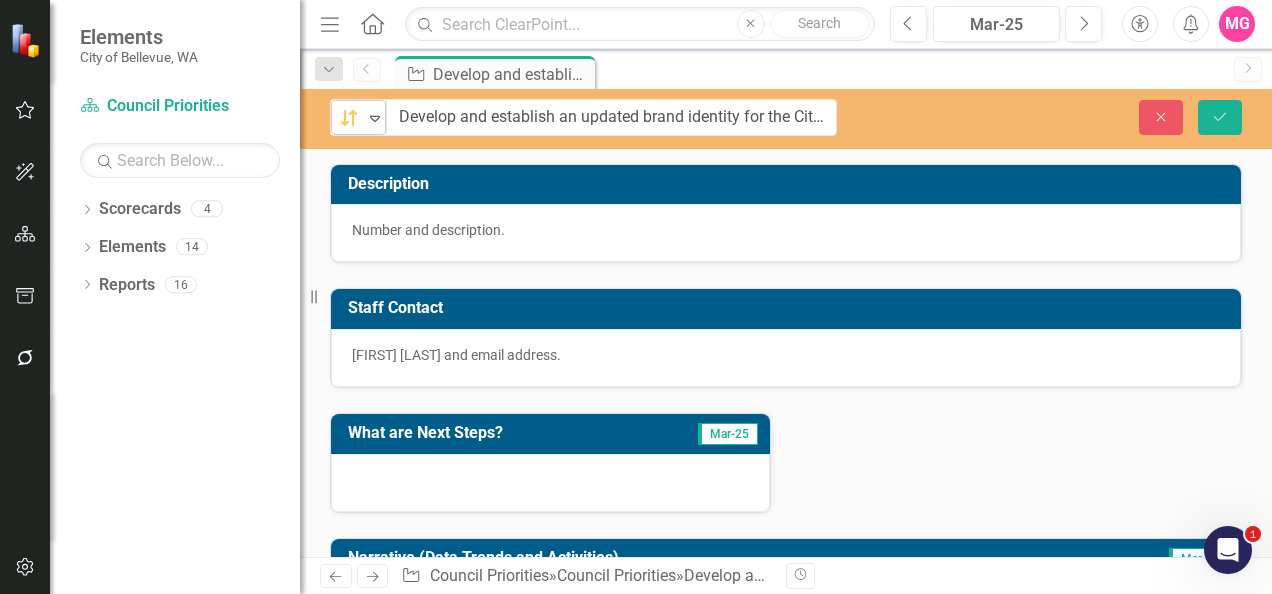 click on "Expand" 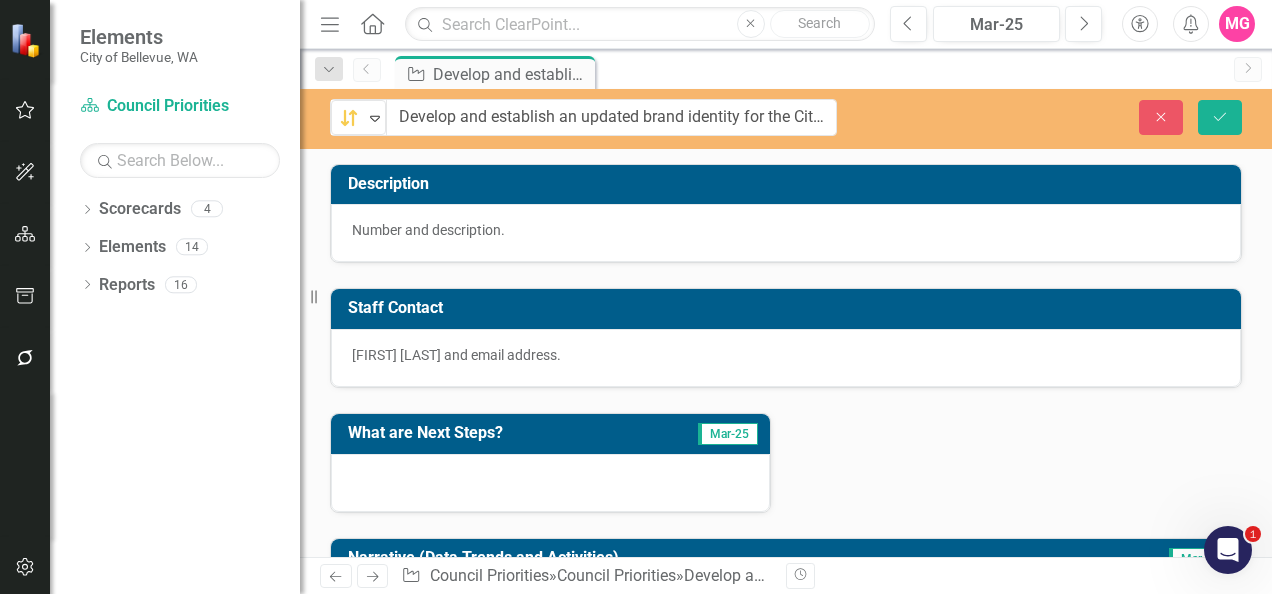 drag, startPoint x: 986, startPoint y: 109, endPoint x: 1005, endPoint y: 164, distance: 58.189346 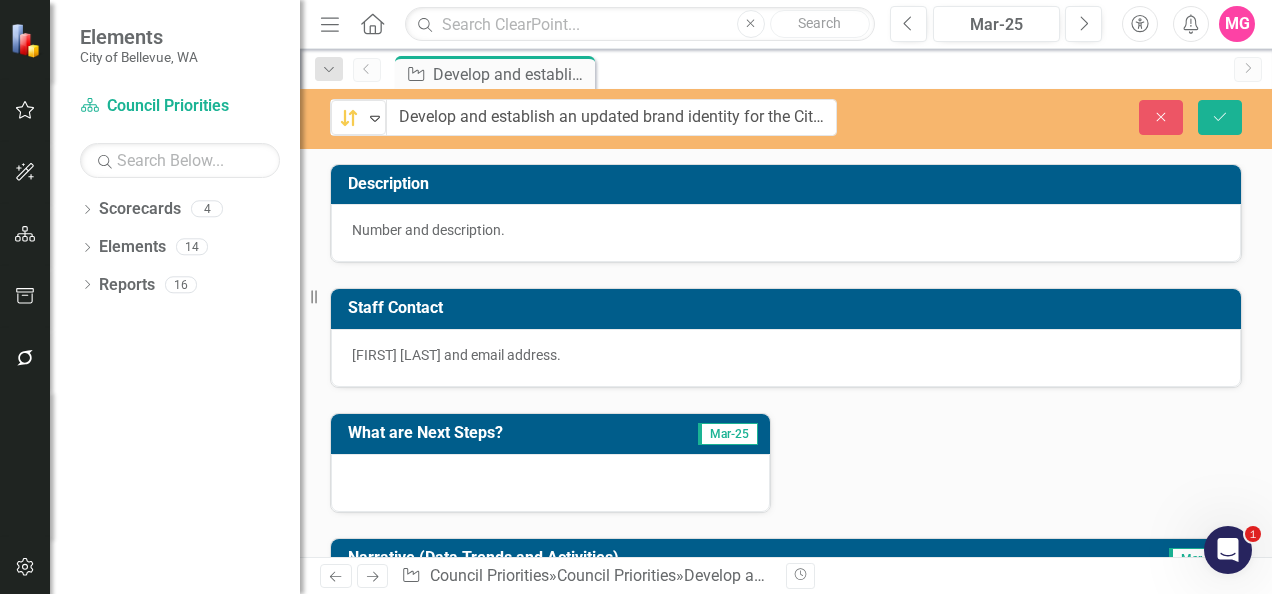 click on "Delayed / On Hold Expand Develop and establish an updated brand identity for the City of Bellevue that reflects both our past and our future; an identity that is iconic and leaves a lasting impression that Bellevue delivers high quality services and is a place that people want to live, work, learn and play. Close Save Description Number and description. Staff Contact Name and email address. What are Next Steps? Mar-25 Narrative (Data Trends and Activities) Mar-25 Milestones Test 8/1/25 - 8/31/25 Q1-25 Start Date 12/1/24 End Date 12/31/24 External Links" at bounding box center (786, 323) 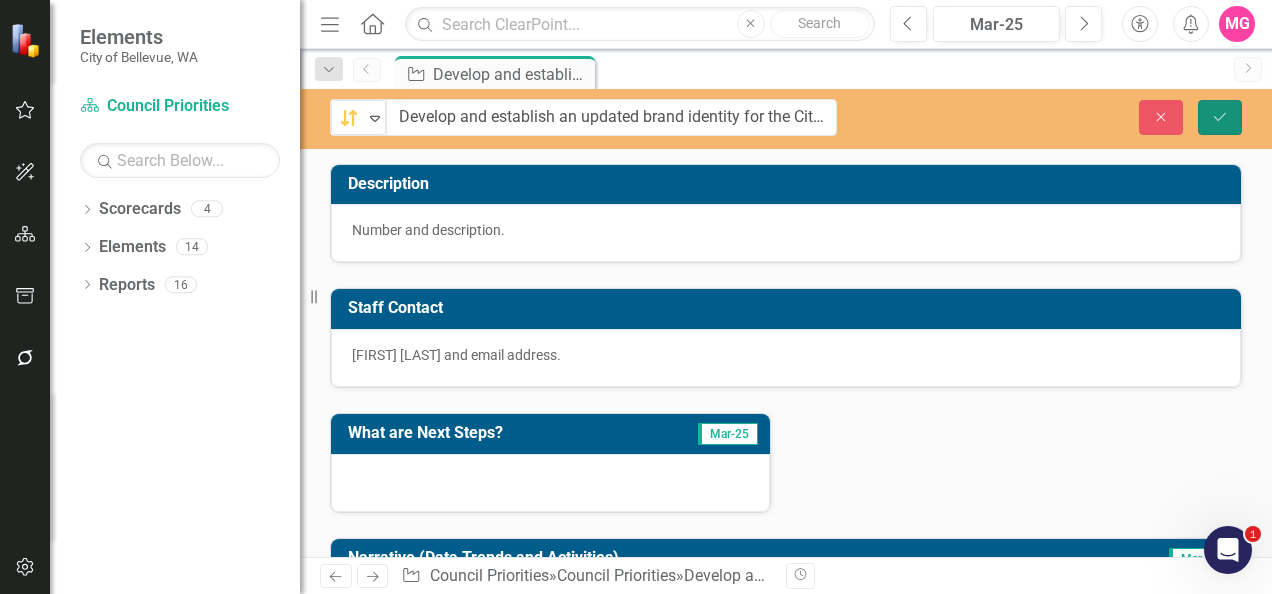 click on "Save" at bounding box center (1220, 117) 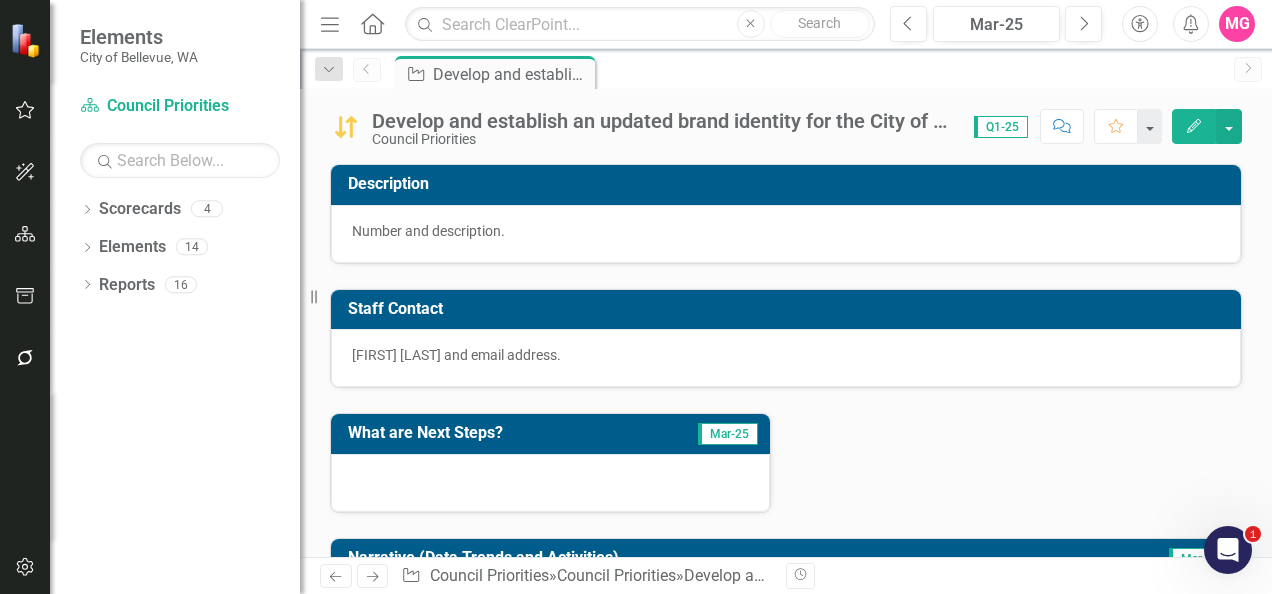 click on "Develop and establish an updated brand identity for the City of Bellevue that reflects both our past and our future; an identity that is iconic and leaves a lasting impression that Bellevue delivers high quality services and is a place that people want to live, work, learn and play." at bounding box center (663, 121) 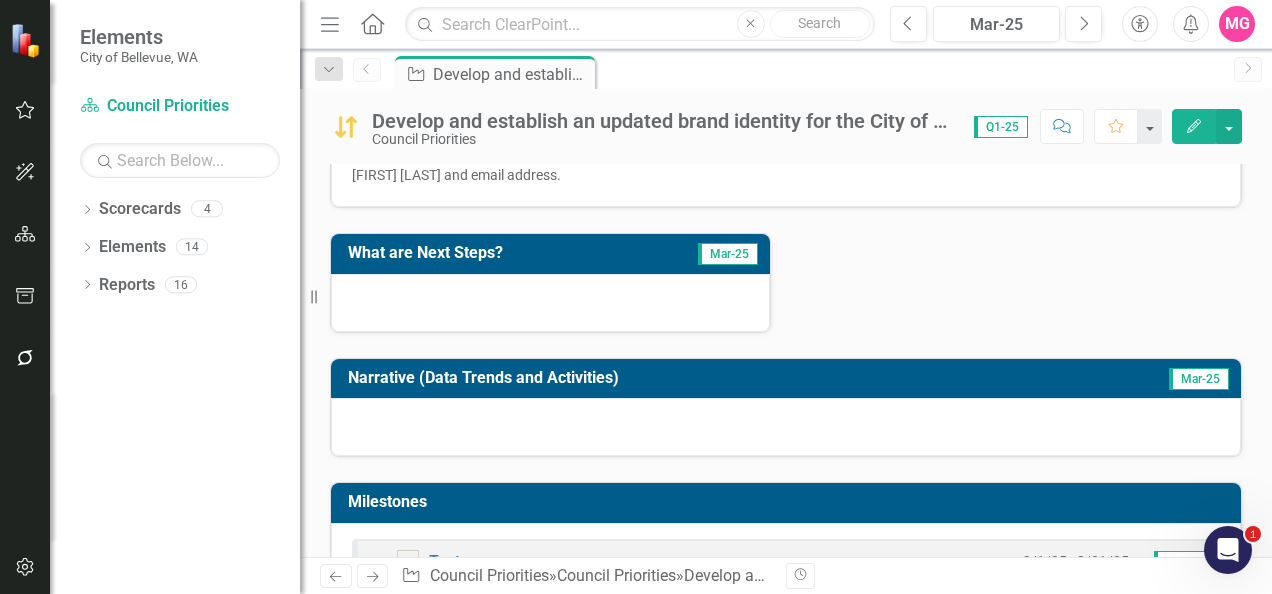 scroll, scrollTop: 178, scrollLeft: 0, axis: vertical 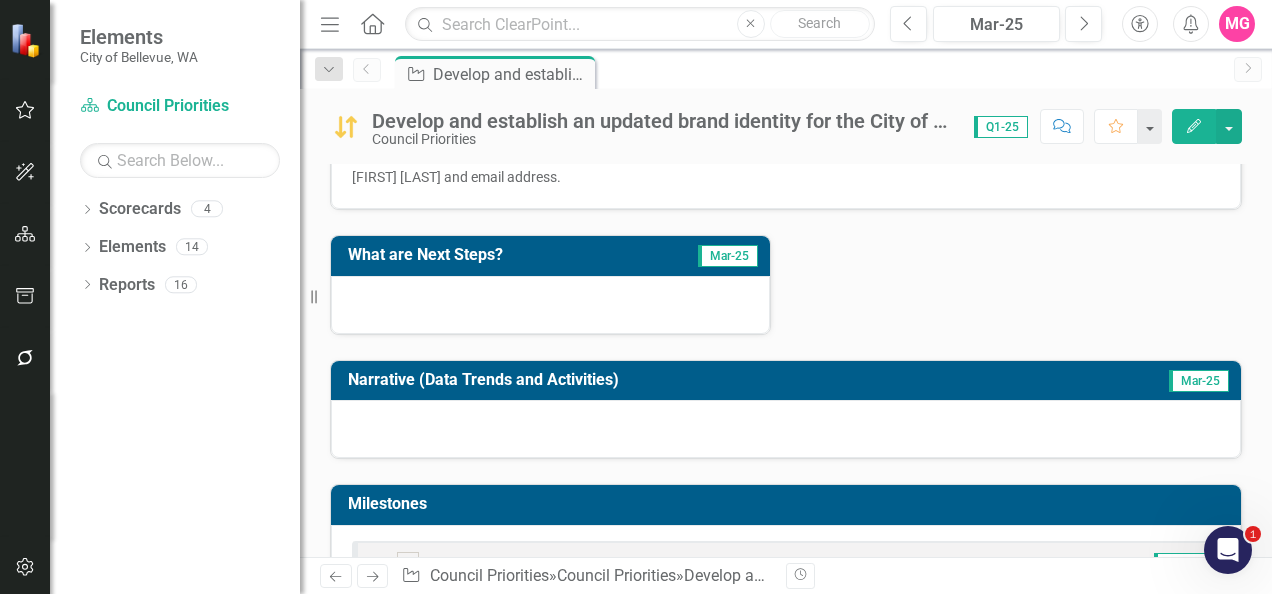 click on "Edit" 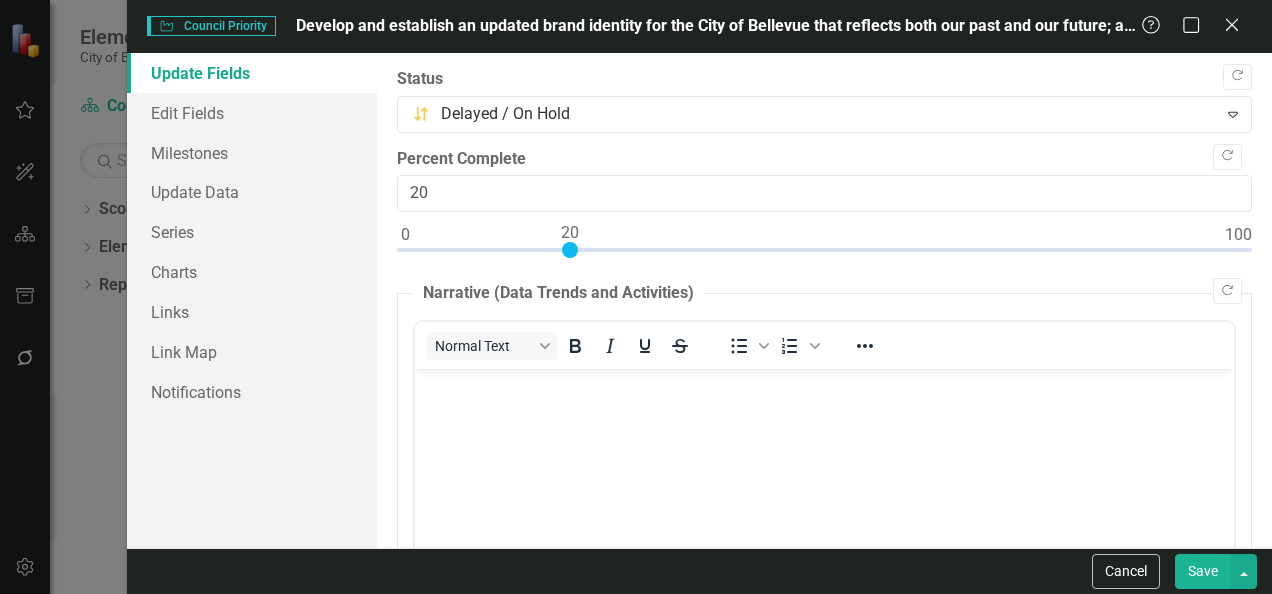 scroll, scrollTop: 0, scrollLeft: 0, axis: both 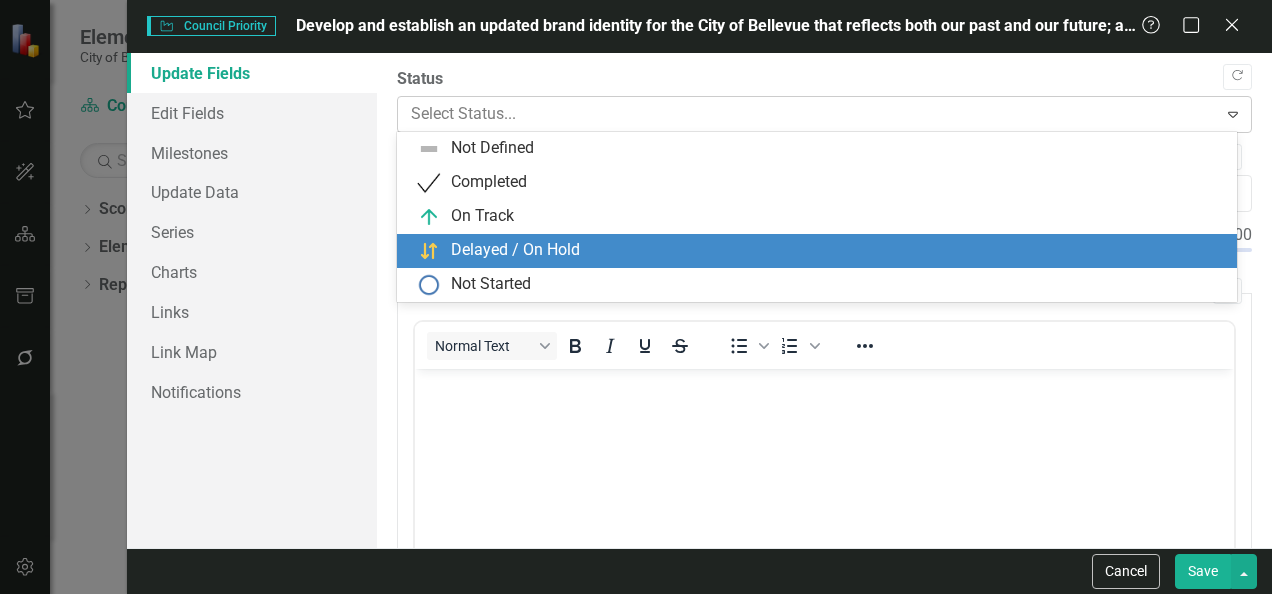 click on "Expand" 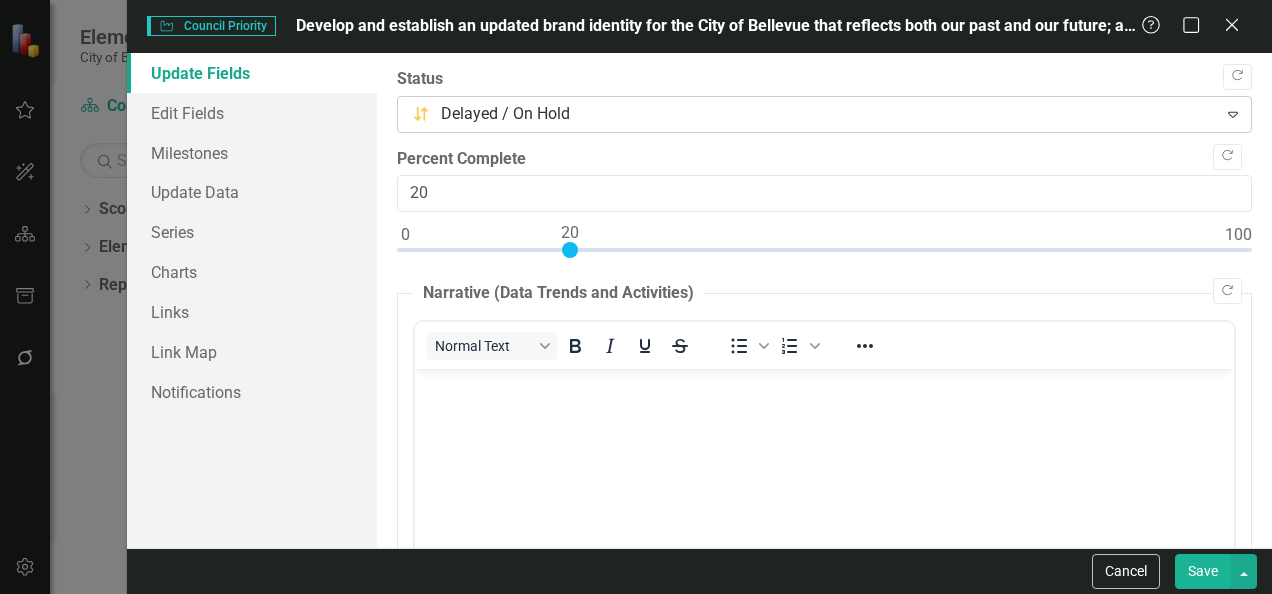 click on "Expand" 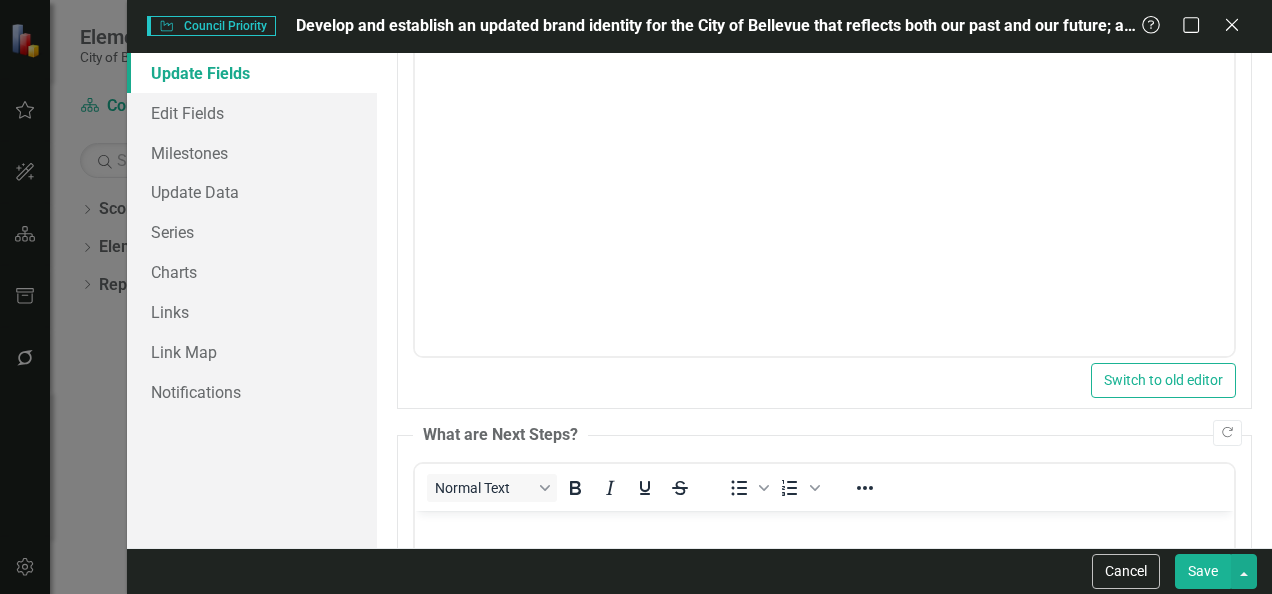 scroll, scrollTop: 0, scrollLeft: 0, axis: both 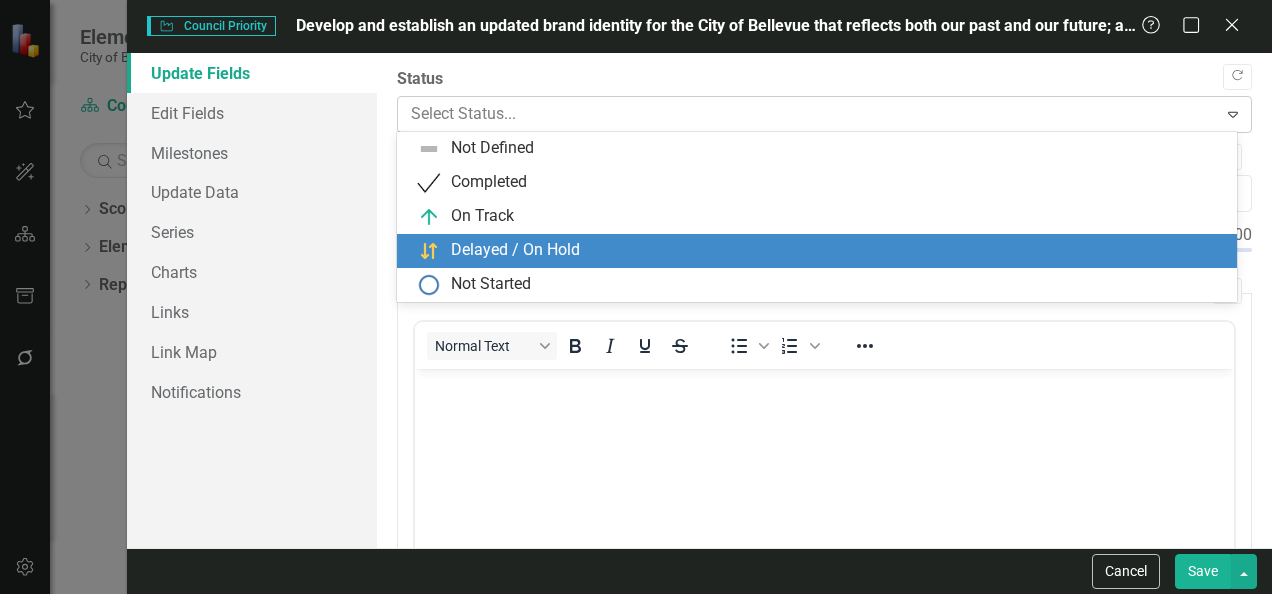 click on "Expand" 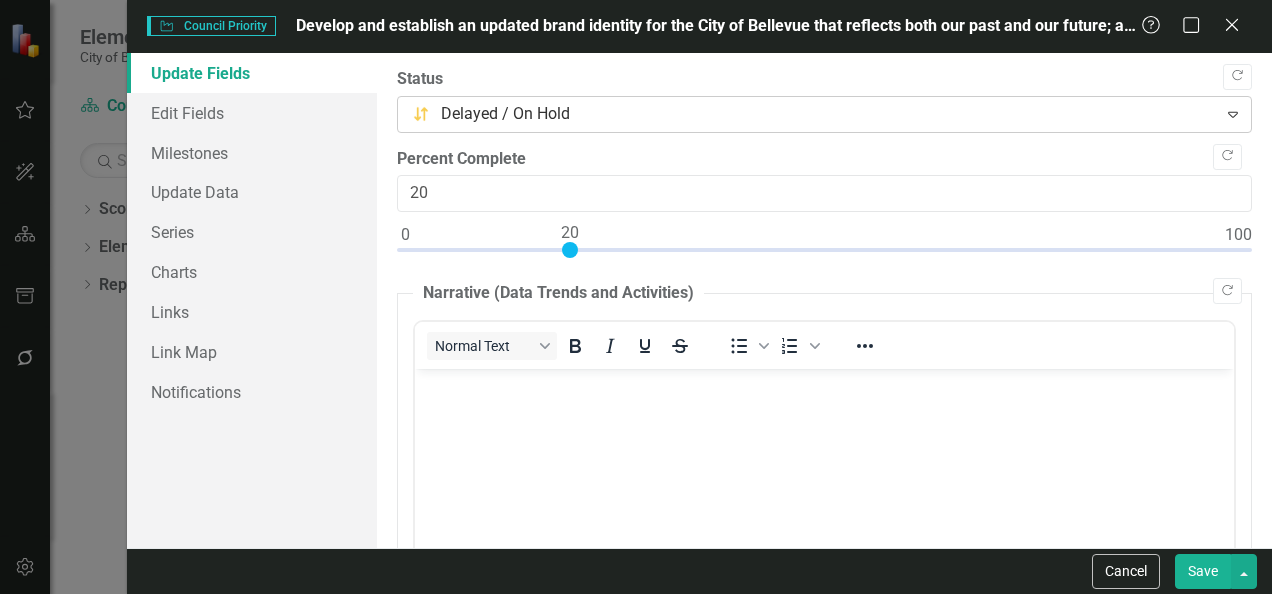 click on "Expand" 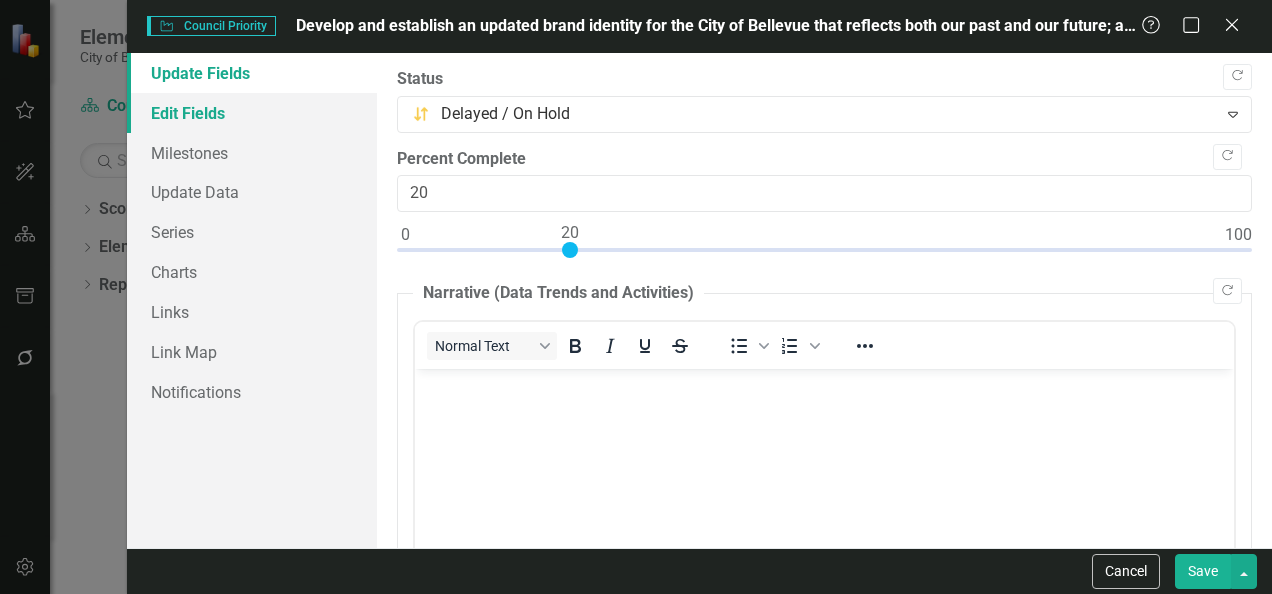 click on "Edit Fields" at bounding box center [252, 113] 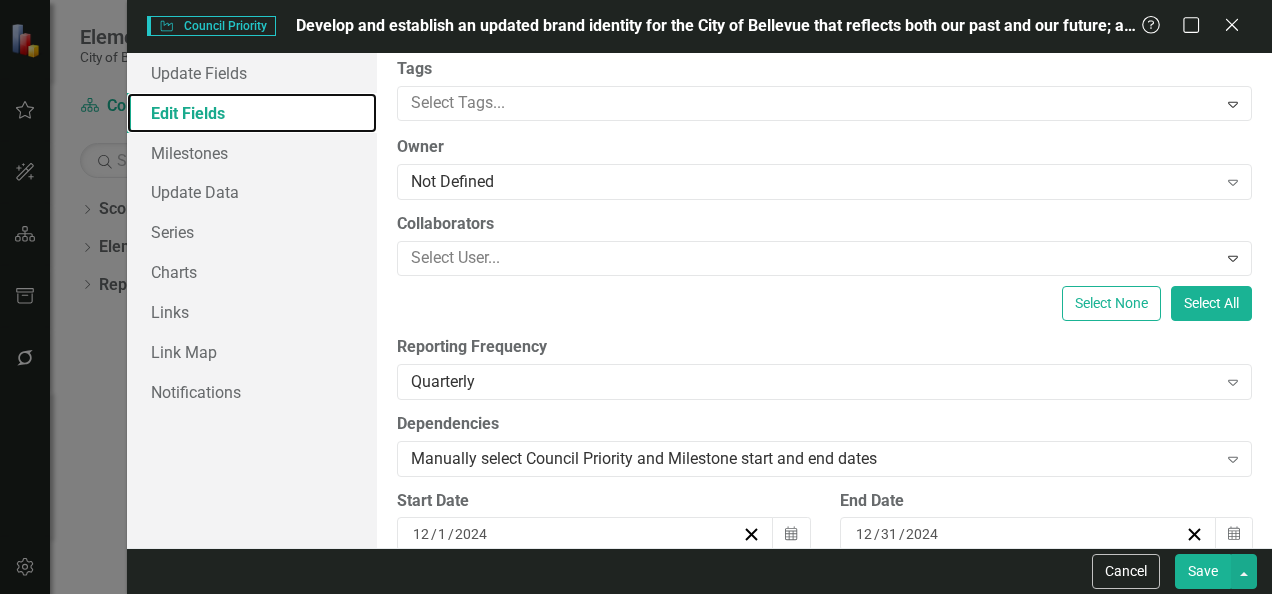 scroll, scrollTop: 0, scrollLeft: 0, axis: both 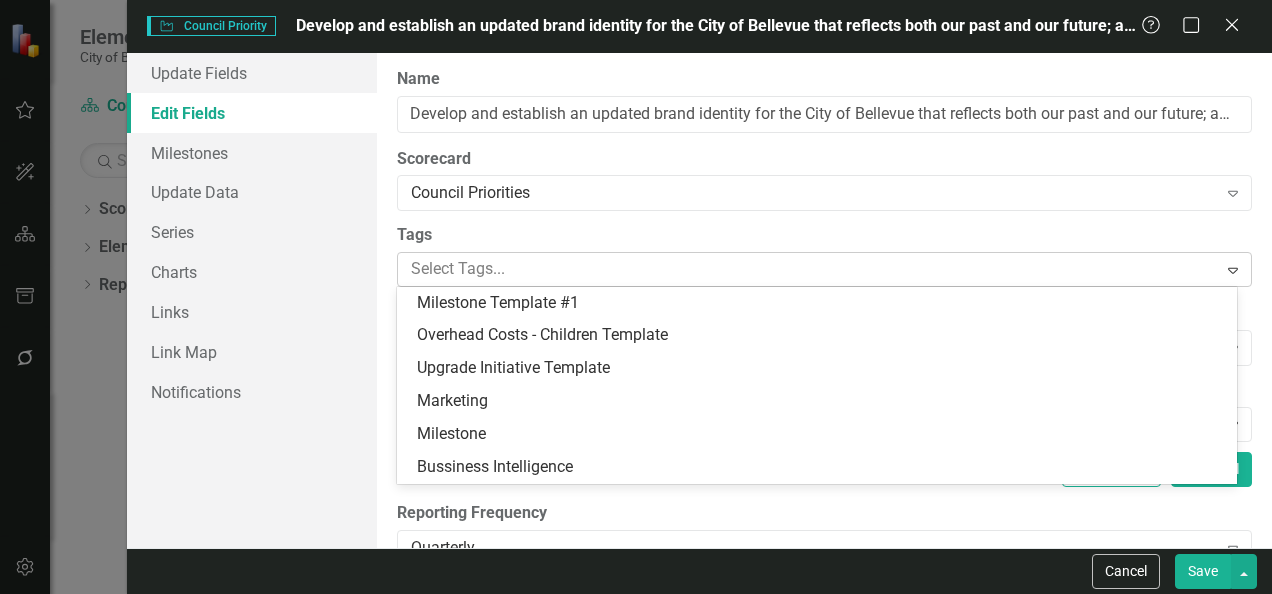 click at bounding box center (809, 269) 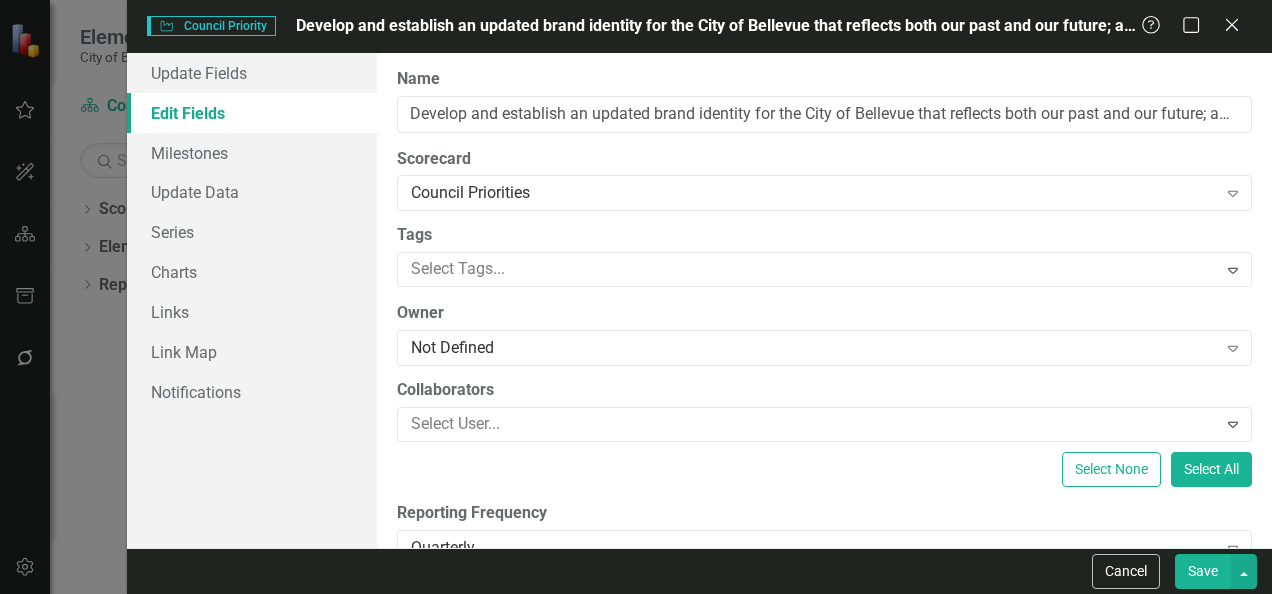 click on "Tags" at bounding box center [824, 235] 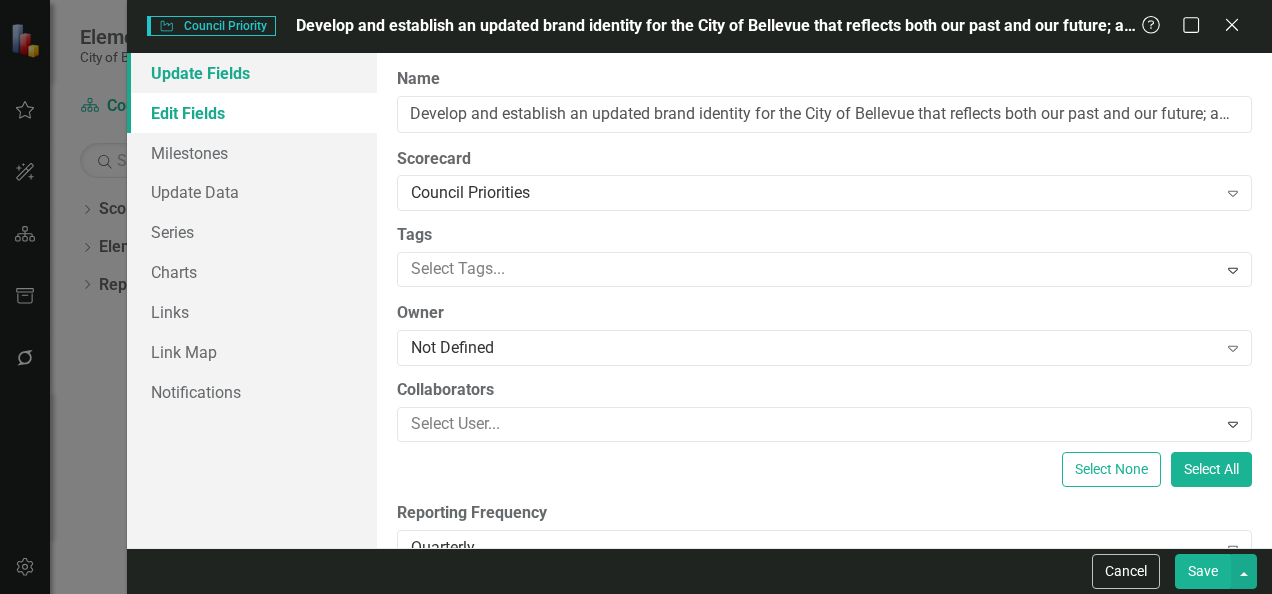 click on "Update Fields" at bounding box center [252, 73] 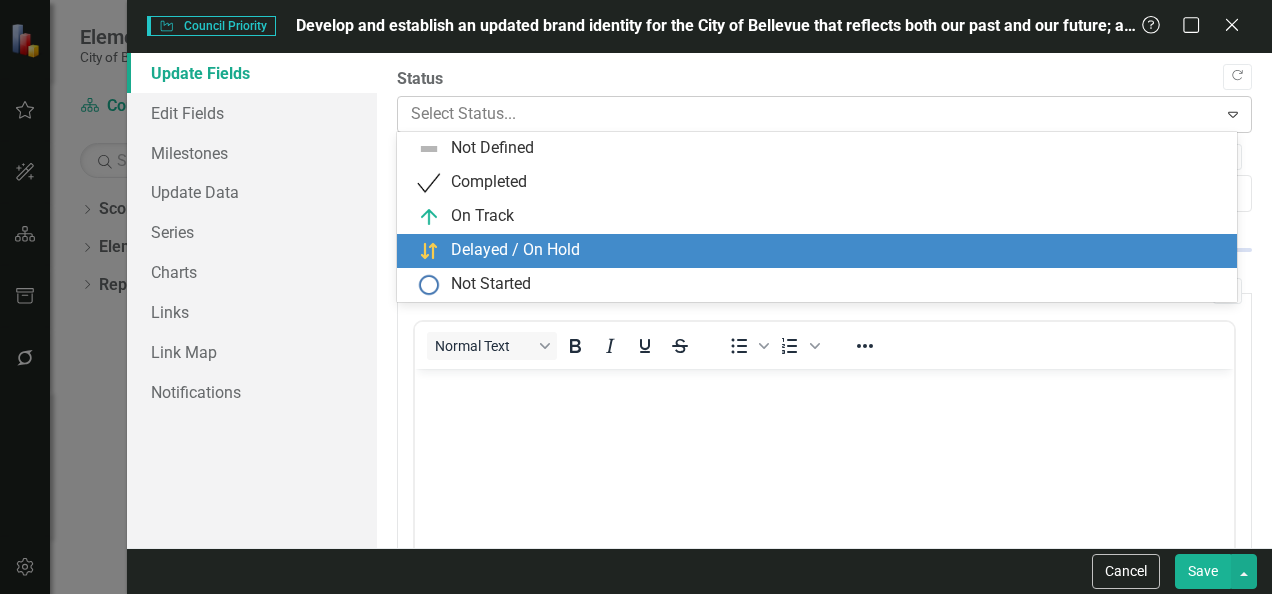 click at bounding box center [807, 114] 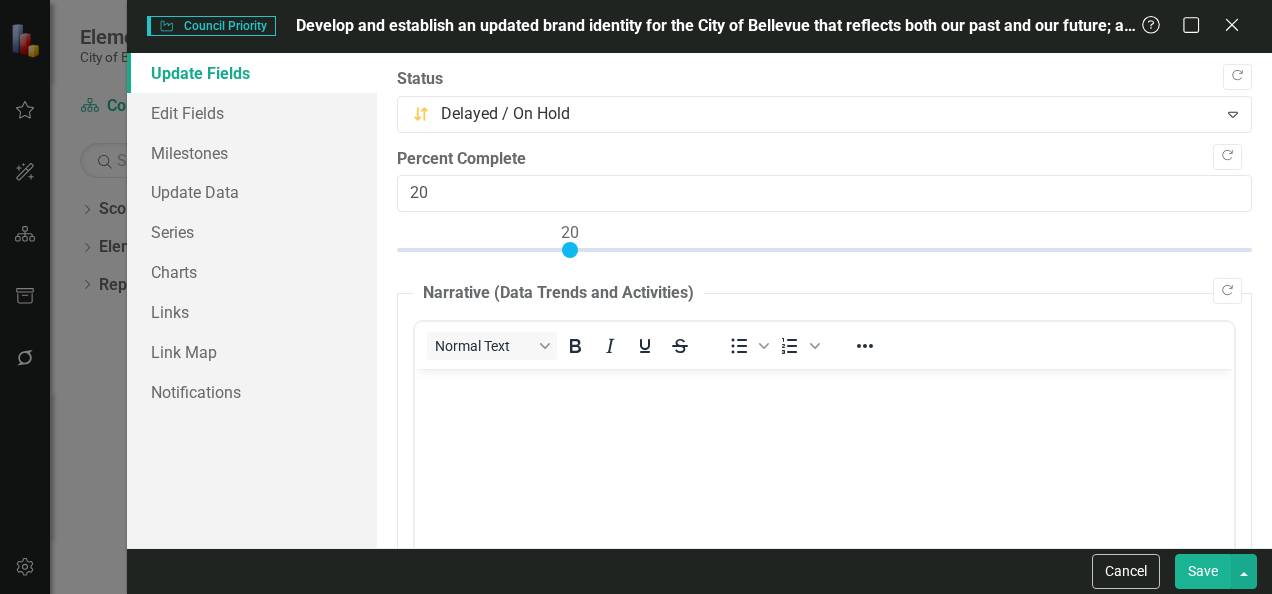 click on "Status" at bounding box center (824, 79) 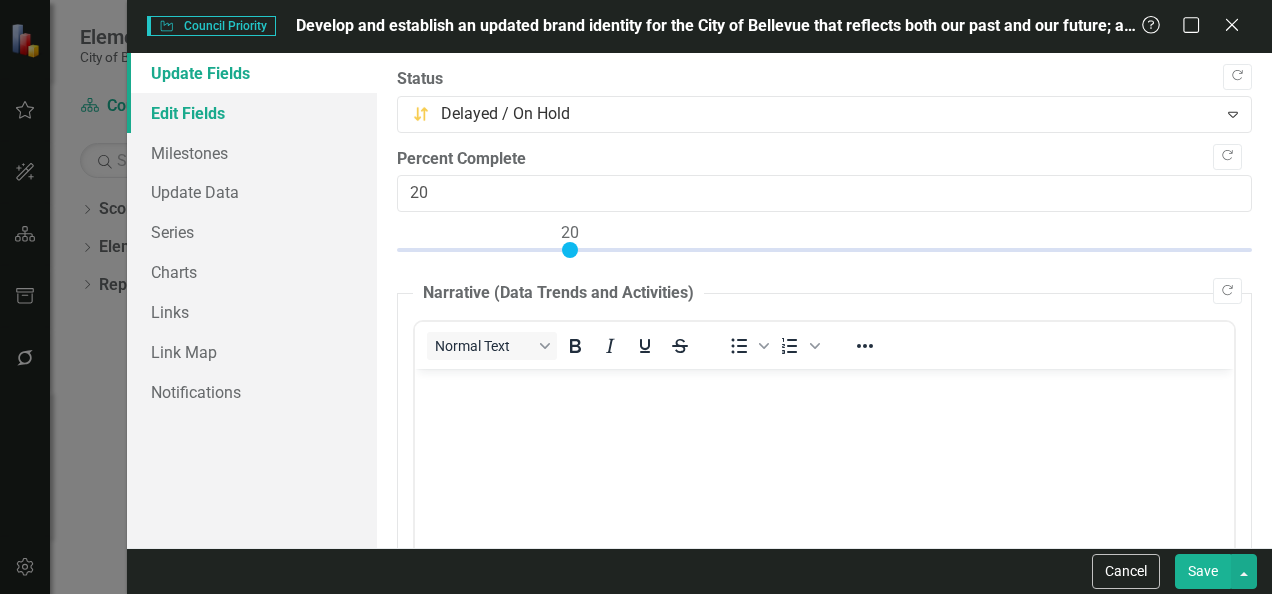 click on "Edit Fields" at bounding box center (252, 113) 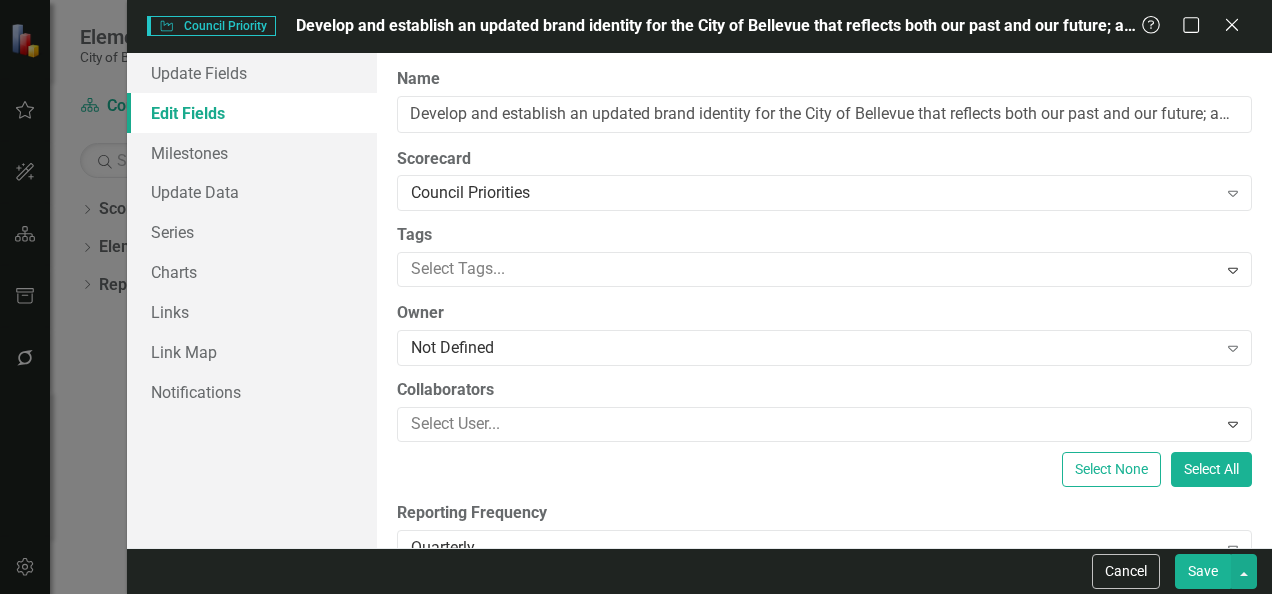 click on "Save" at bounding box center (1203, 571) 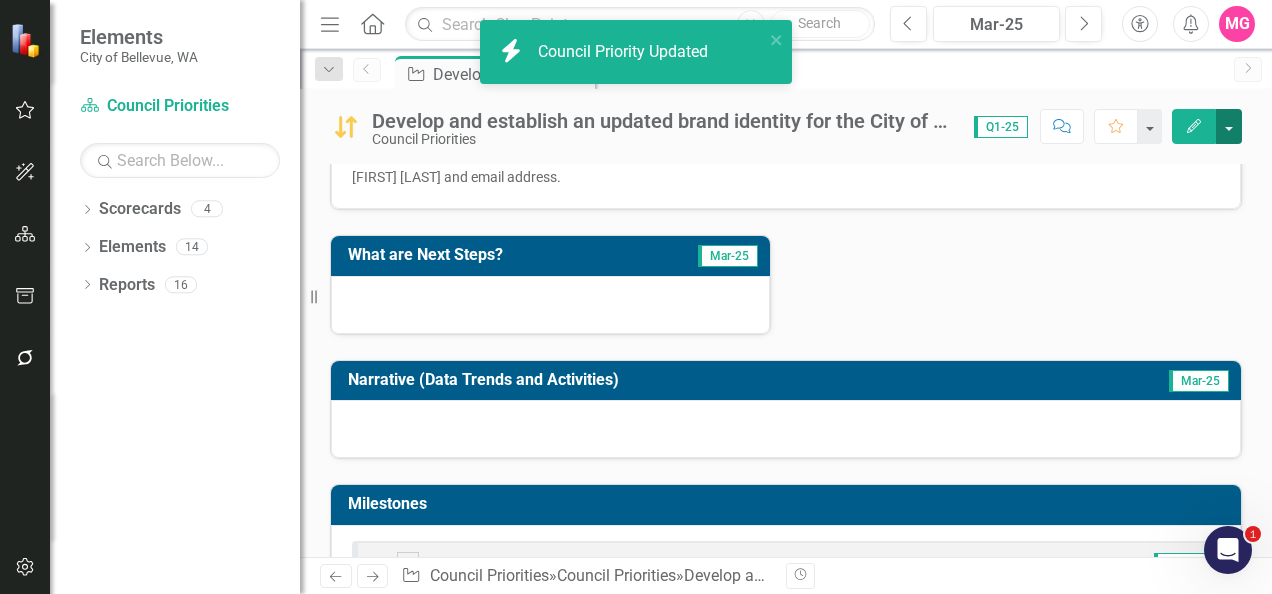 click at bounding box center (1229, 126) 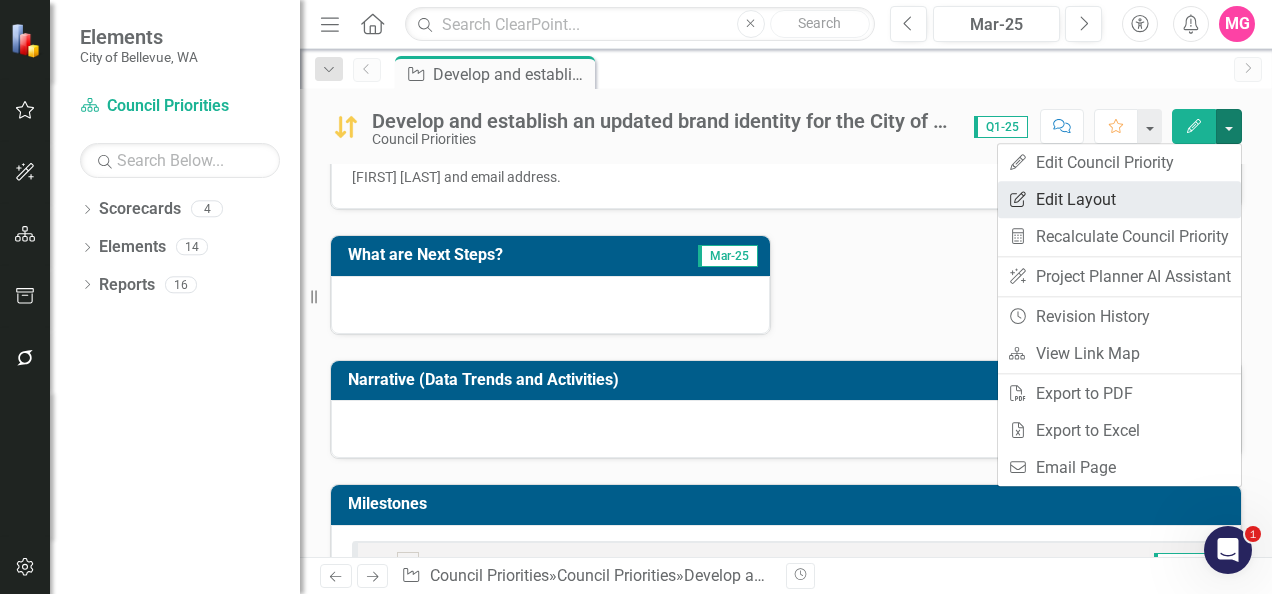 click on "Edit Report Edit Layout" at bounding box center (1119, 199) 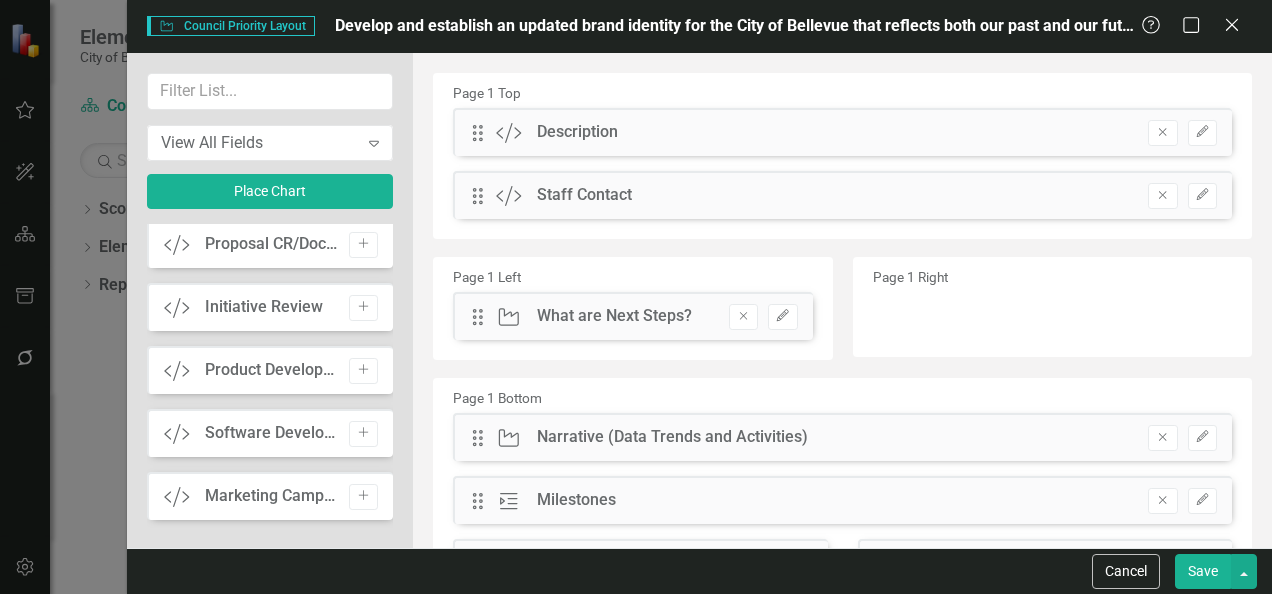 scroll, scrollTop: 2340, scrollLeft: 0, axis: vertical 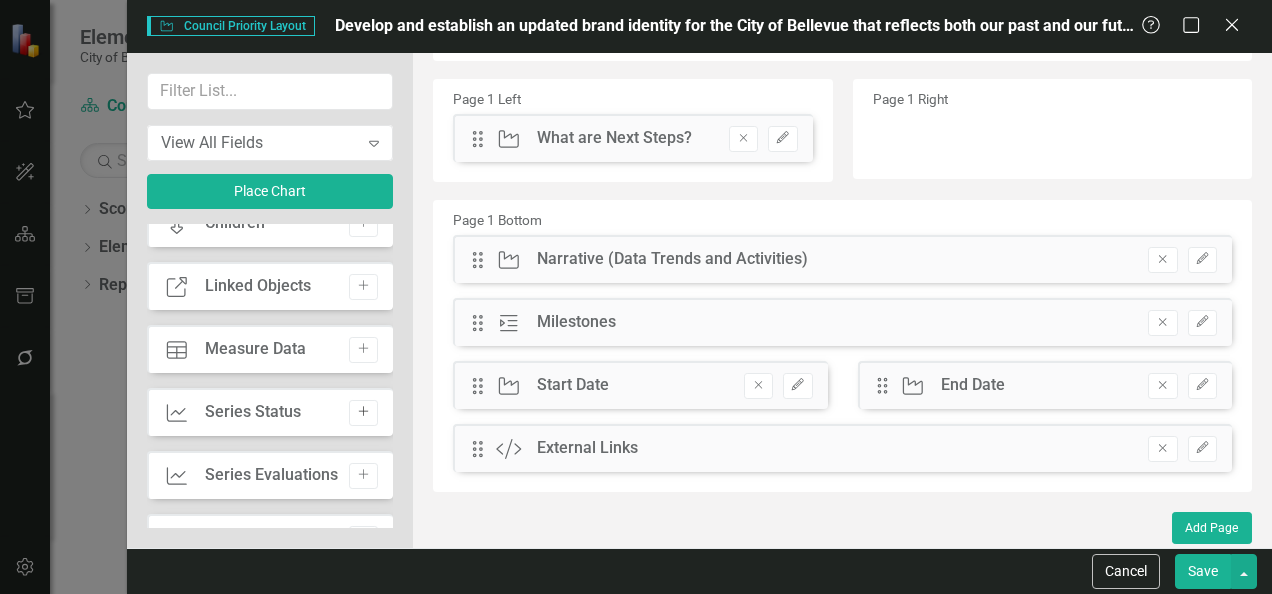 click on "Add" 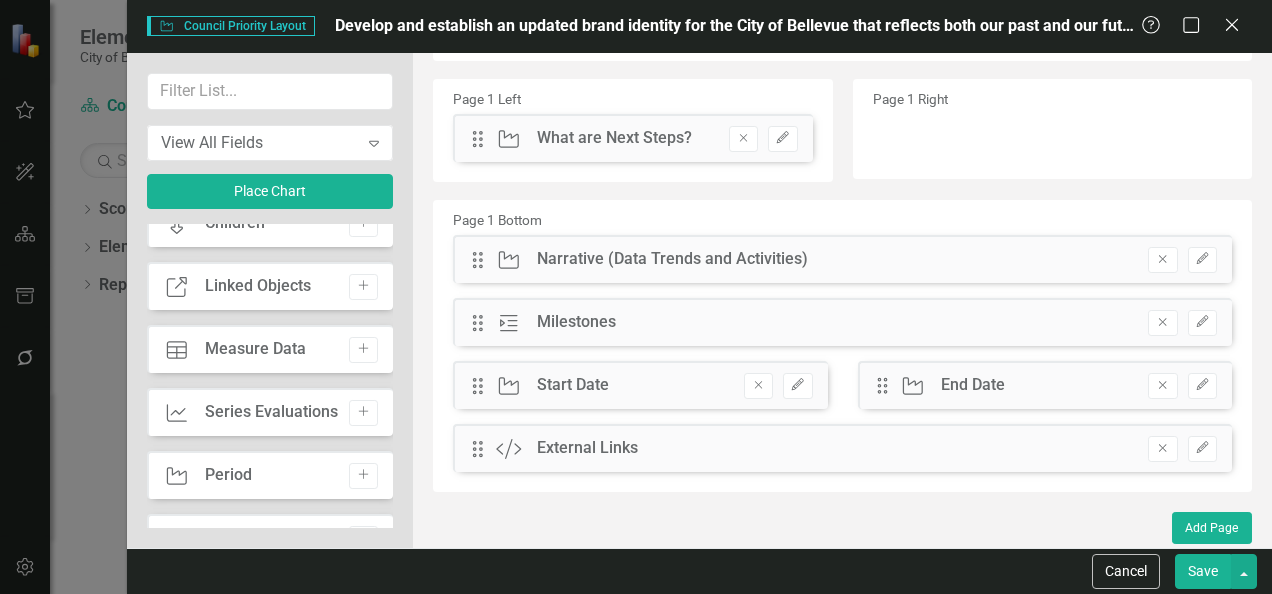 scroll, scrollTop: 0, scrollLeft: 0, axis: both 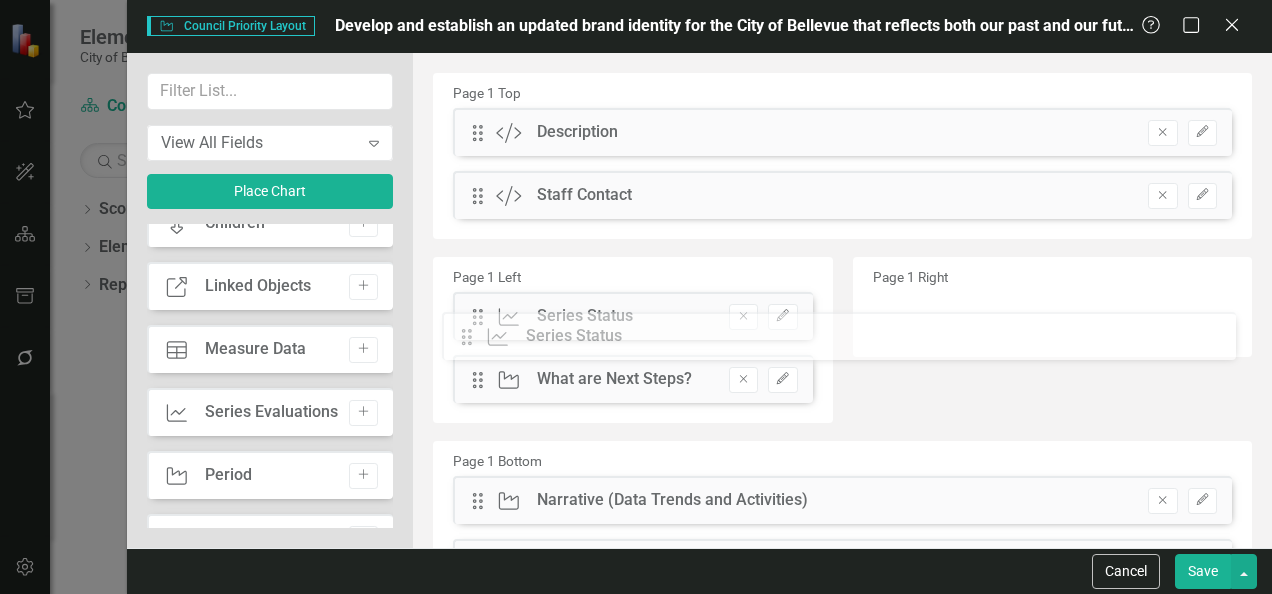 drag, startPoint x: 477, startPoint y: 126, endPoint x: 481, endPoint y: 330, distance: 204.03922 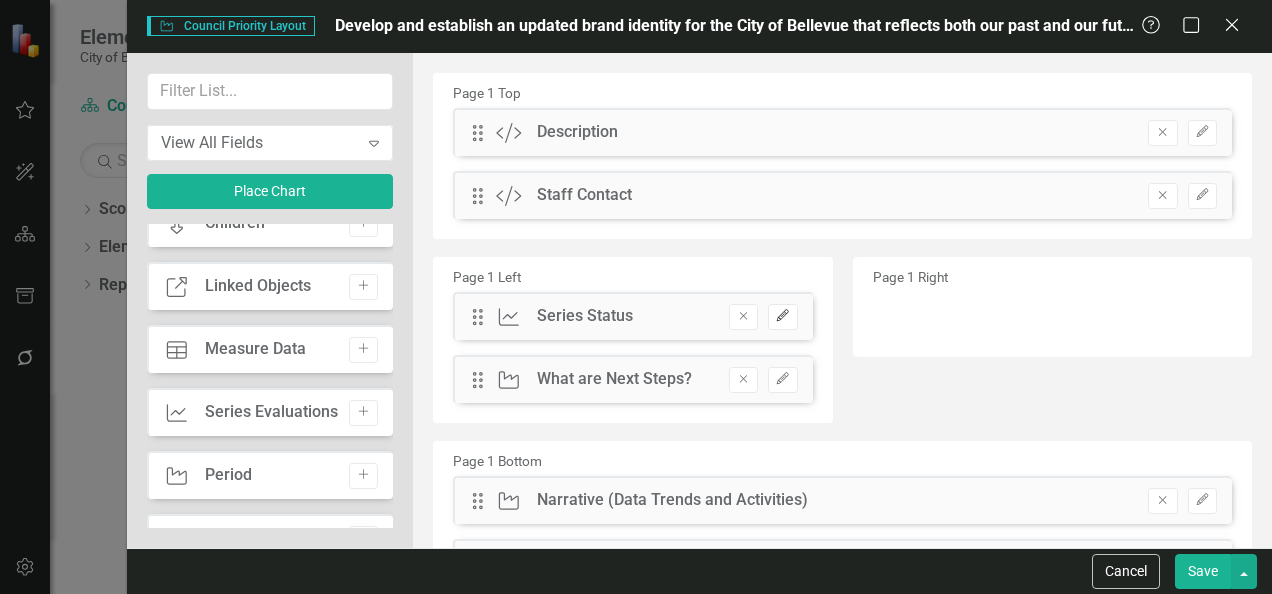 click on "Edit" at bounding box center (782, 317) 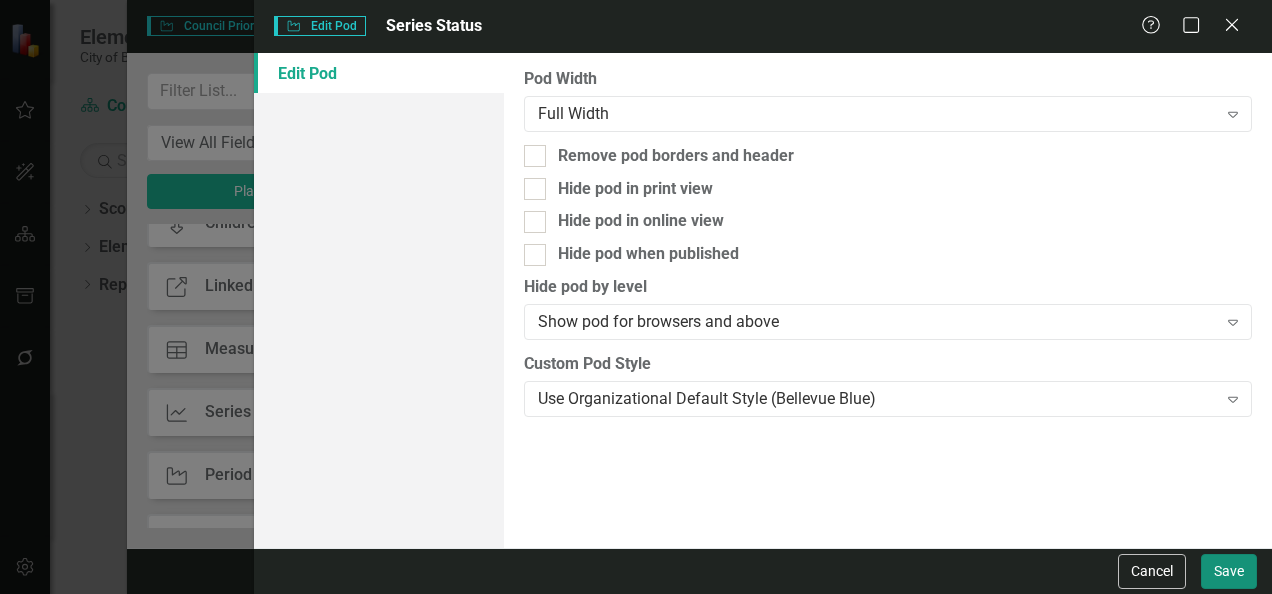 click on "Save" at bounding box center [1229, 571] 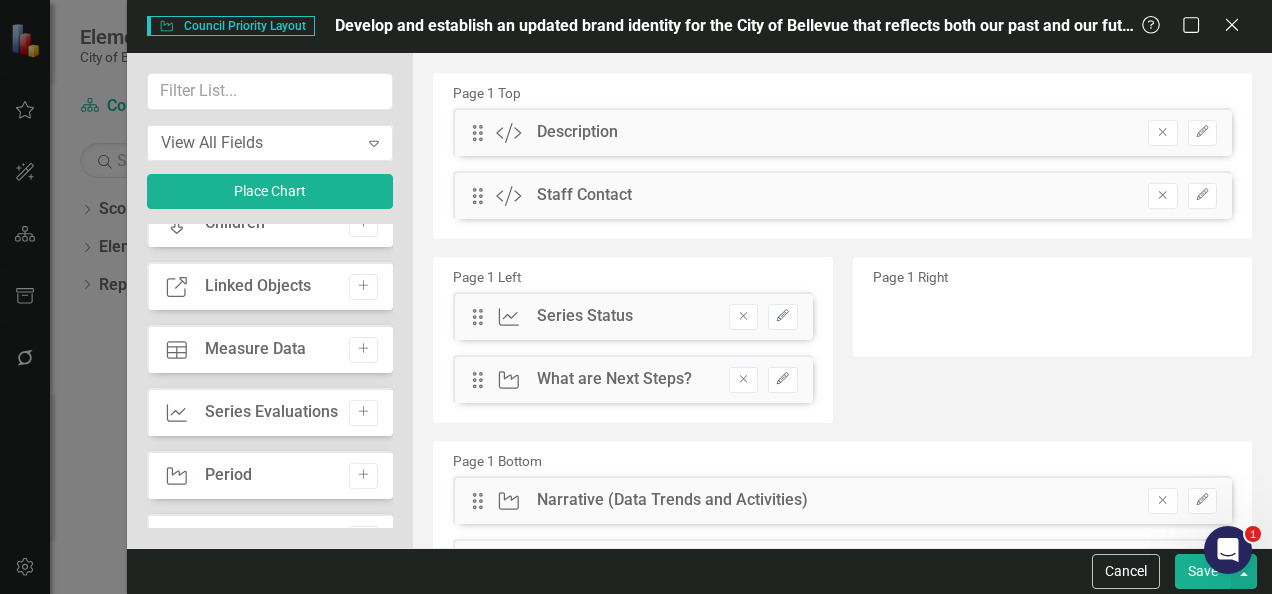 click on "Save" at bounding box center (1203, 571) 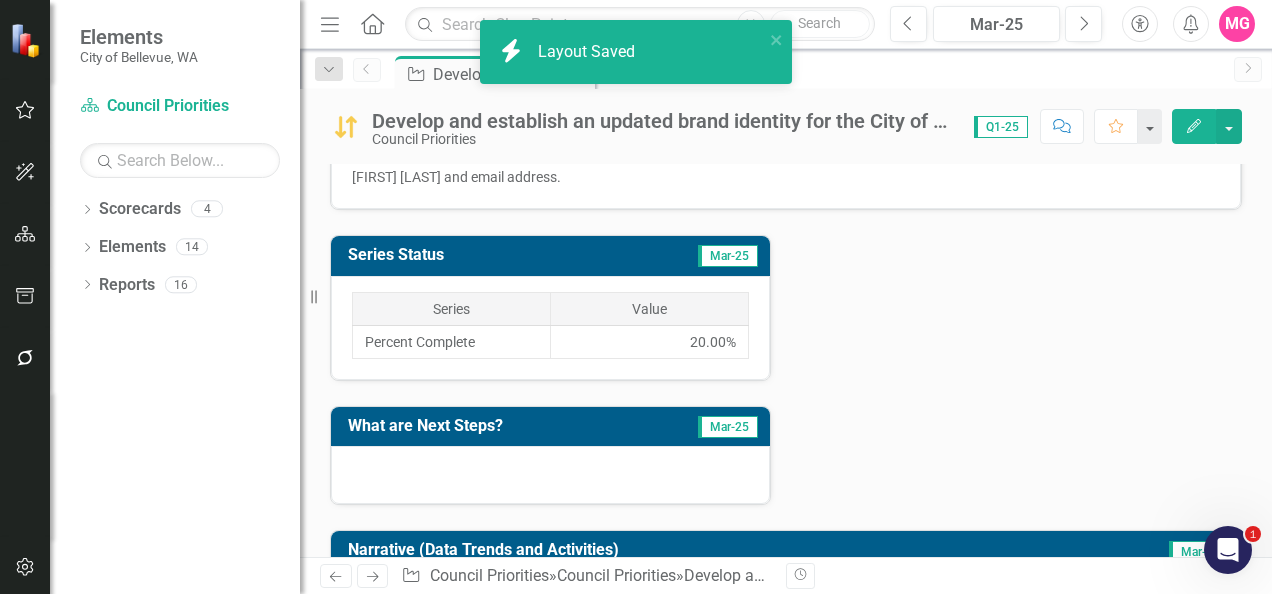 click on "Mar-25" at bounding box center (728, 256) 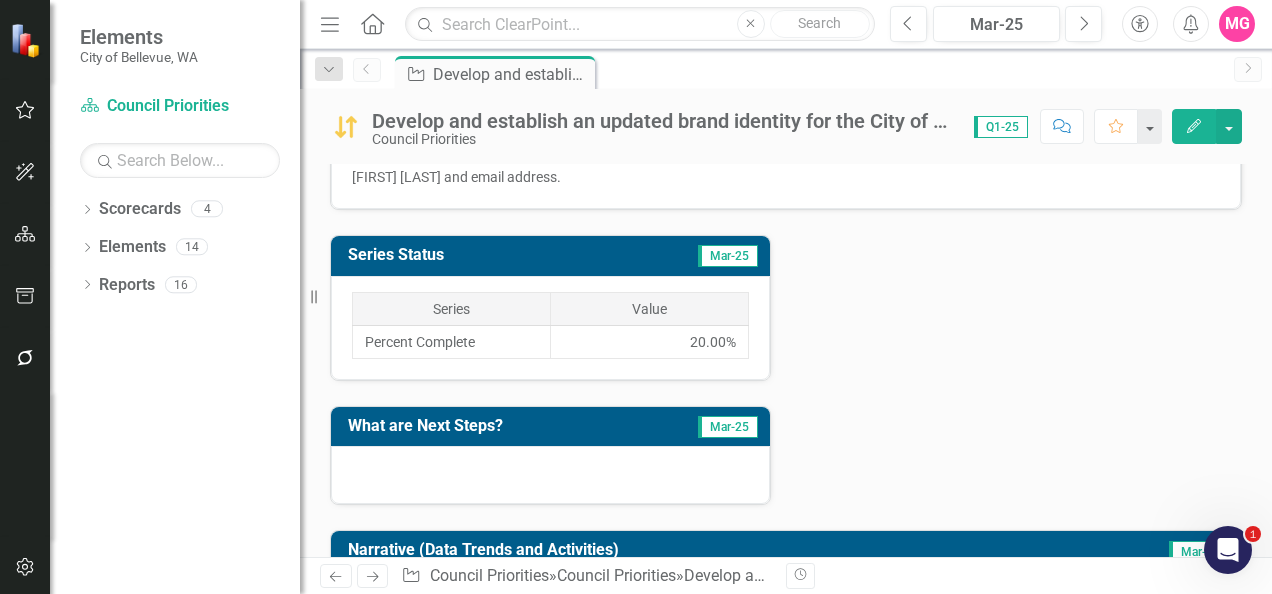 click on "Value" at bounding box center (650, 308) 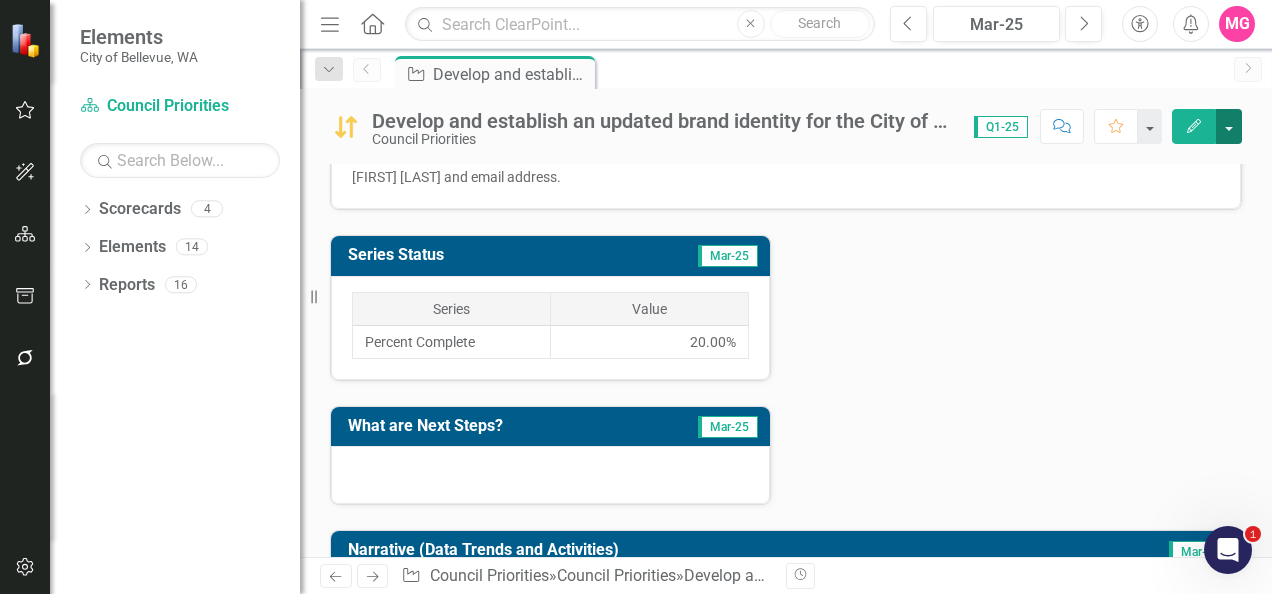 click at bounding box center [1229, 126] 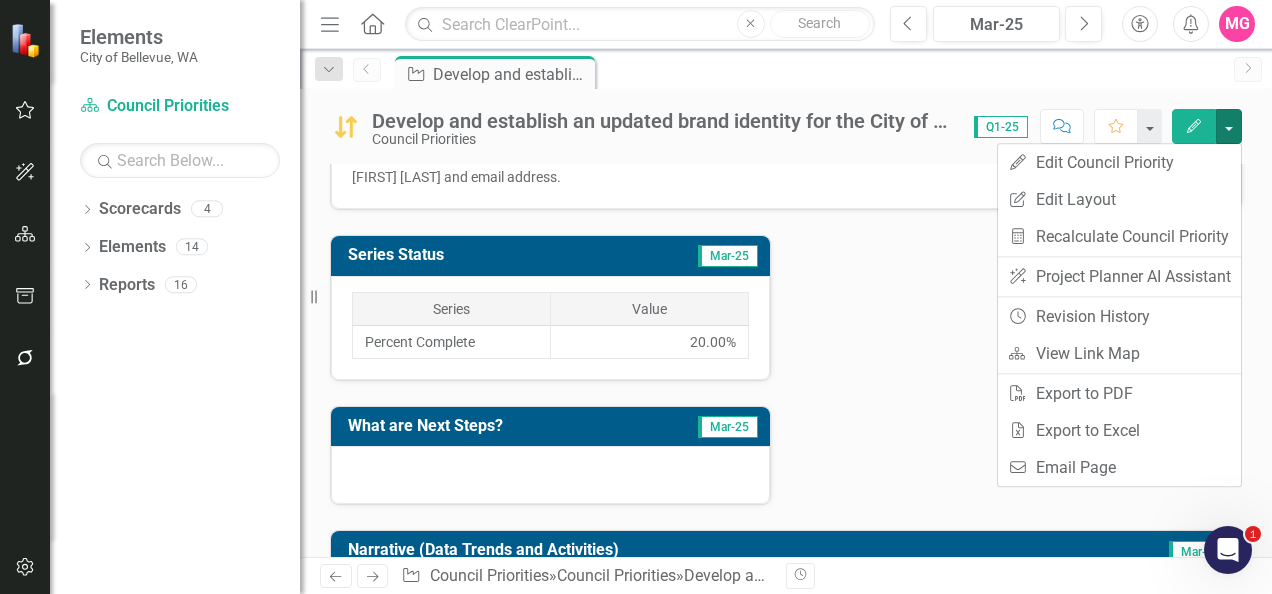click on "Series Status Mar-25 Series Value Percent Complete 20.00% What are Next Steps? Mar-25" at bounding box center (786, 357) 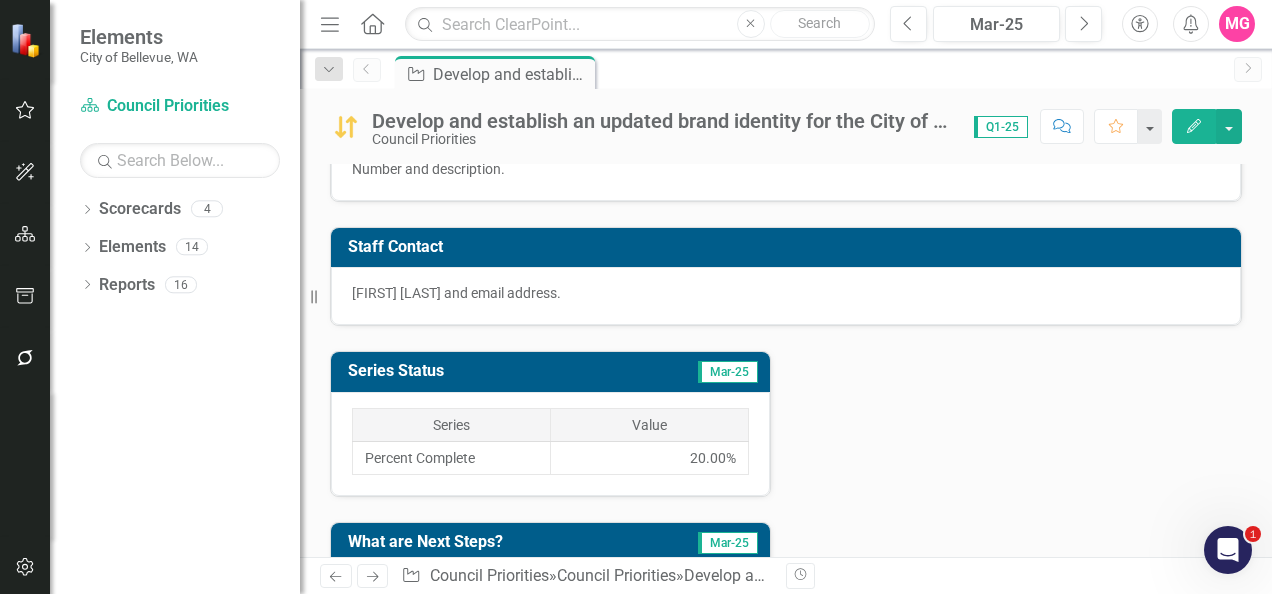 scroll, scrollTop: 61, scrollLeft: 0, axis: vertical 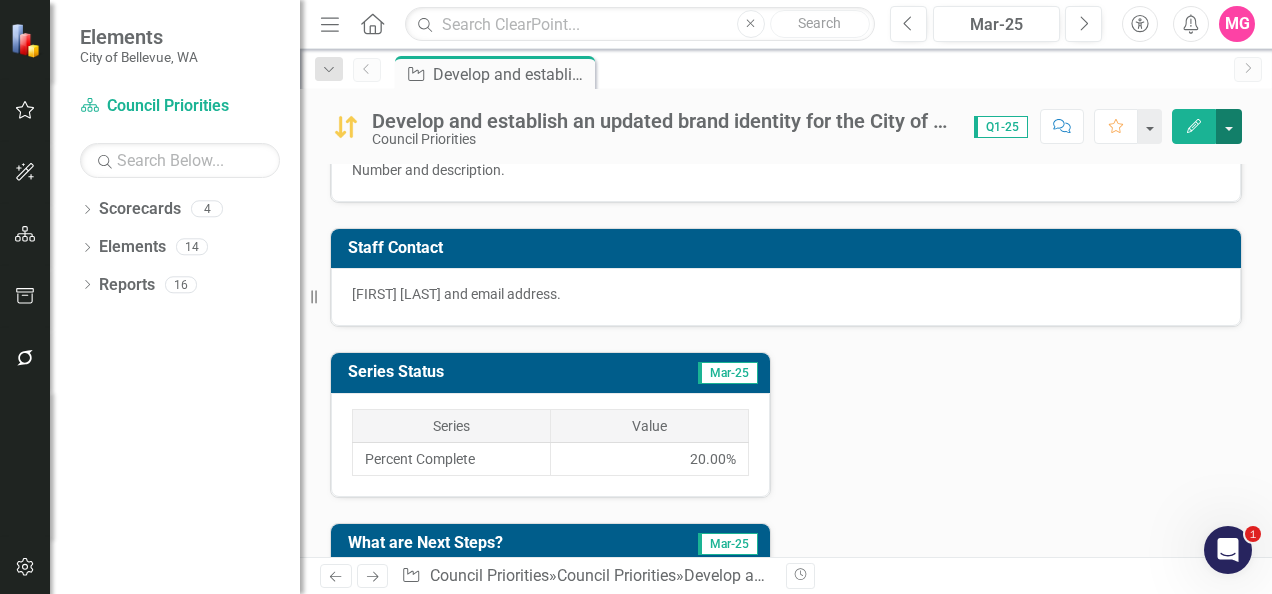 click at bounding box center [1229, 126] 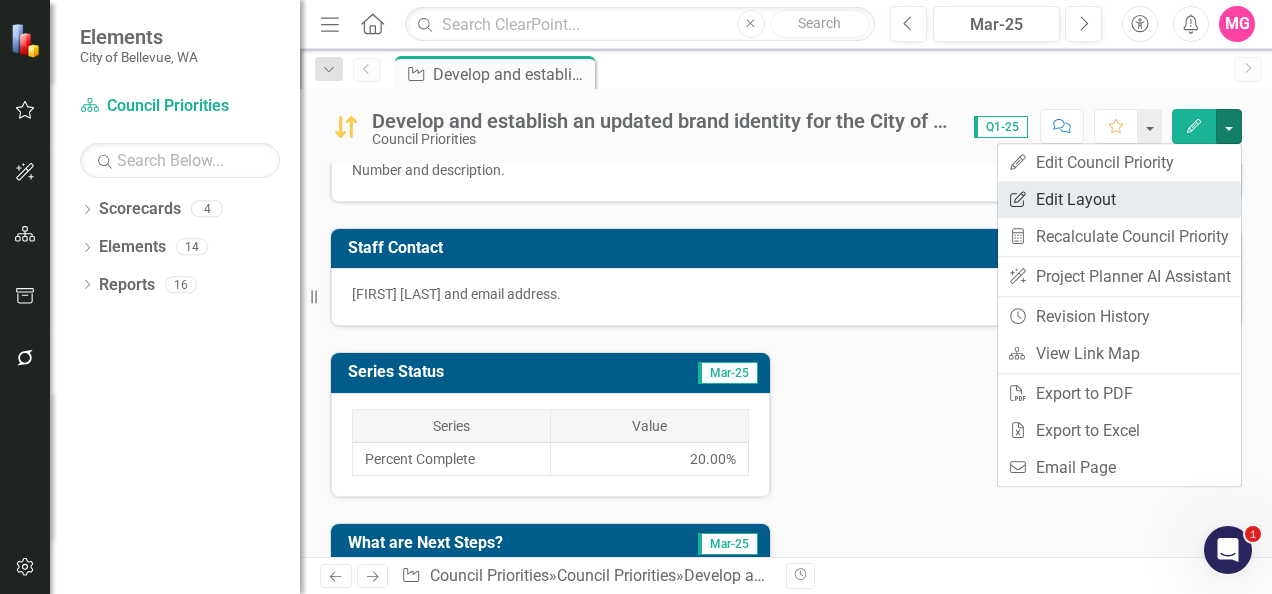 click on "Edit Report Edit Layout" at bounding box center [1119, 199] 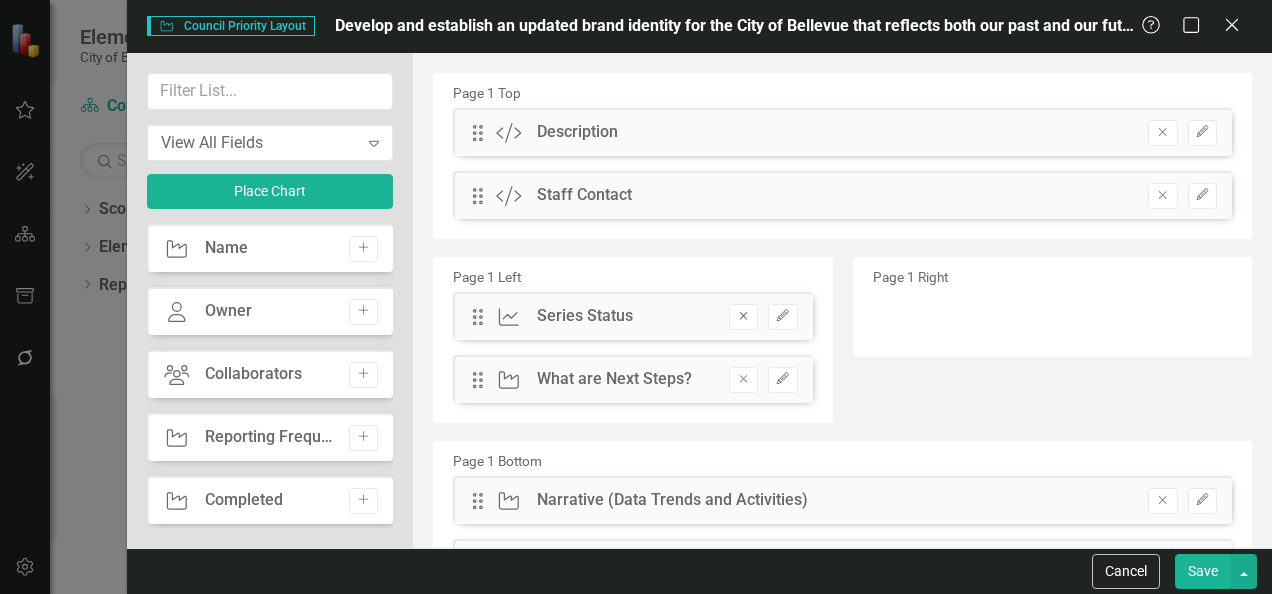 click on "Remove" 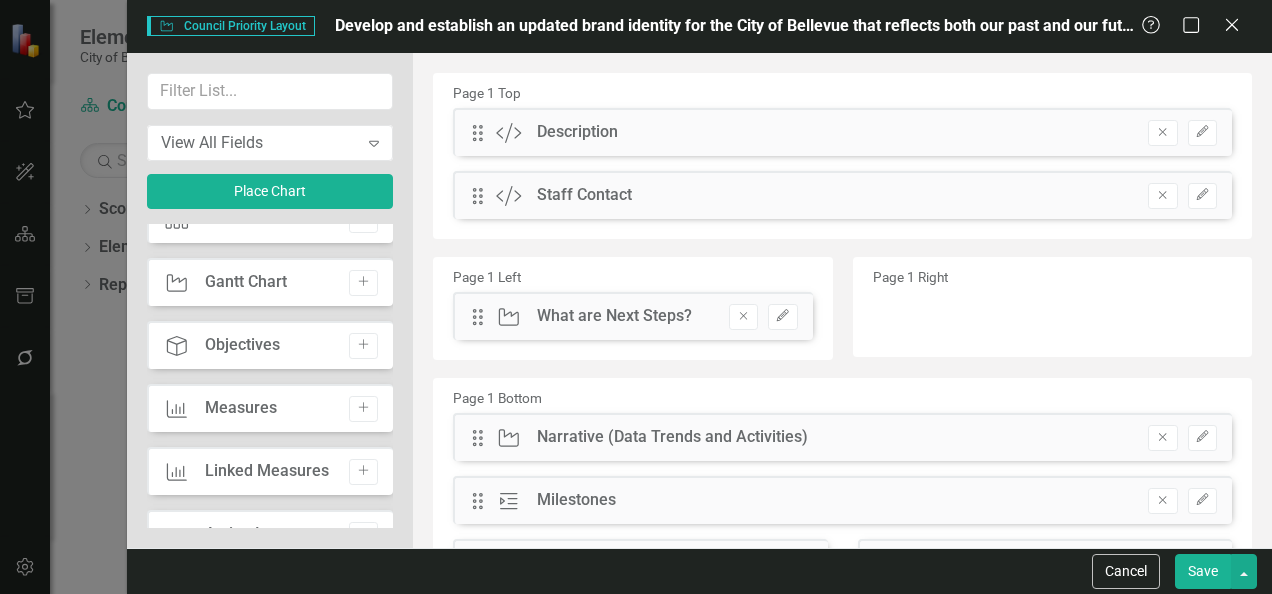 scroll, scrollTop: 660, scrollLeft: 0, axis: vertical 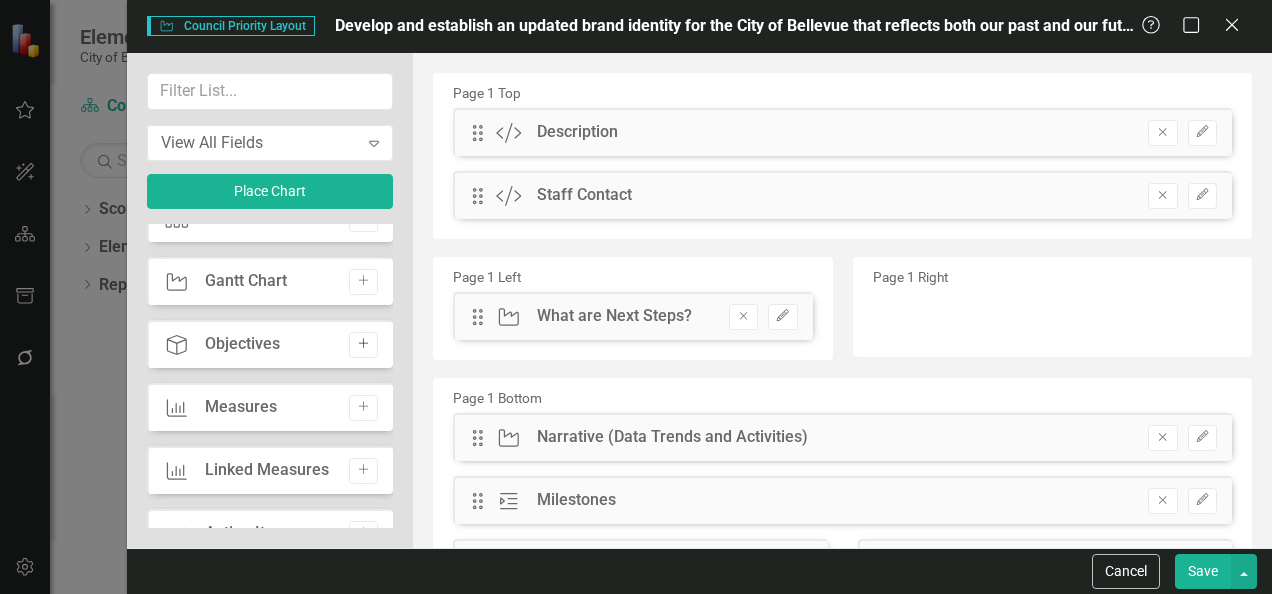 click on "Add" at bounding box center (363, 345) 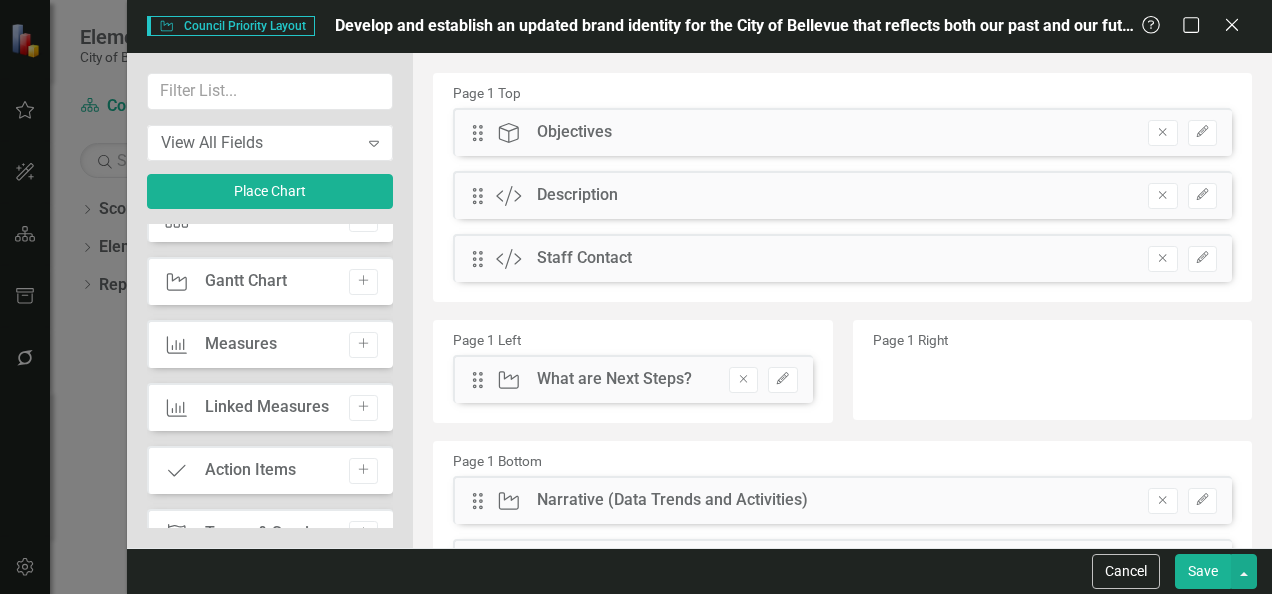 click on "Save" at bounding box center (1203, 571) 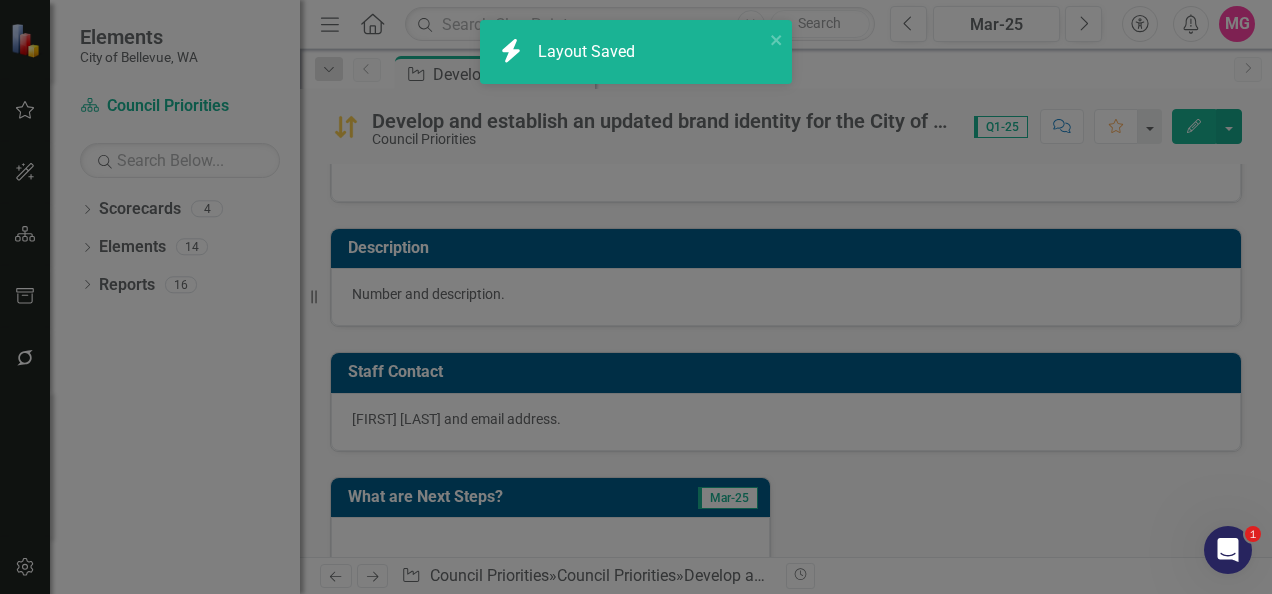 drag, startPoint x: 1192, startPoint y: 576, endPoint x: 816, endPoint y: 228, distance: 512.328 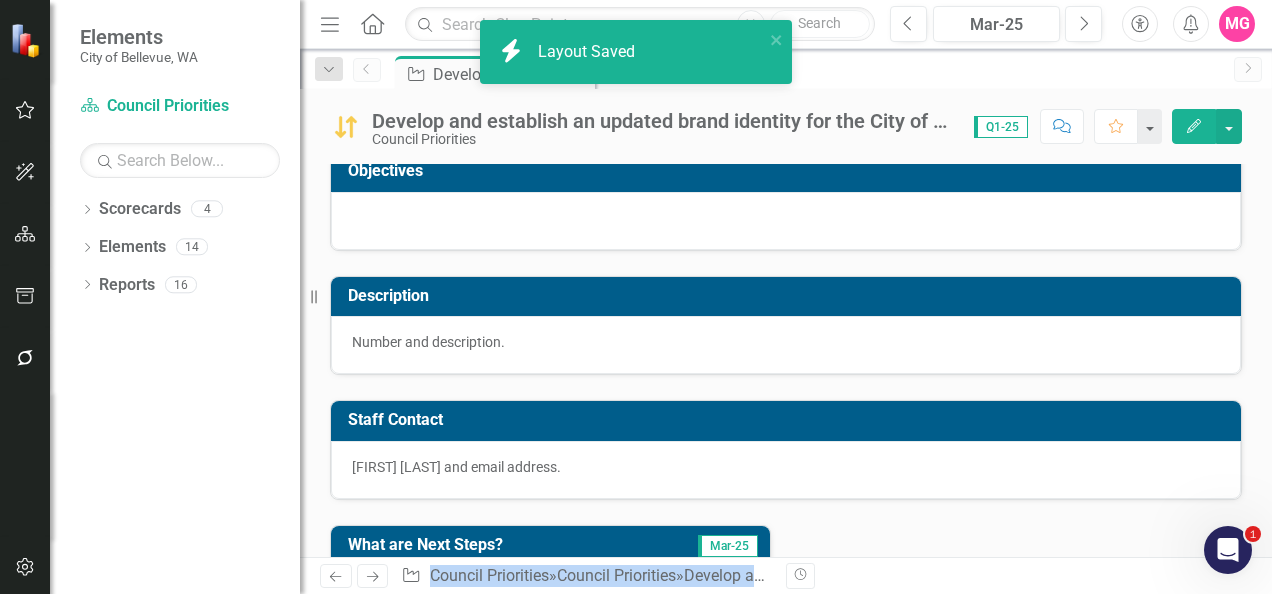 scroll, scrollTop: 0, scrollLeft: 0, axis: both 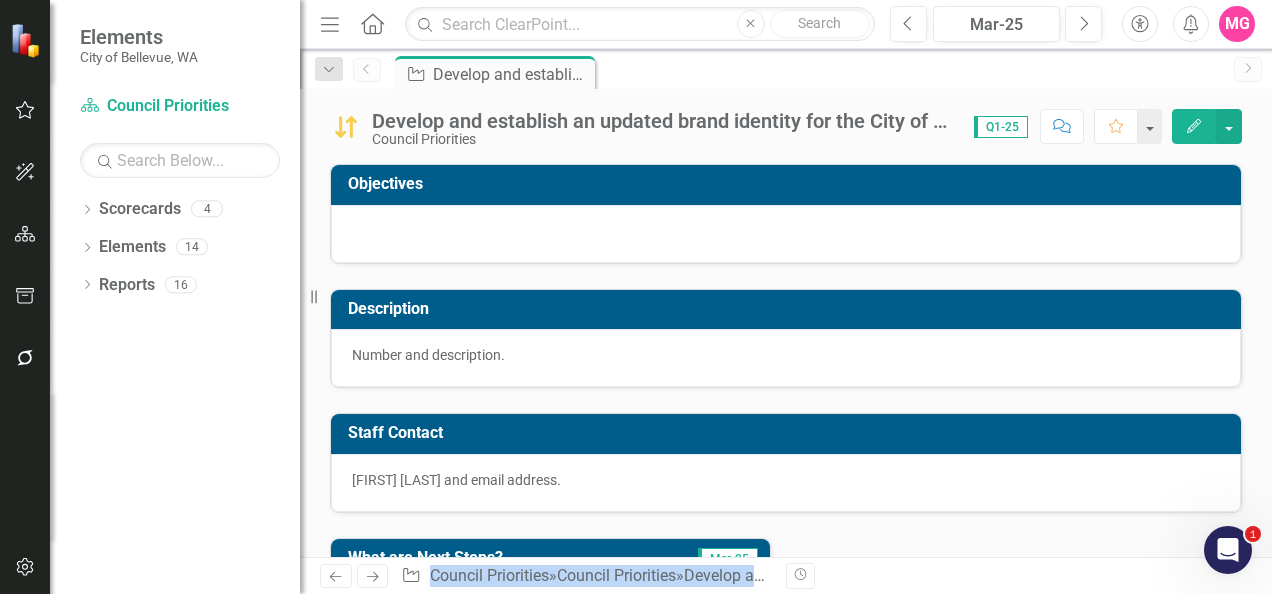 drag, startPoint x: 816, startPoint y: 228, endPoint x: 738, endPoint y: 225, distance: 78.05767 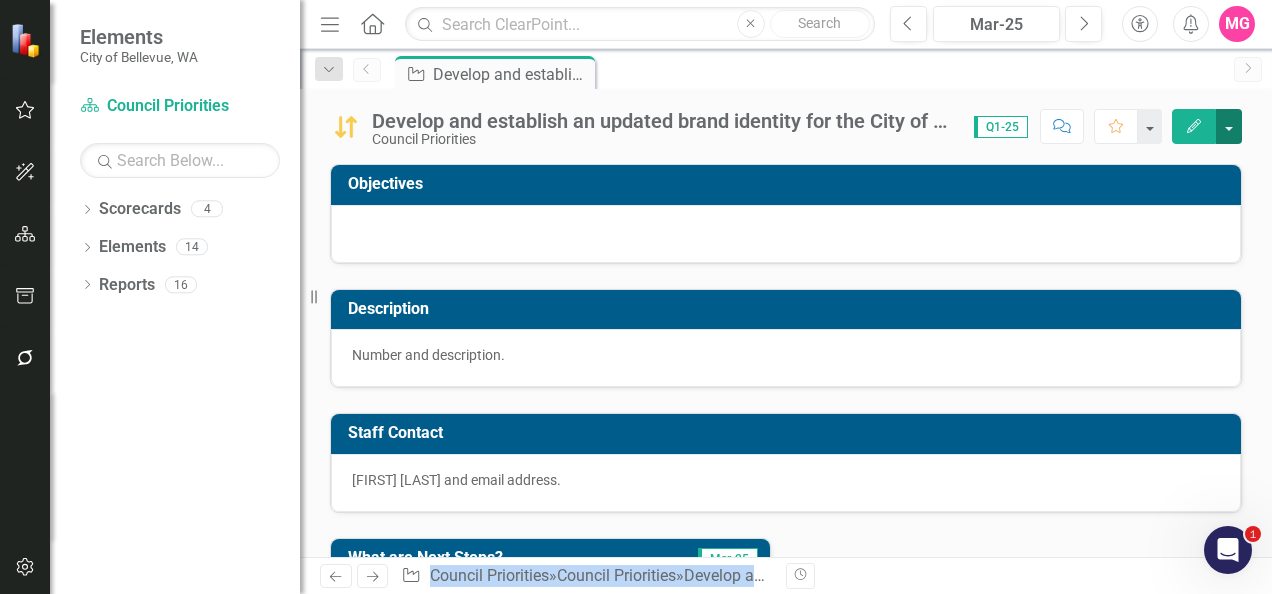 click at bounding box center [1229, 126] 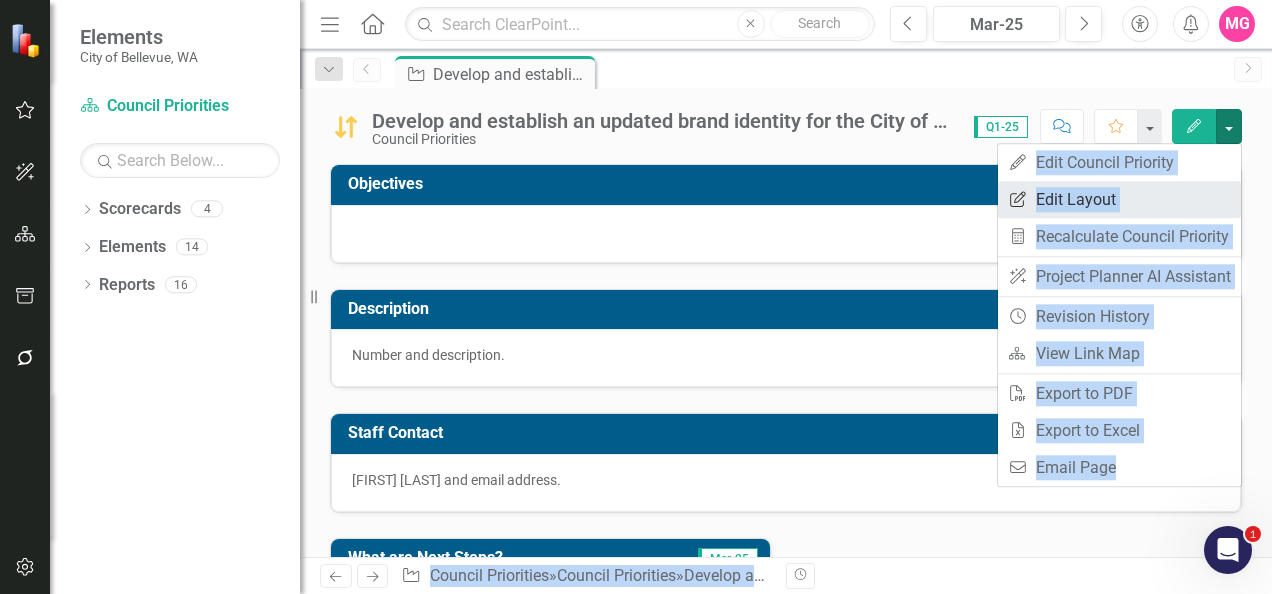 click on "Edit Report Edit Layout" at bounding box center (1119, 199) 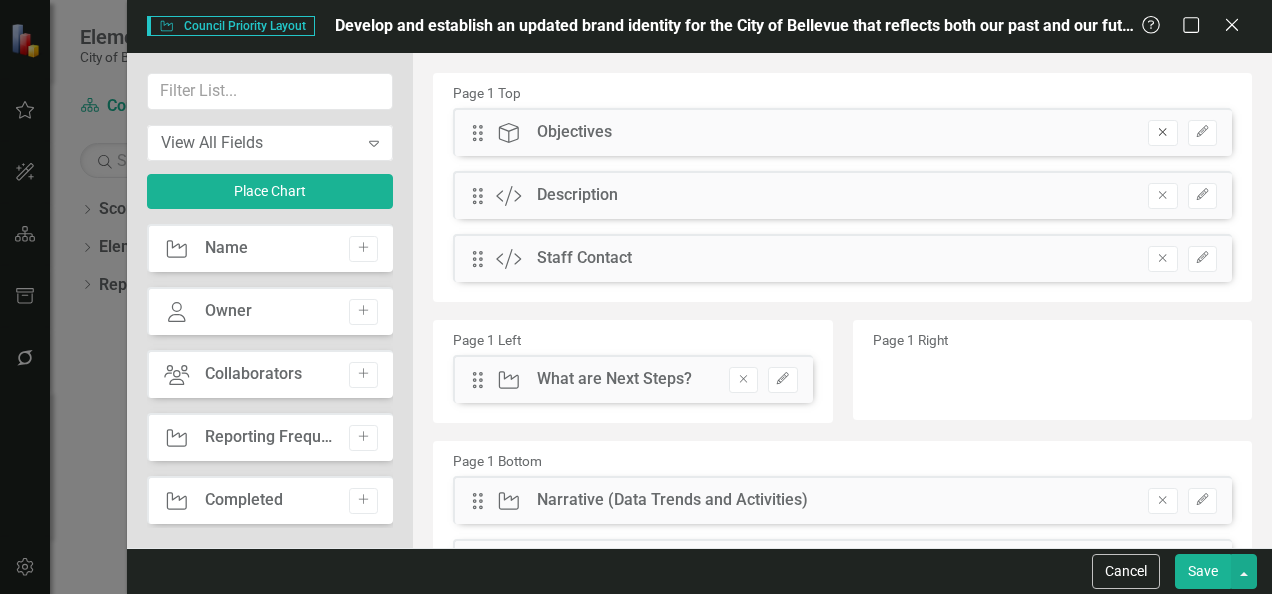 click on "Remove" at bounding box center [1162, 133] 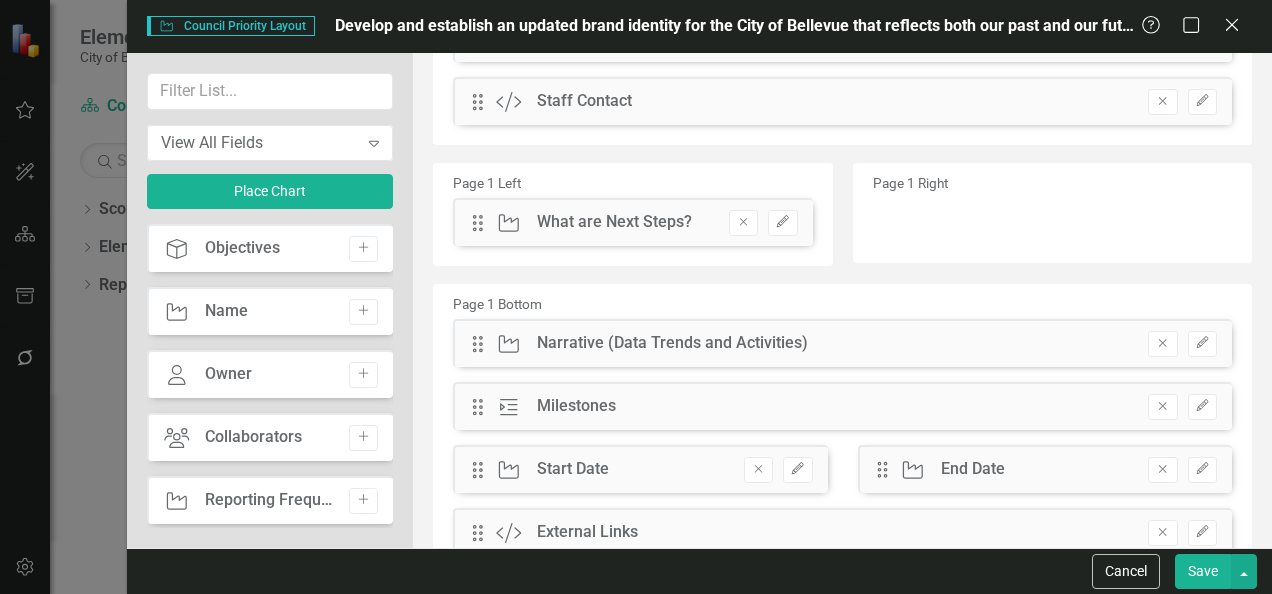 scroll, scrollTop: 92, scrollLeft: 0, axis: vertical 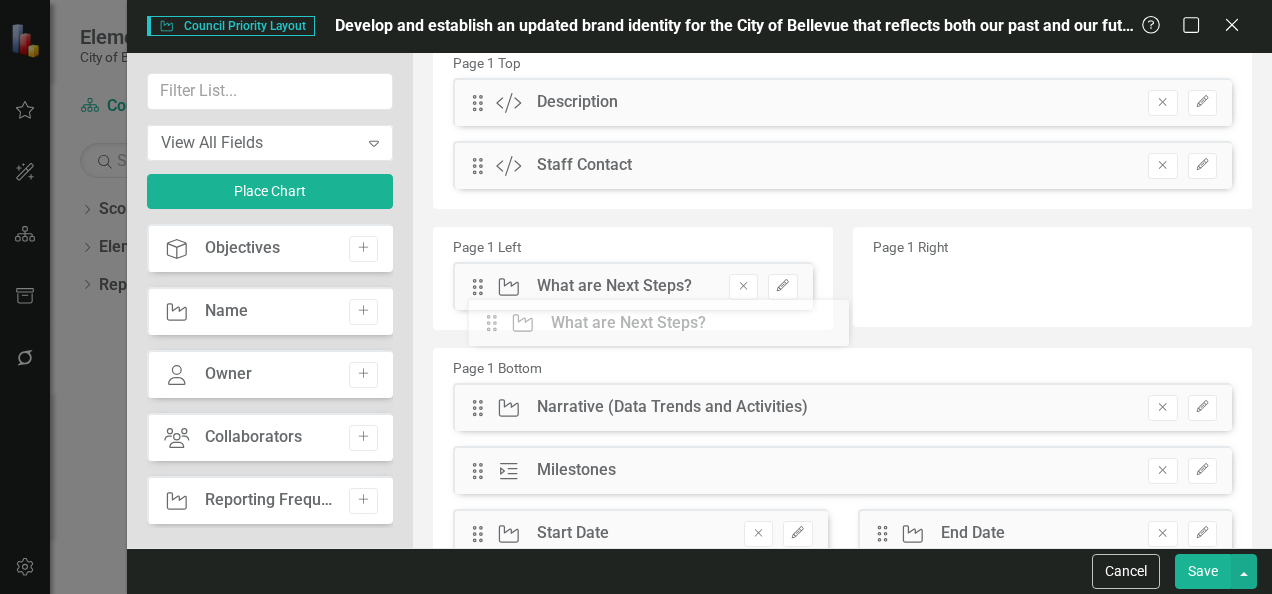 drag, startPoint x: 492, startPoint y: 222, endPoint x: 521, endPoint y: 321, distance: 103.16007 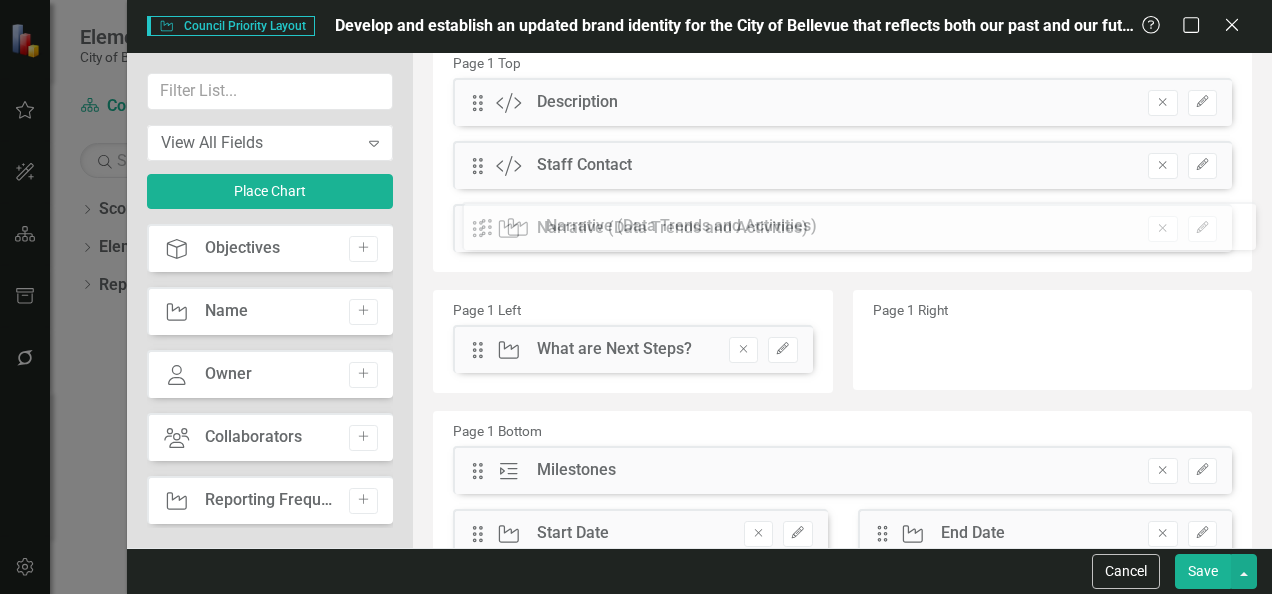 drag, startPoint x: 488, startPoint y: 404, endPoint x: 512, endPoint y: 223, distance: 182.58423 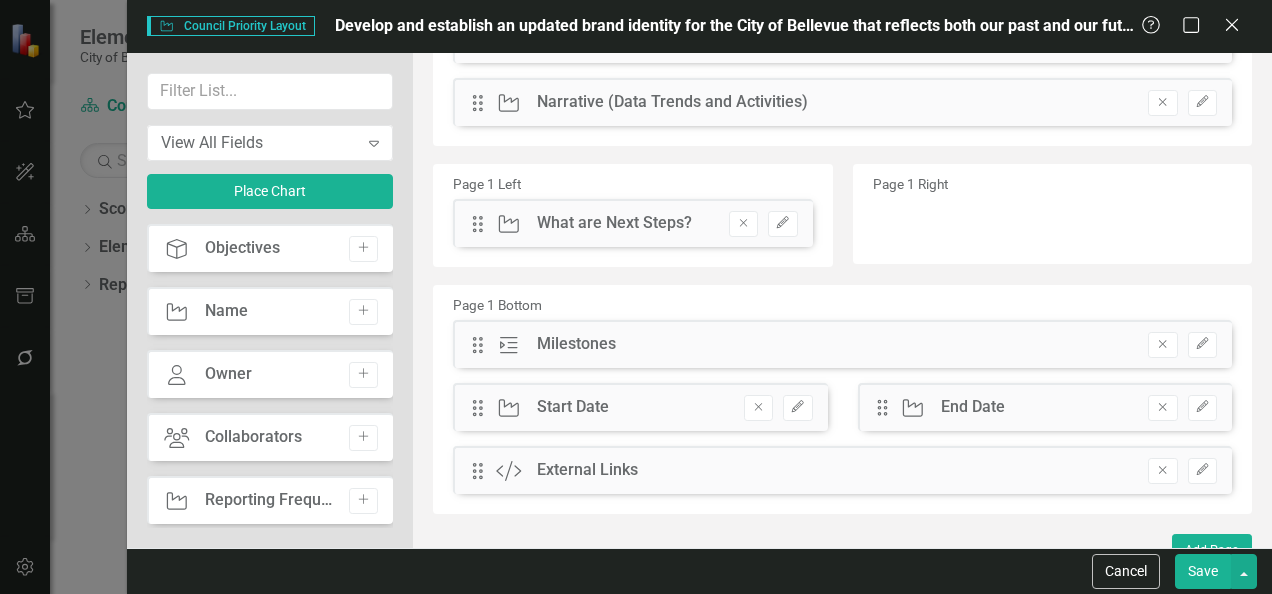 scroll, scrollTop: 157, scrollLeft: 0, axis: vertical 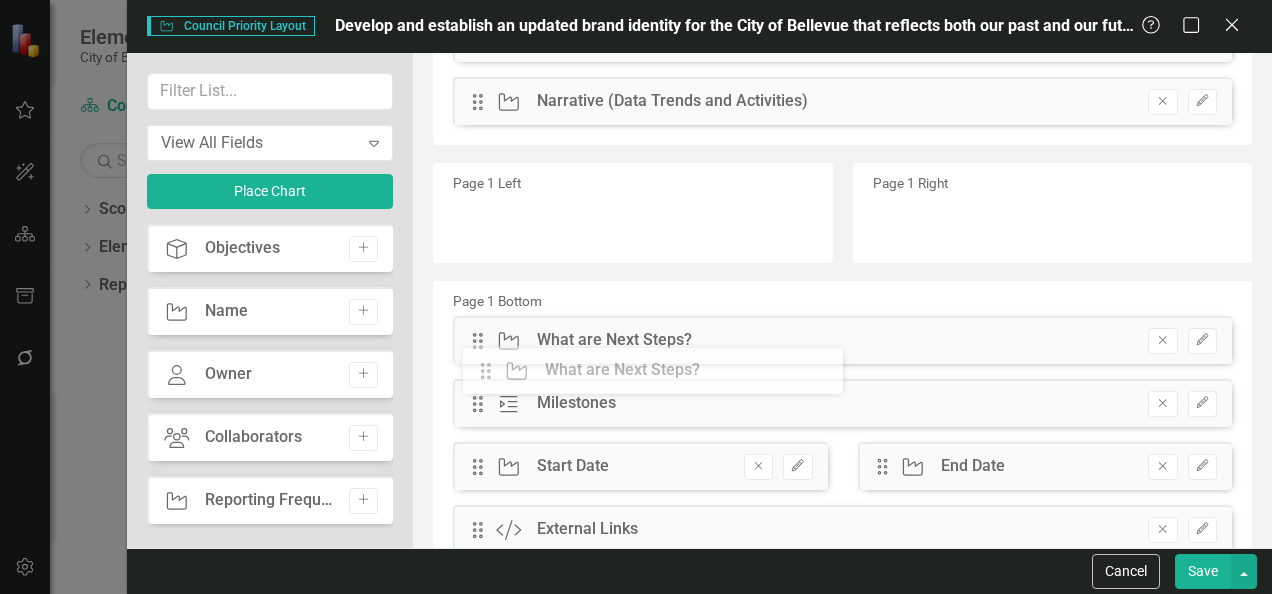 drag, startPoint x: 479, startPoint y: 224, endPoint x: 502, endPoint y: 372, distance: 149.7765 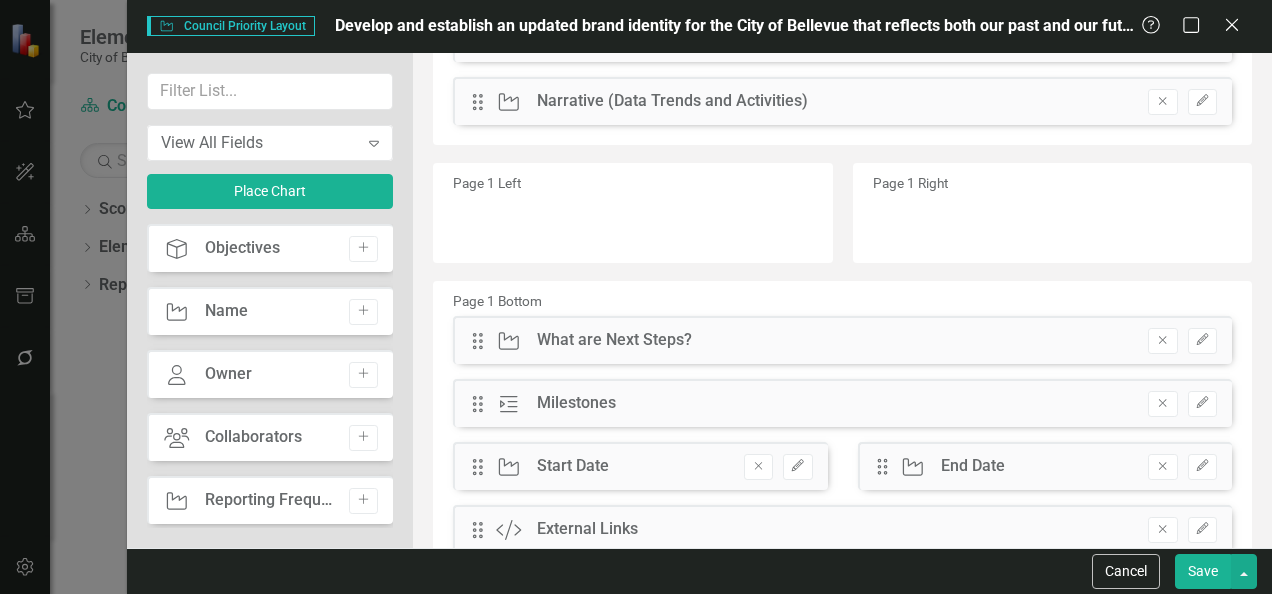 click on "Save" at bounding box center [1203, 571] 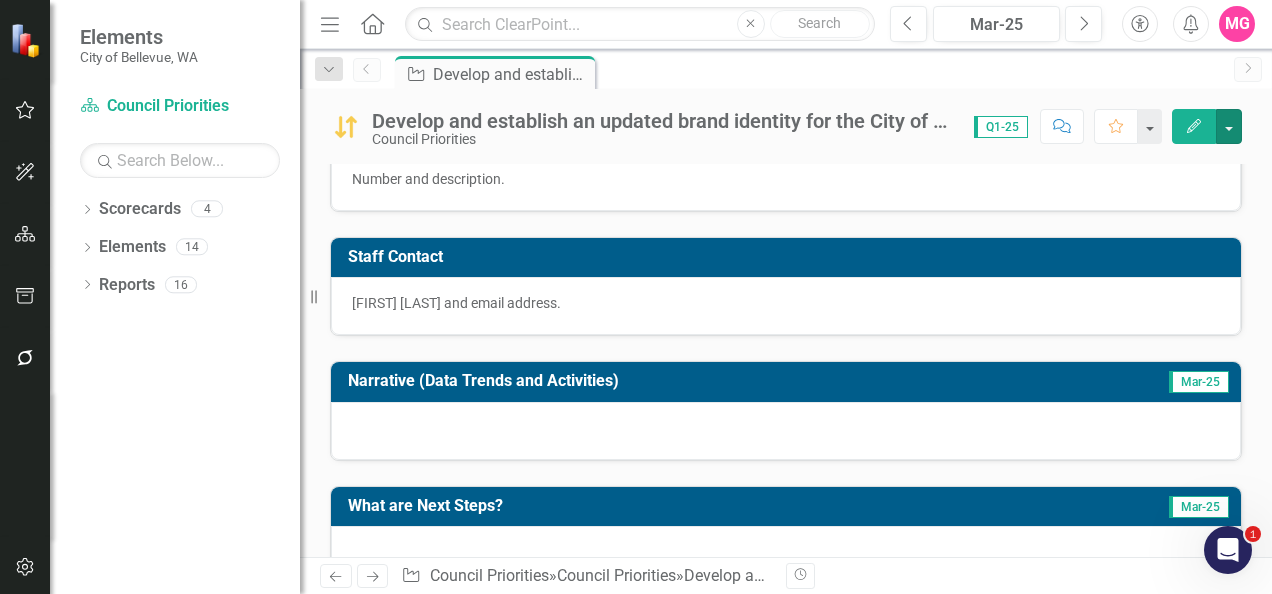 scroll, scrollTop: 0, scrollLeft: 0, axis: both 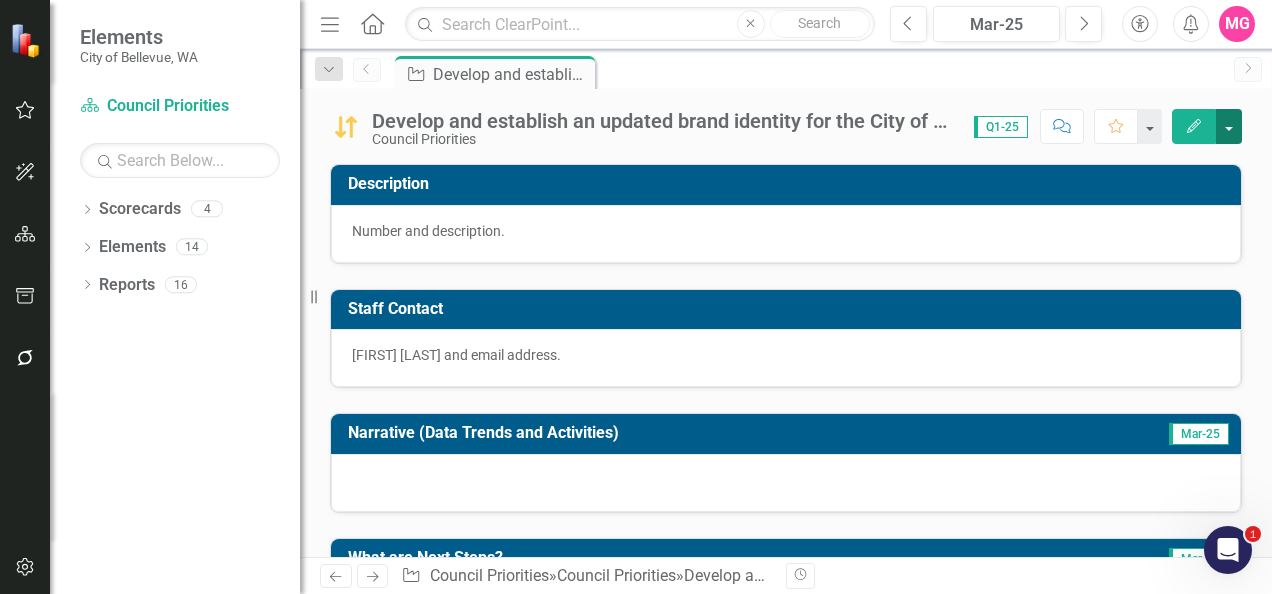 click at bounding box center [1229, 126] 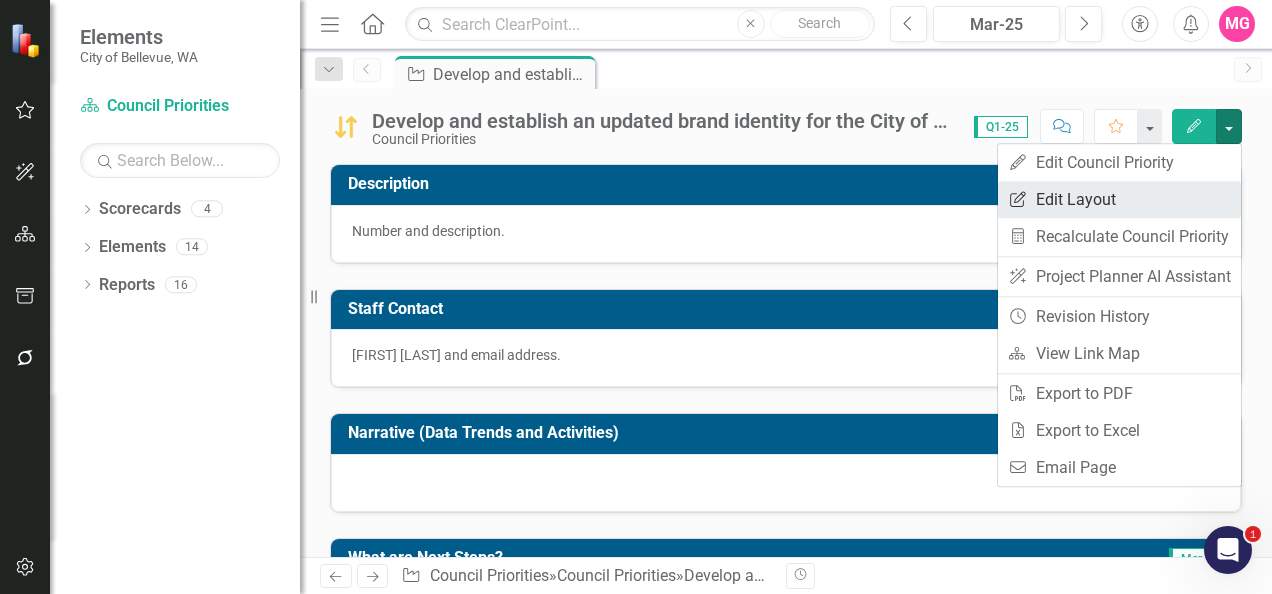 click on "Edit Report Edit Layout" at bounding box center [1119, 199] 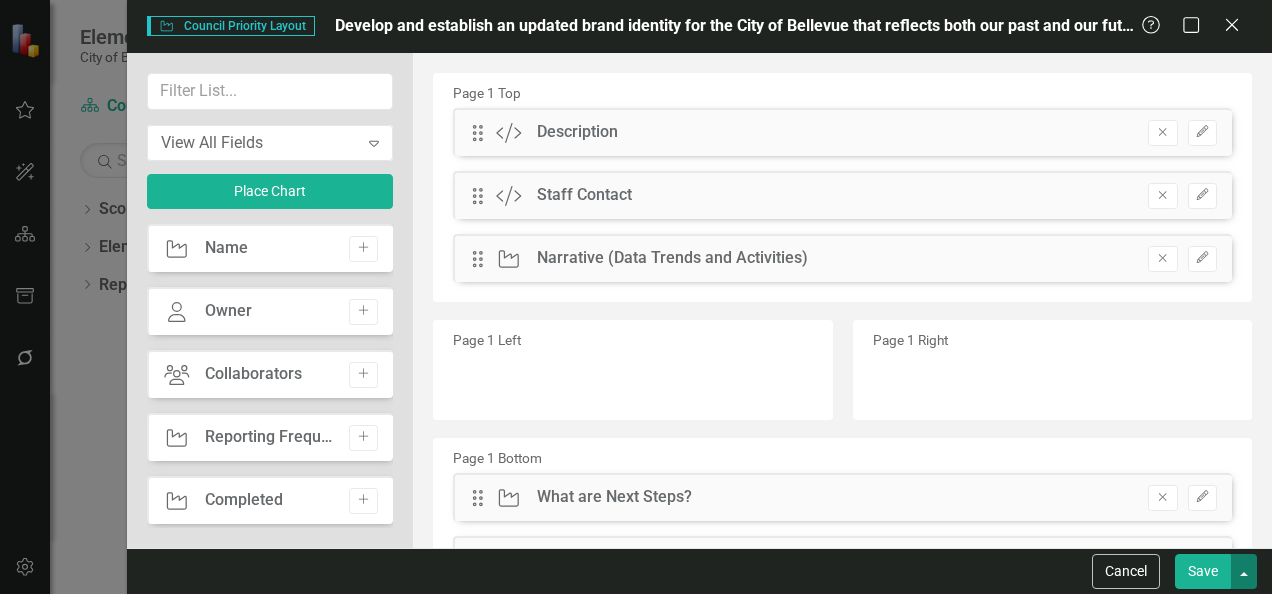 click at bounding box center [1244, 571] 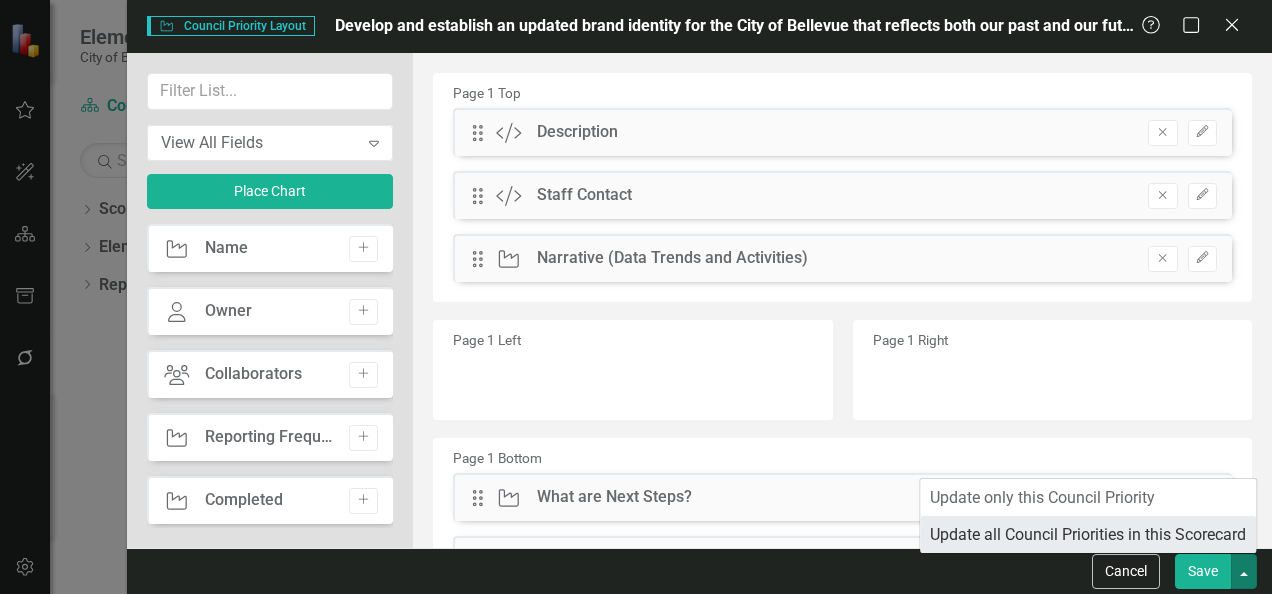 click on "Update all Council Priorities in this Scorecard" at bounding box center (1088, 534) 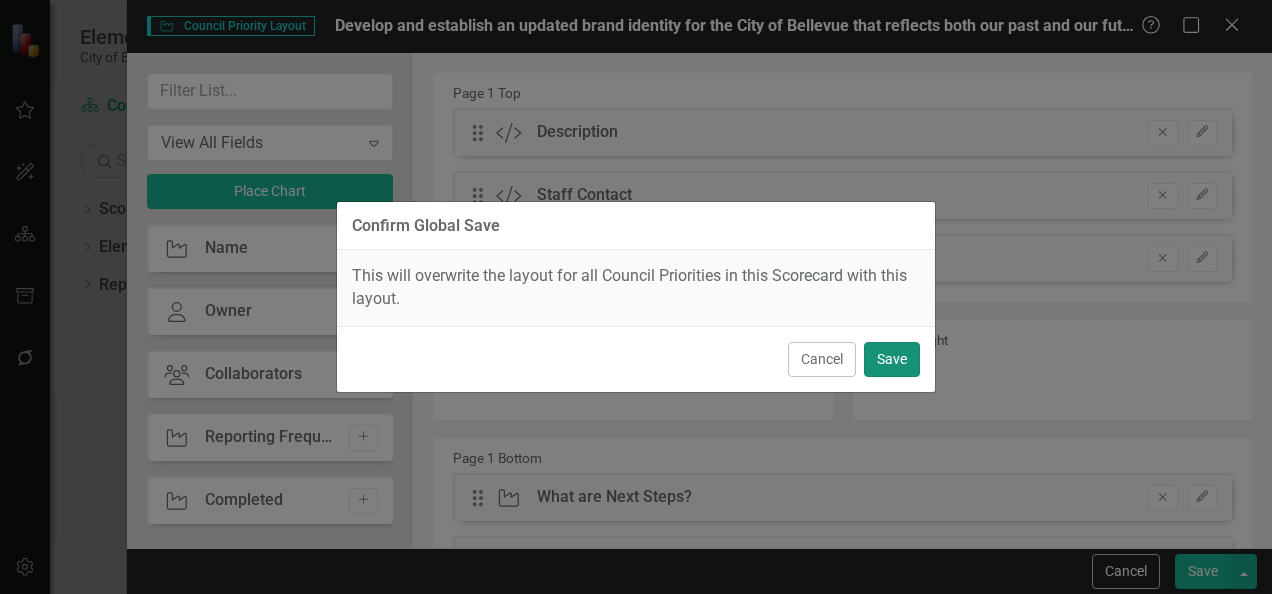 click on "Save" at bounding box center (892, 359) 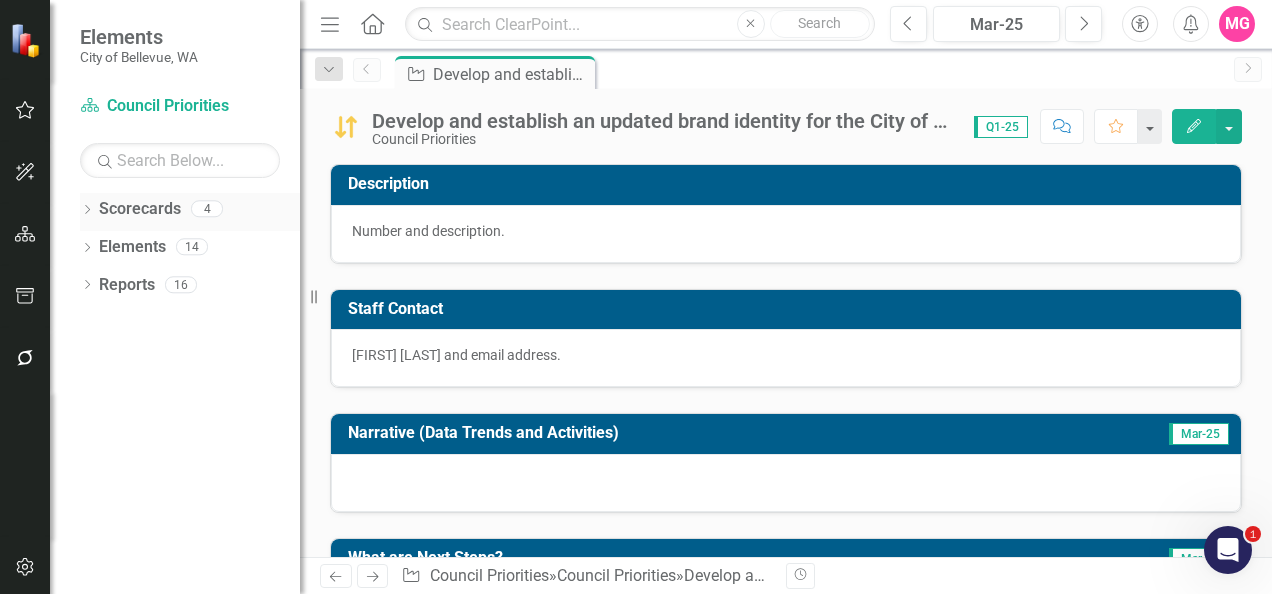 click on "Scorecards" at bounding box center (140, 209) 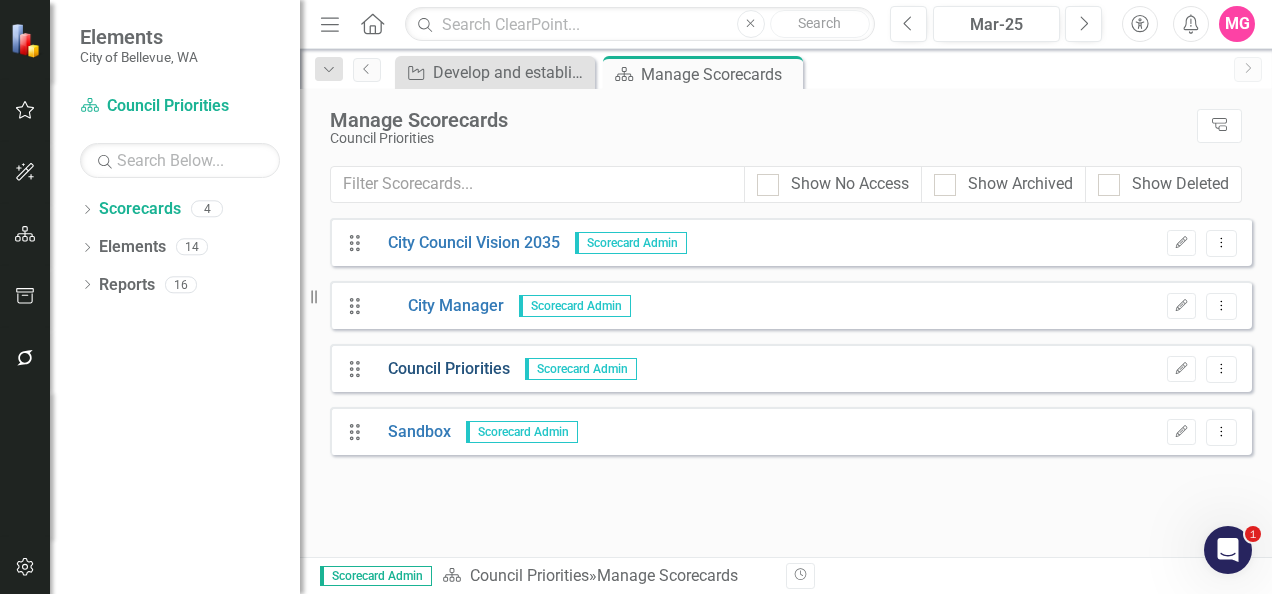 click on "Council Priorities" at bounding box center [441, 369] 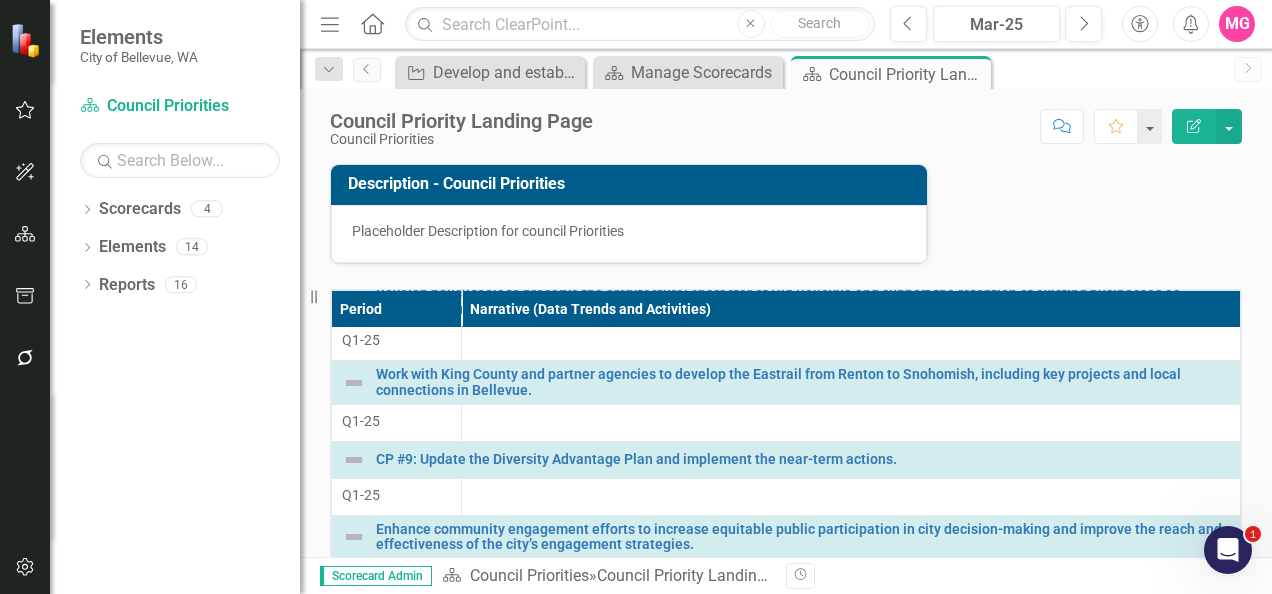 scroll, scrollTop: 528, scrollLeft: 0, axis: vertical 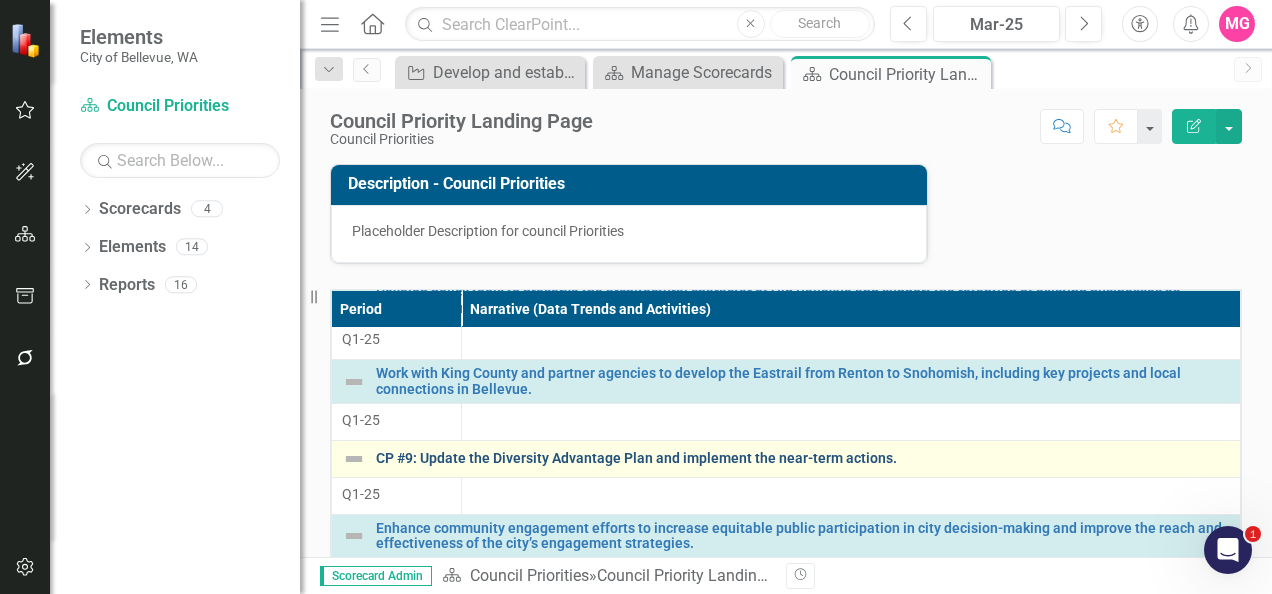 click on "CP #9: Update the Diversity Advantage Plan and implement the near-term actions." at bounding box center (803, 458) 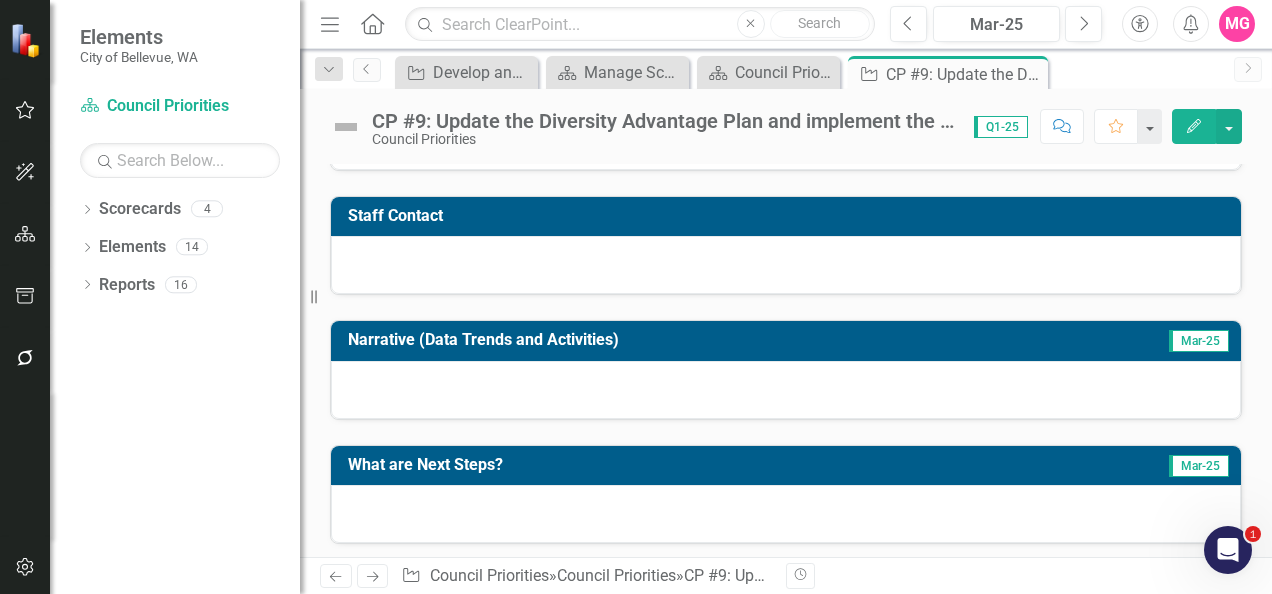 scroll, scrollTop: 0, scrollLeft: 0, axis: both 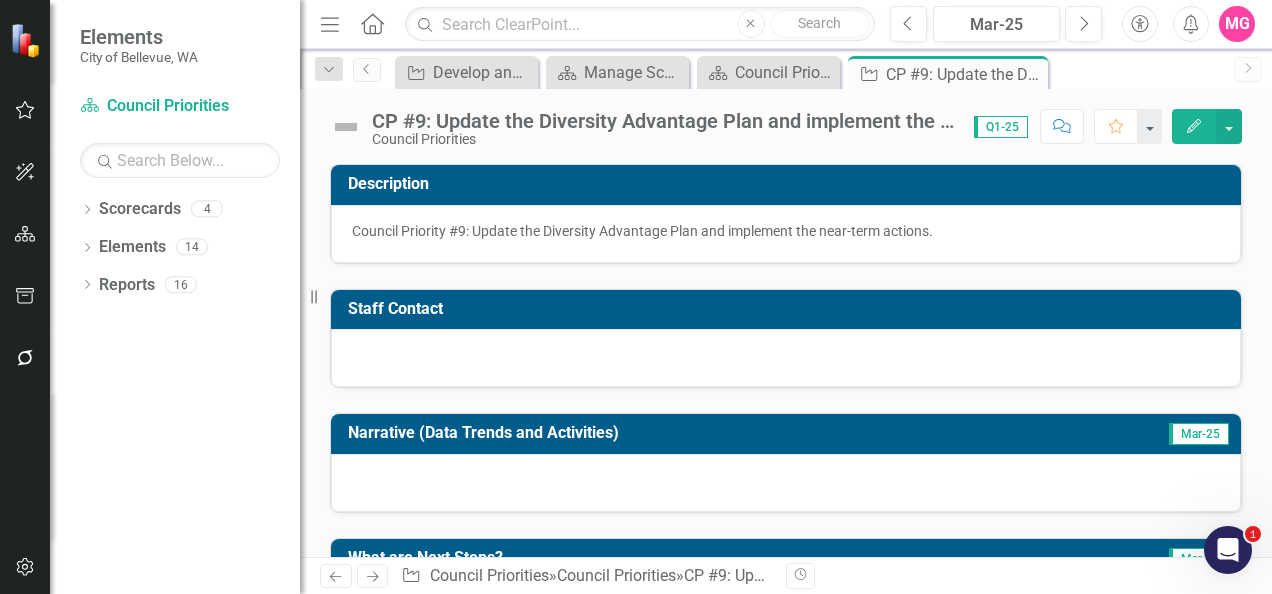 click on "Staff Contact" at bounding box center (786, 326) 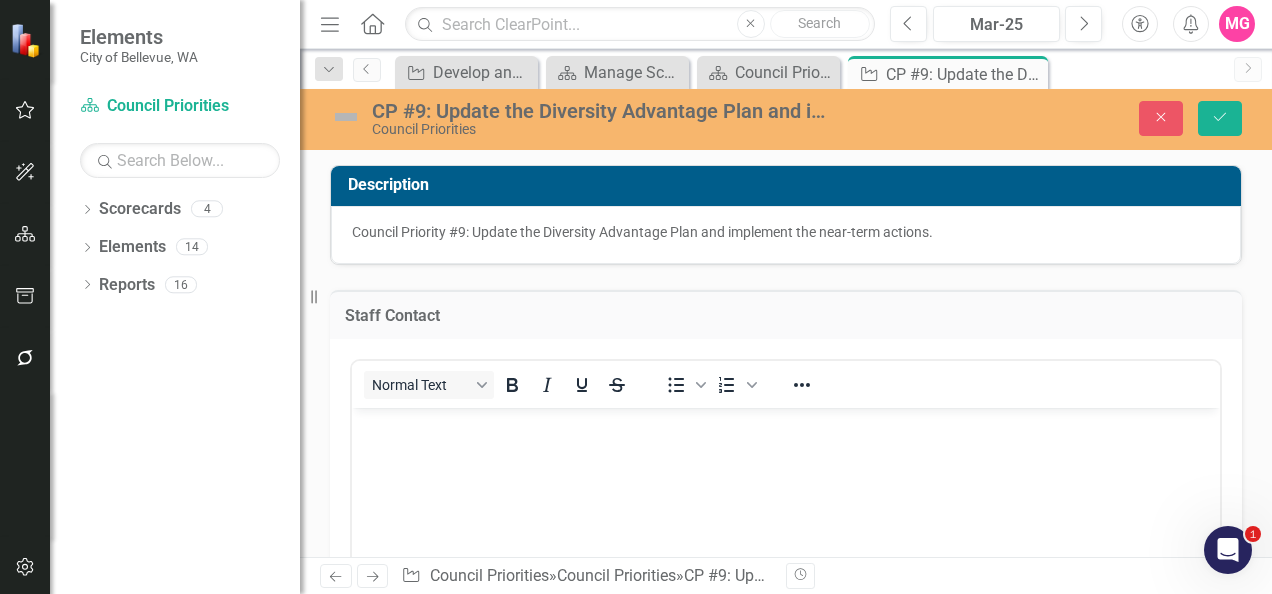 scroll, scrollTop: 0, scrollLeft: 0, axis: both 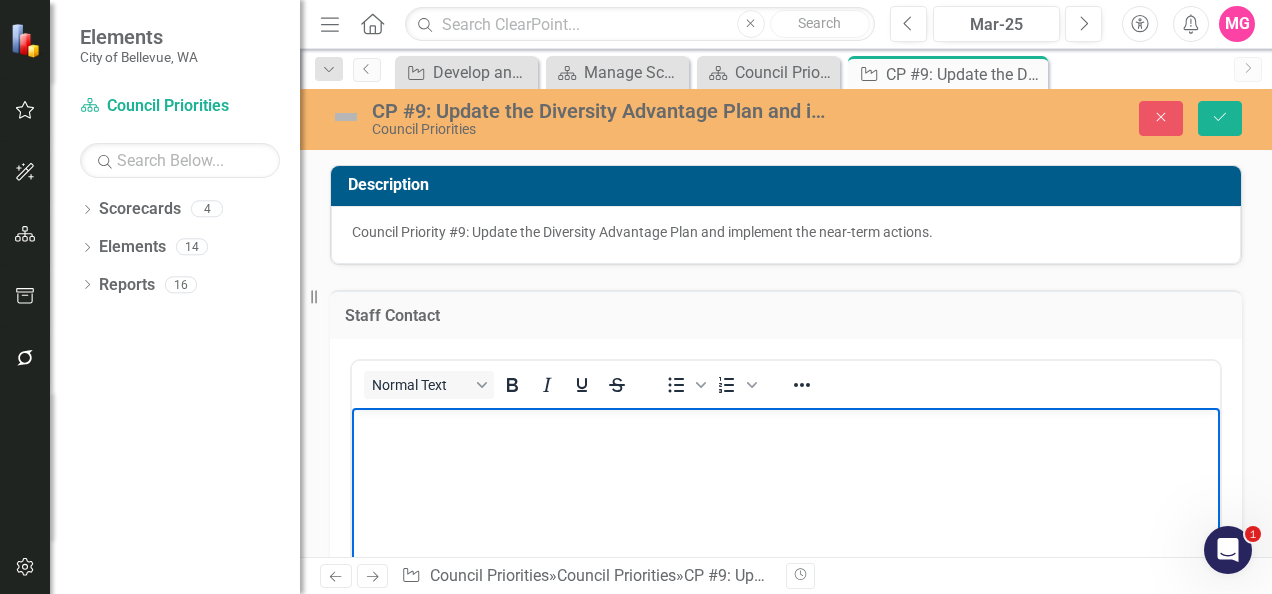 click at bounding box center [786, 424] 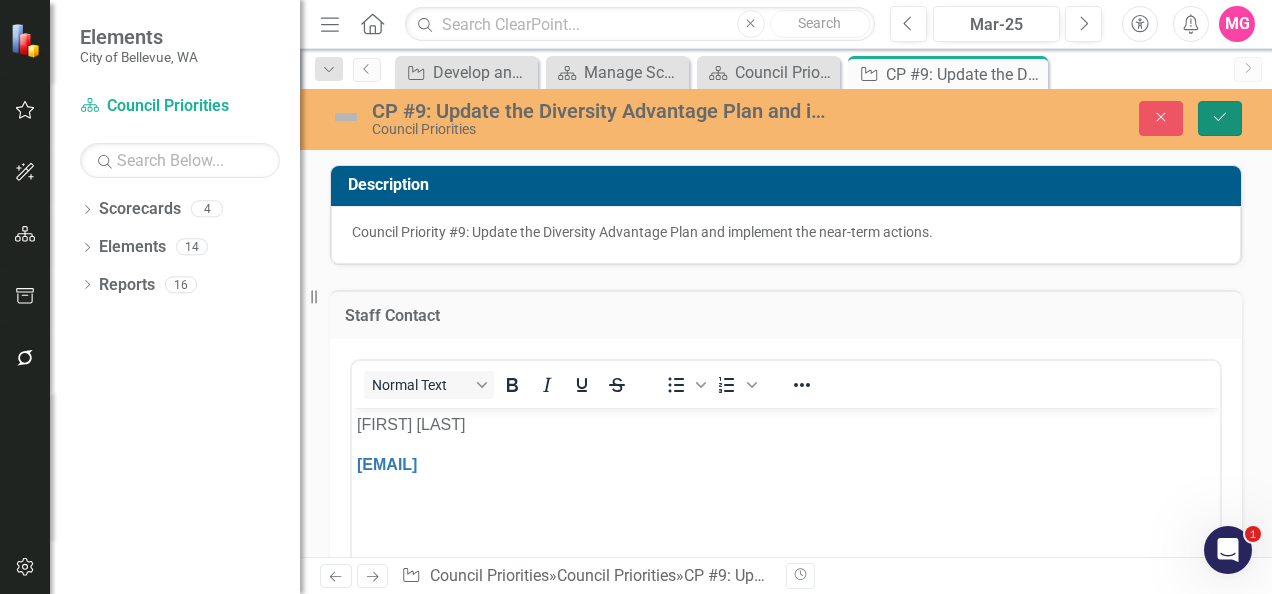 click on "Save" 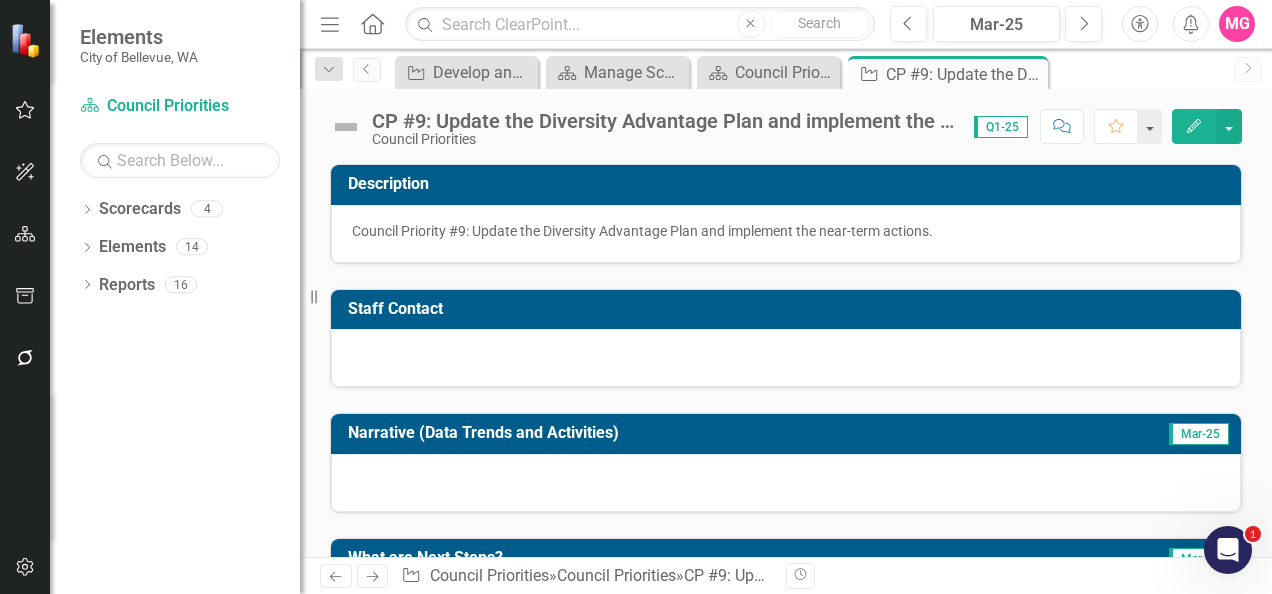 checkbox on "false" 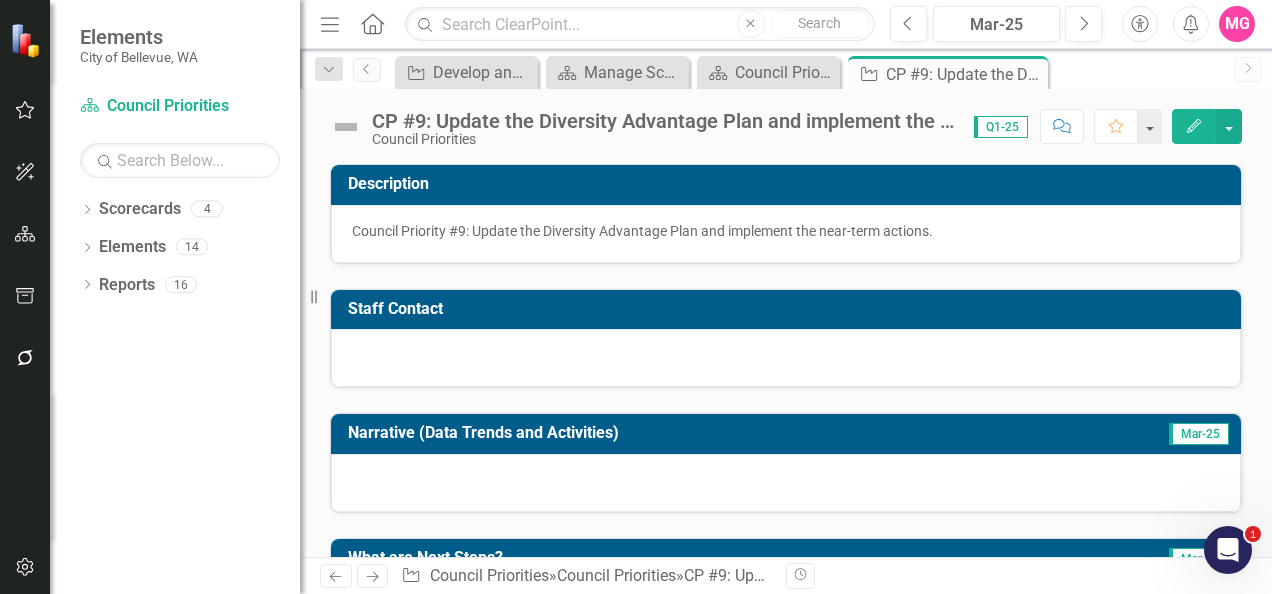checkbox on "false" 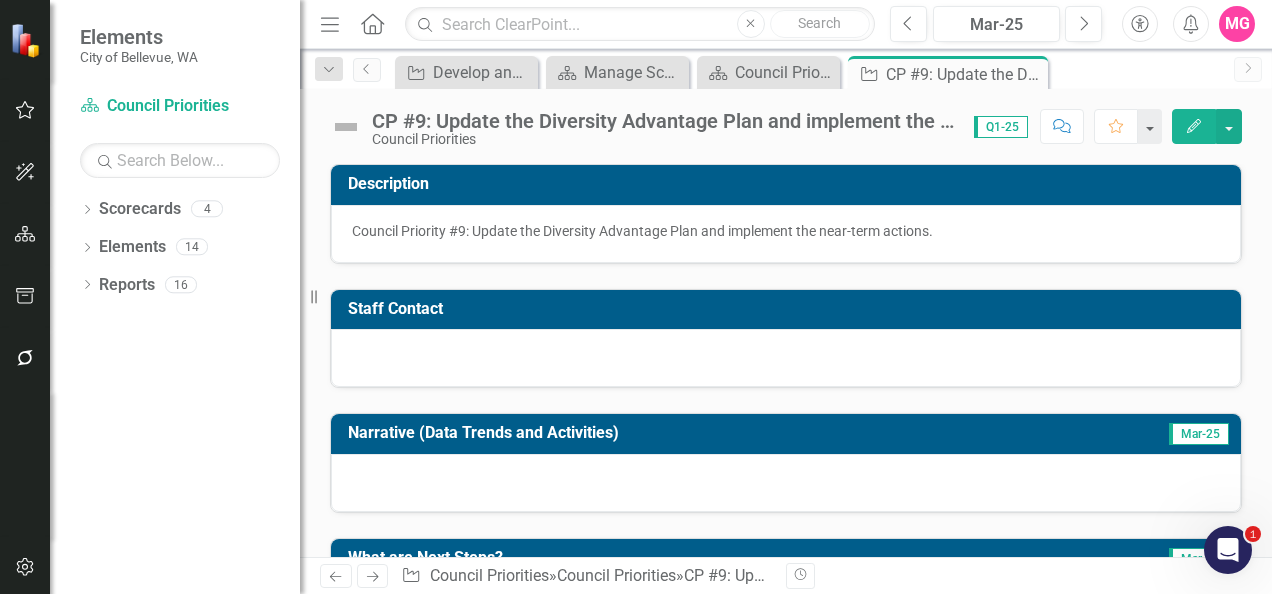 checkbox on "true" 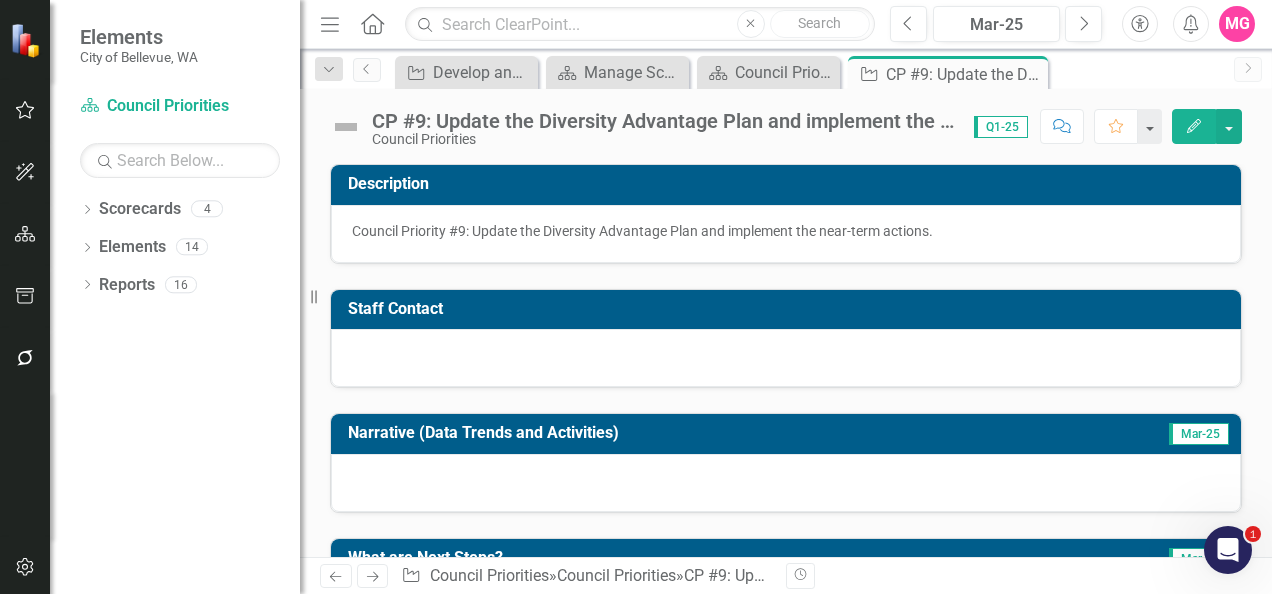 checkbox on "true" 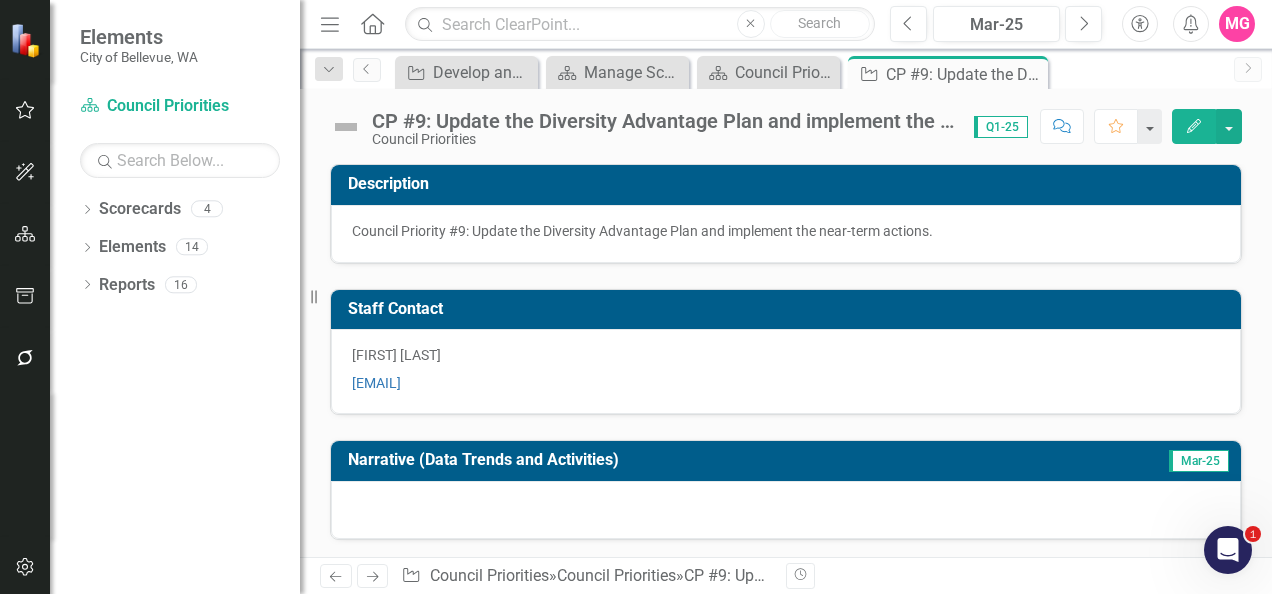 click on "[EMAIL]" at bounding box center (786, 381) 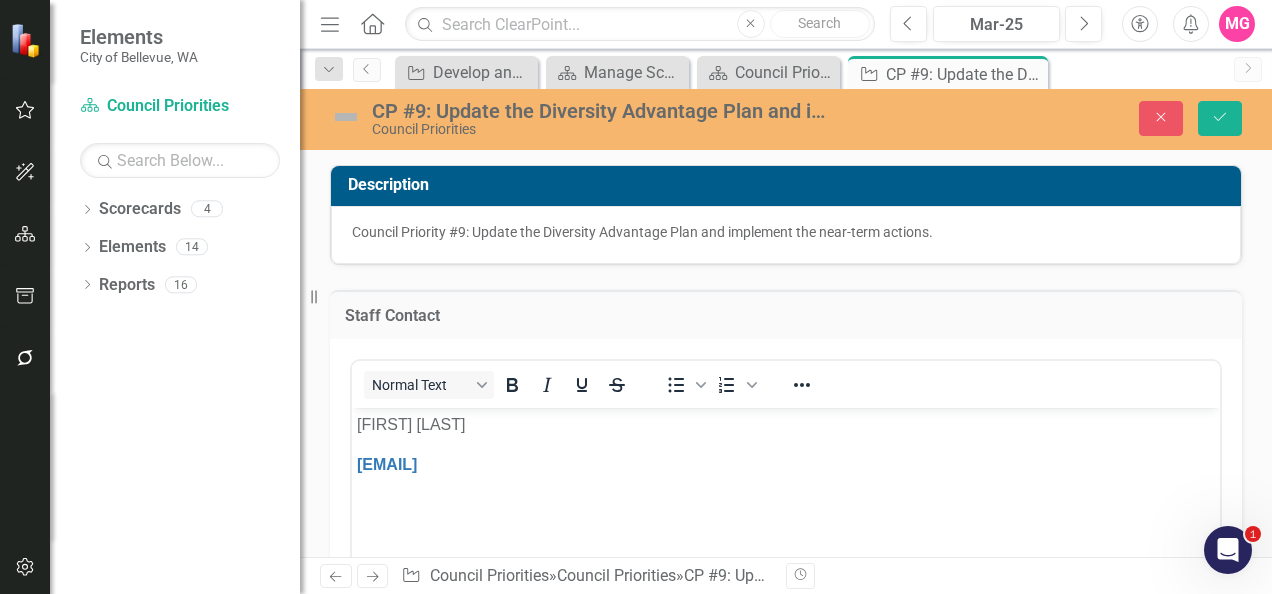 scroll, scrollTop: 0, scrollLeft: 0, axis: both 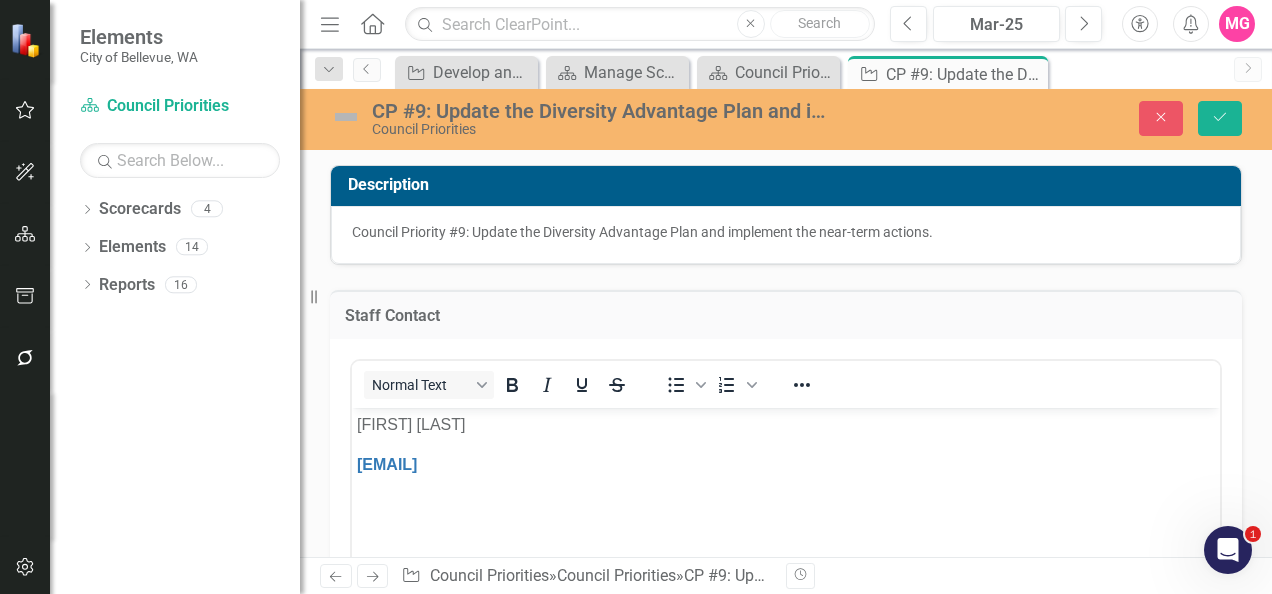 click on "[FIRST] [LAST]" at bounding box center [786, 424] 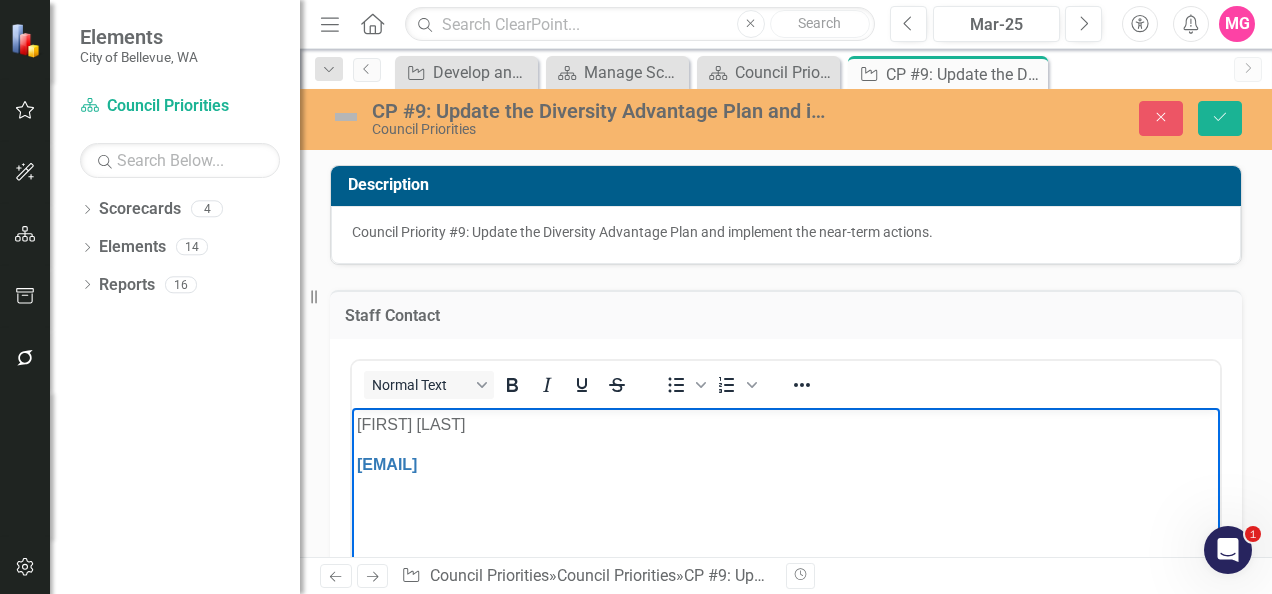 type 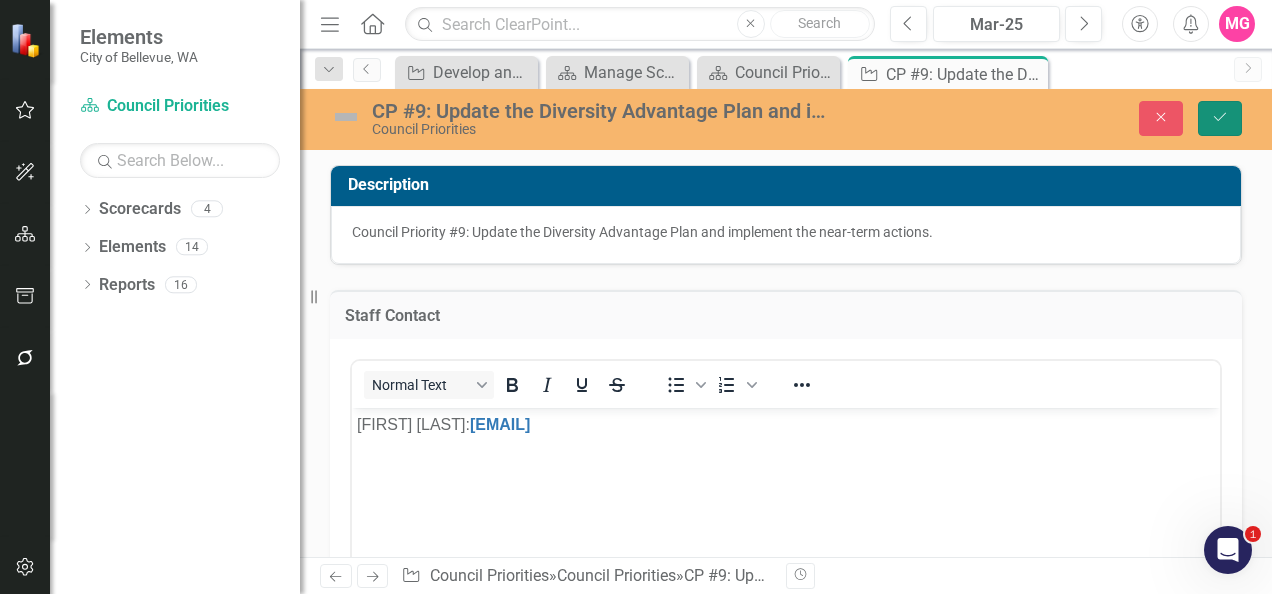 click on "Save" 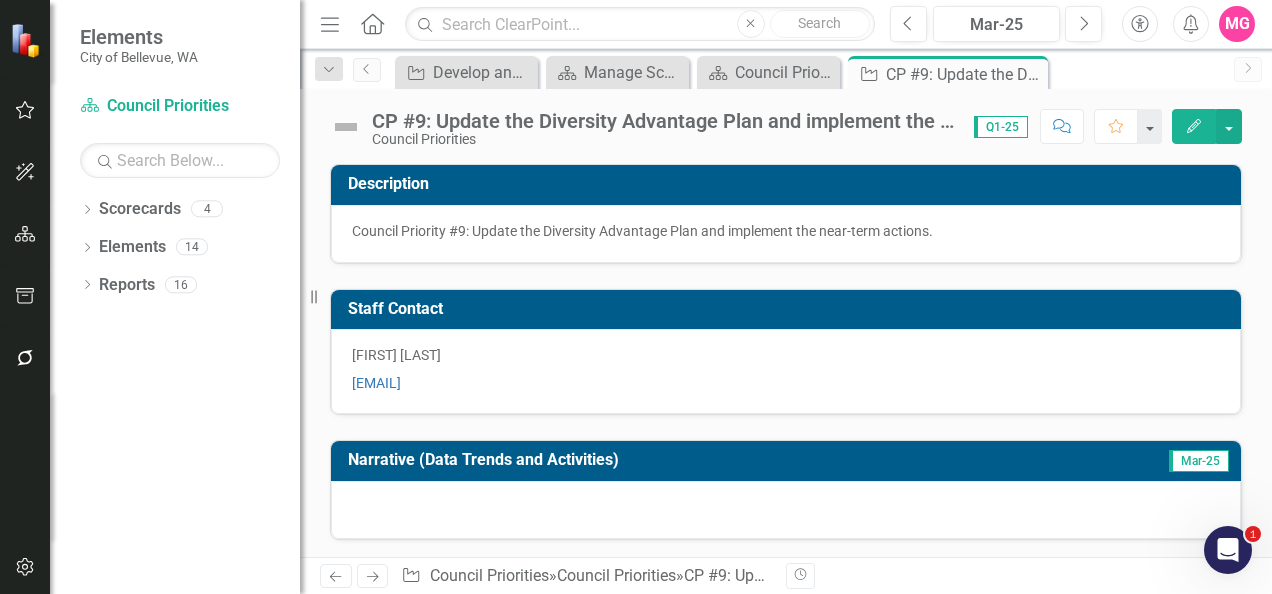 checkbox on "false" 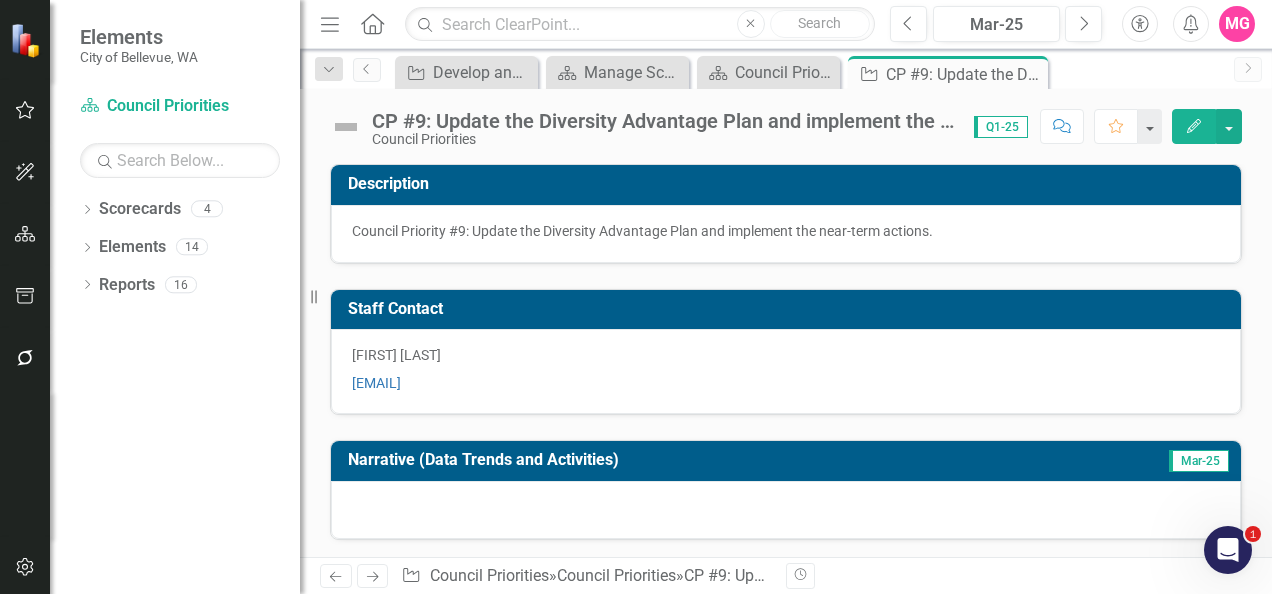 checkbox on "false" 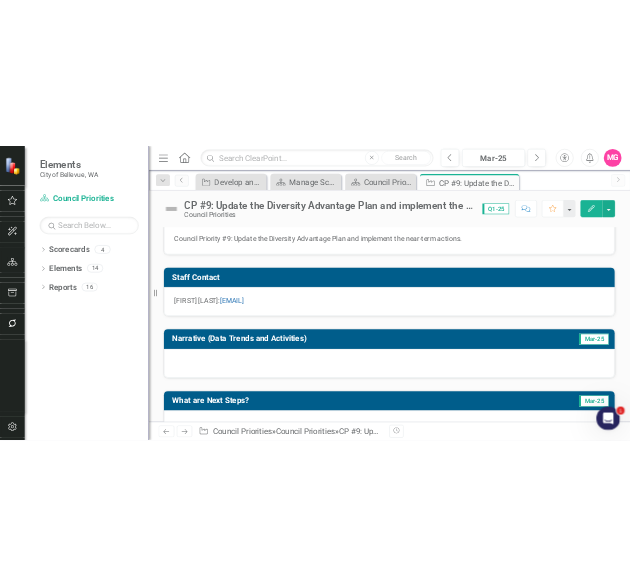 scroll, scrollTop: 46, scrollLeft: 0, axis: vertical 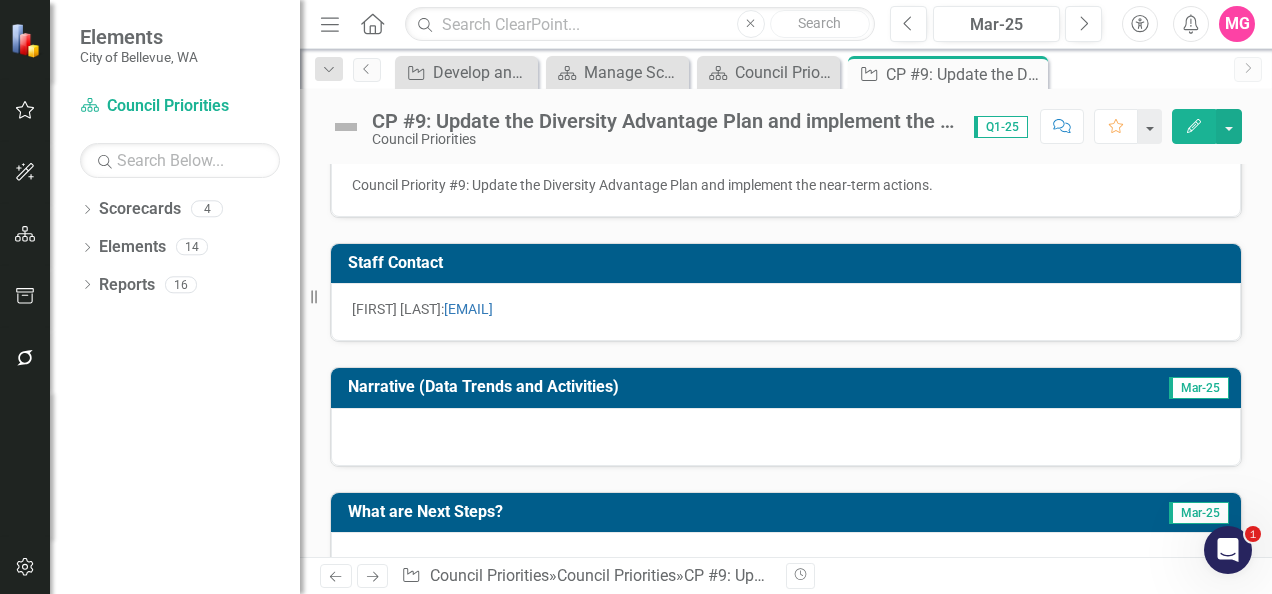 click at bounding box center (346, 127) 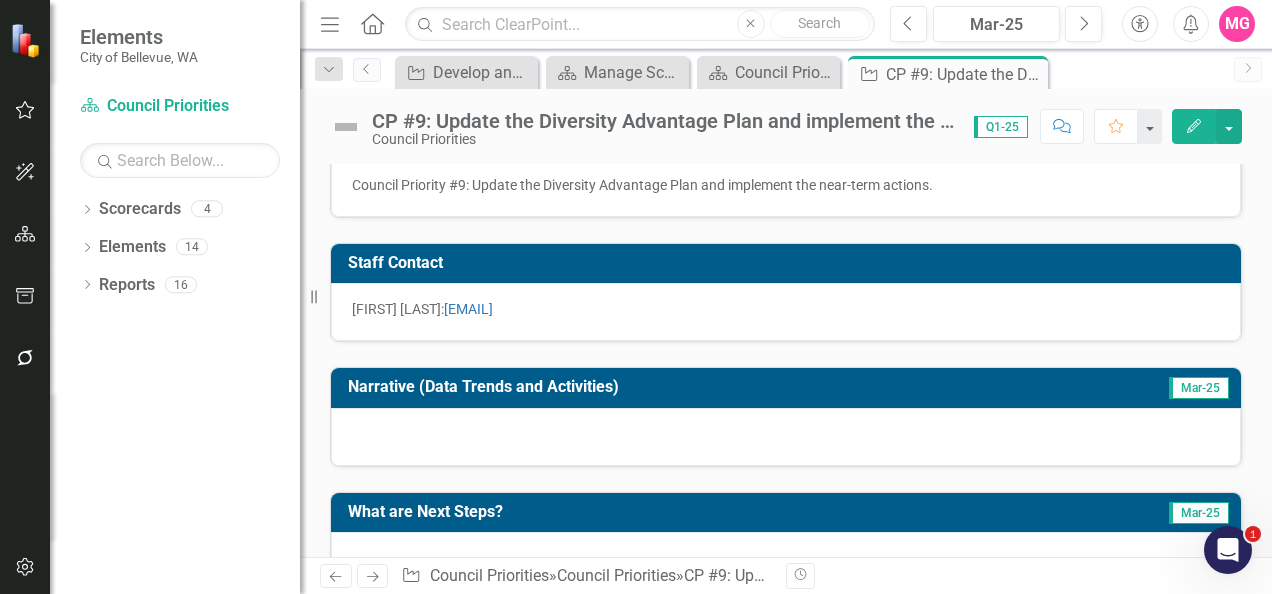 click at bounding box center (346, 127) 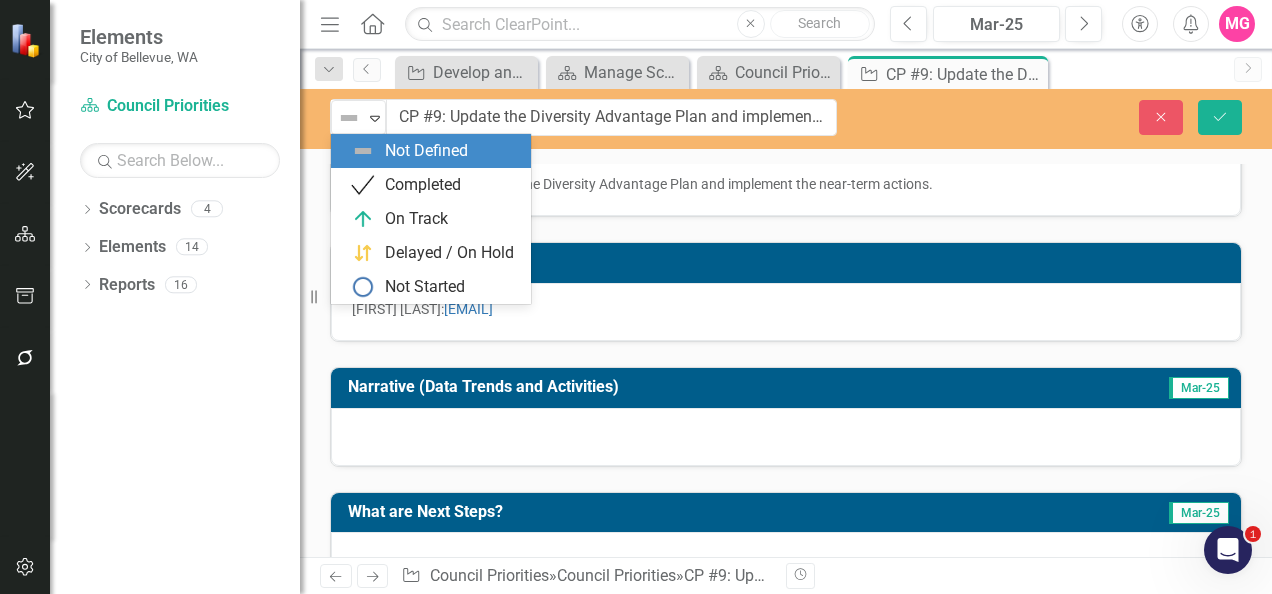 click at bounding box center [349, 118] 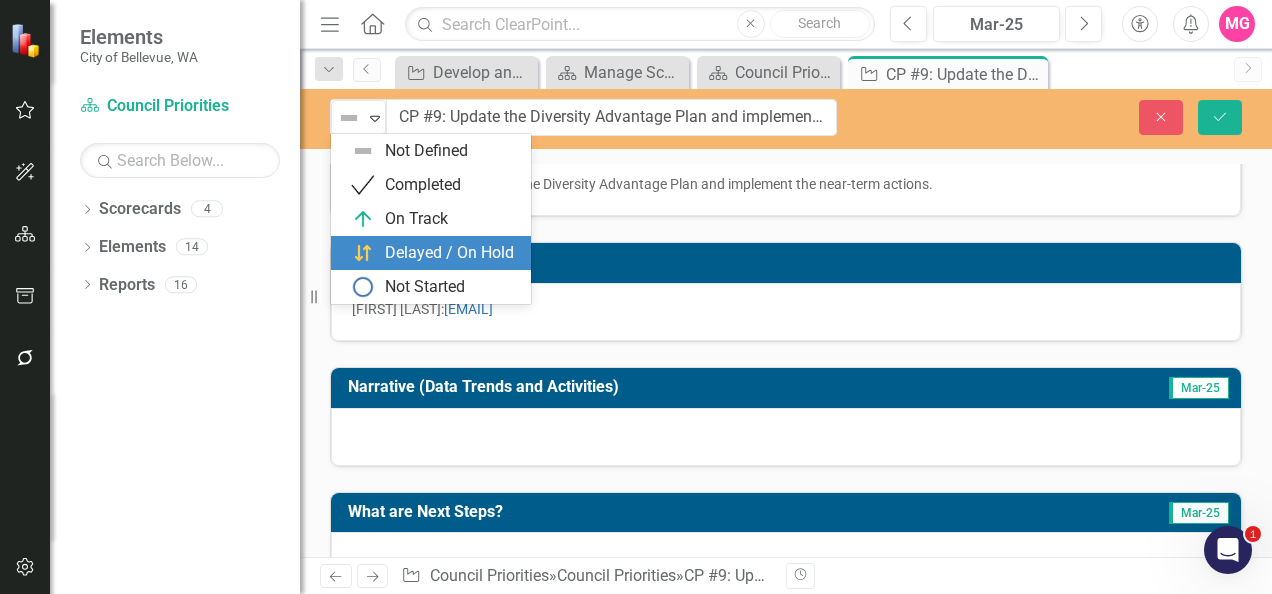 click on "Delayed / On Hold" at bounding box center (449, 253) 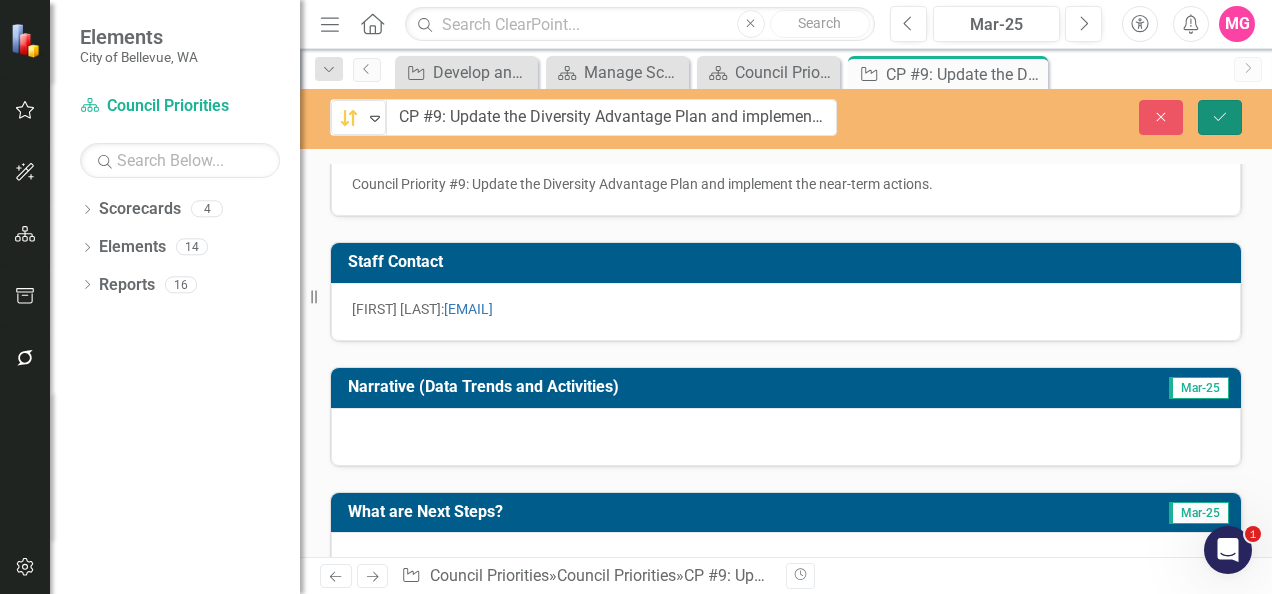 click on "Save" at bounding box center [1220, 117] 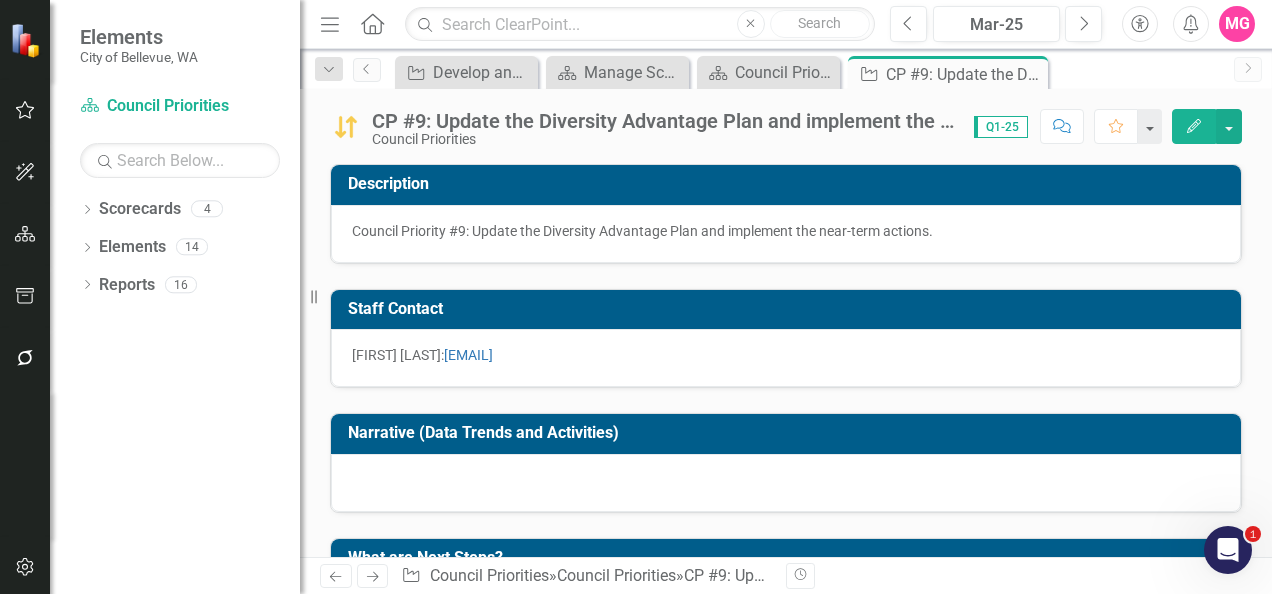 checkbox on "false" 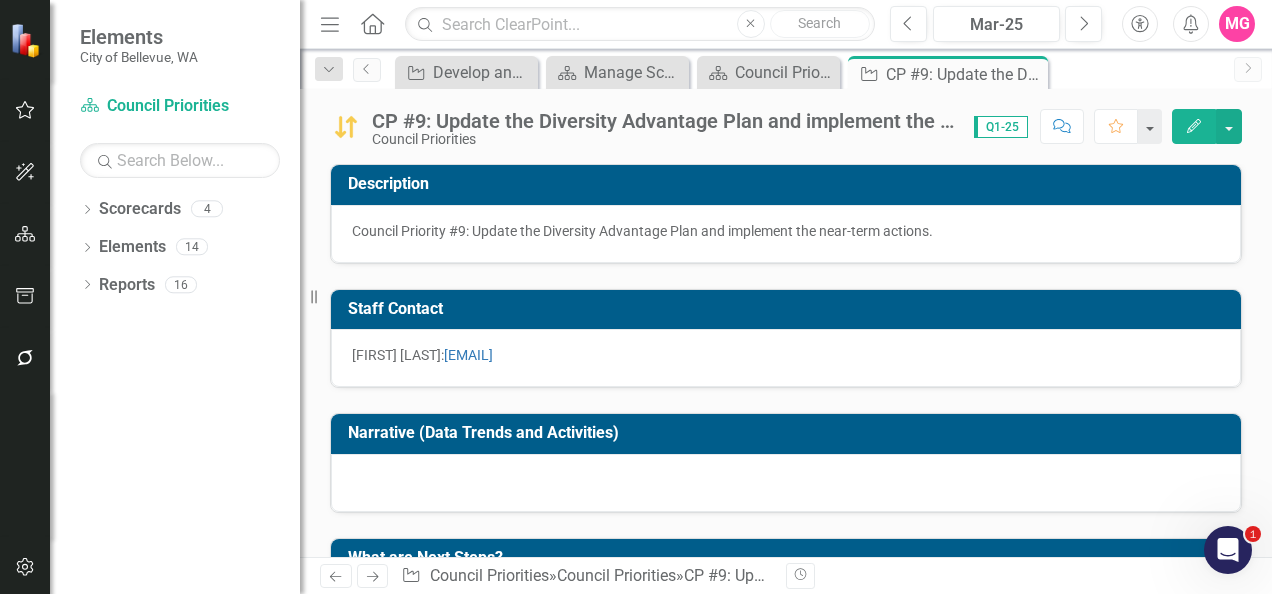 checkbox on "false" 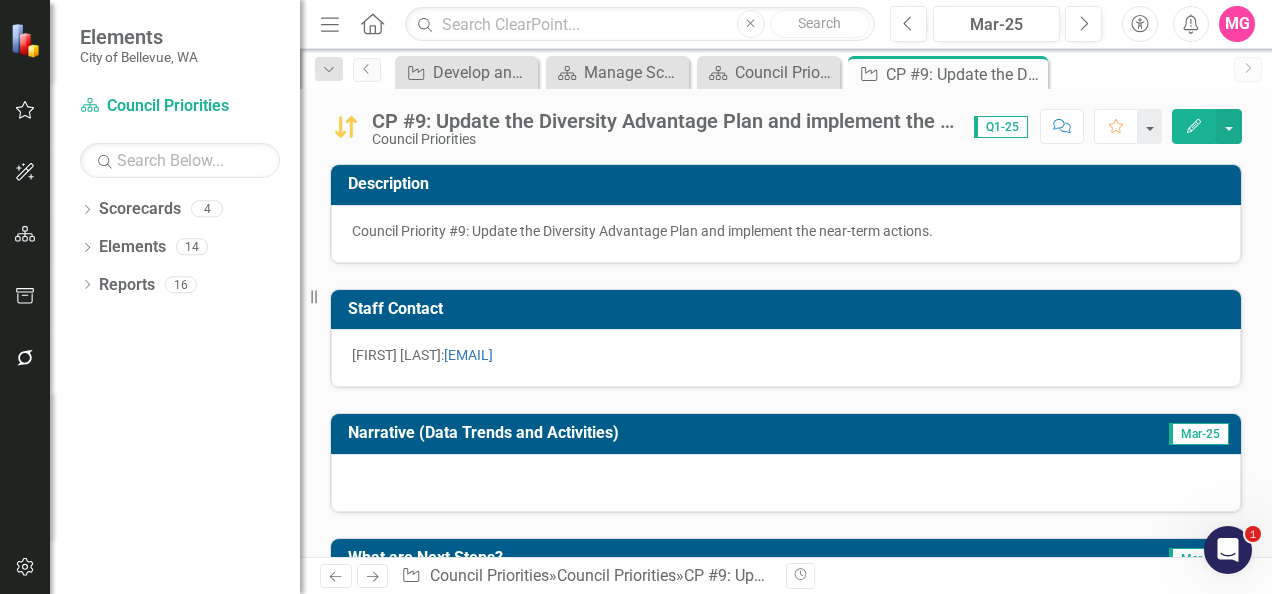 checkbox on "true" 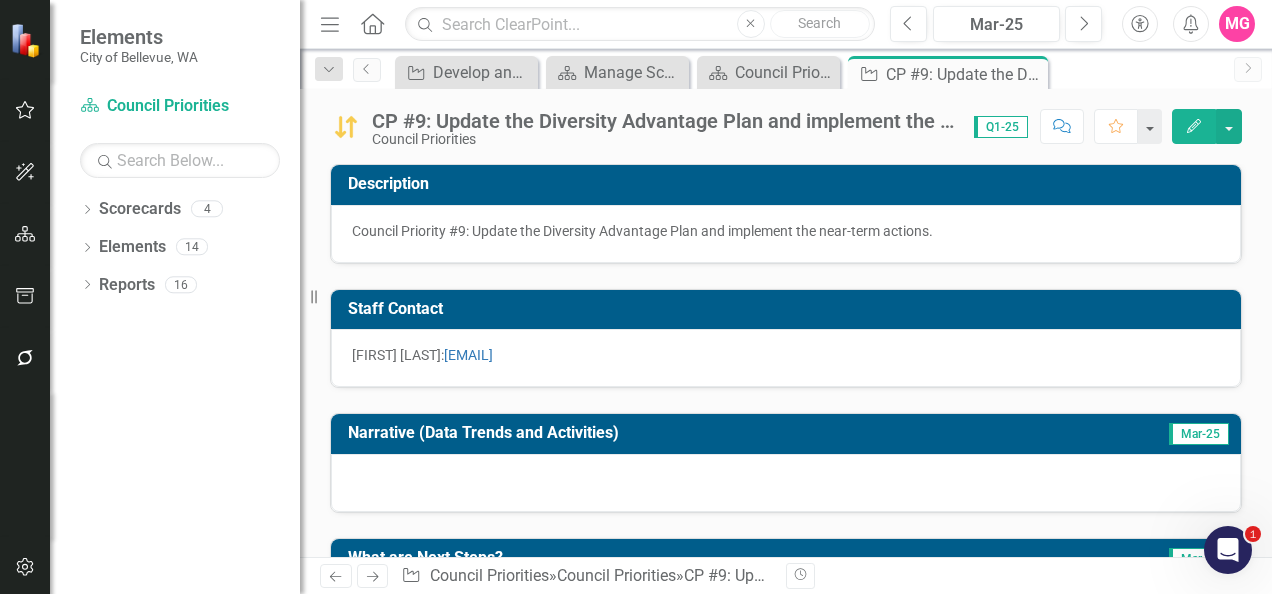 checkbox on "true" 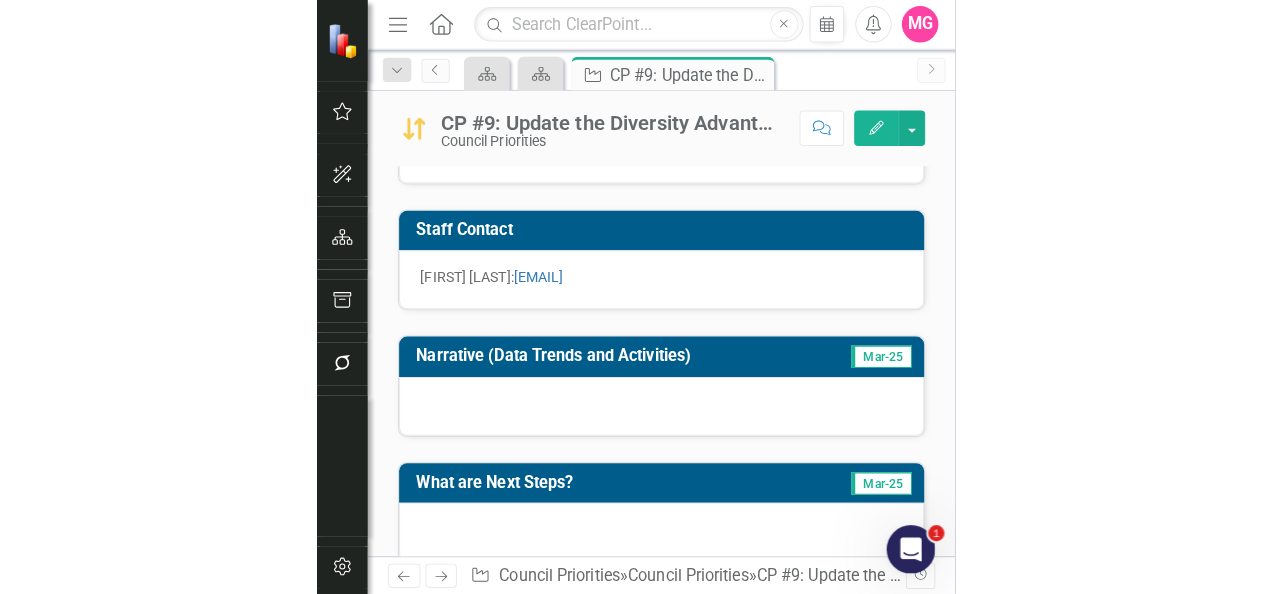 scroll, scrollTop: 100, scrollLeft: 0, axis: vertical 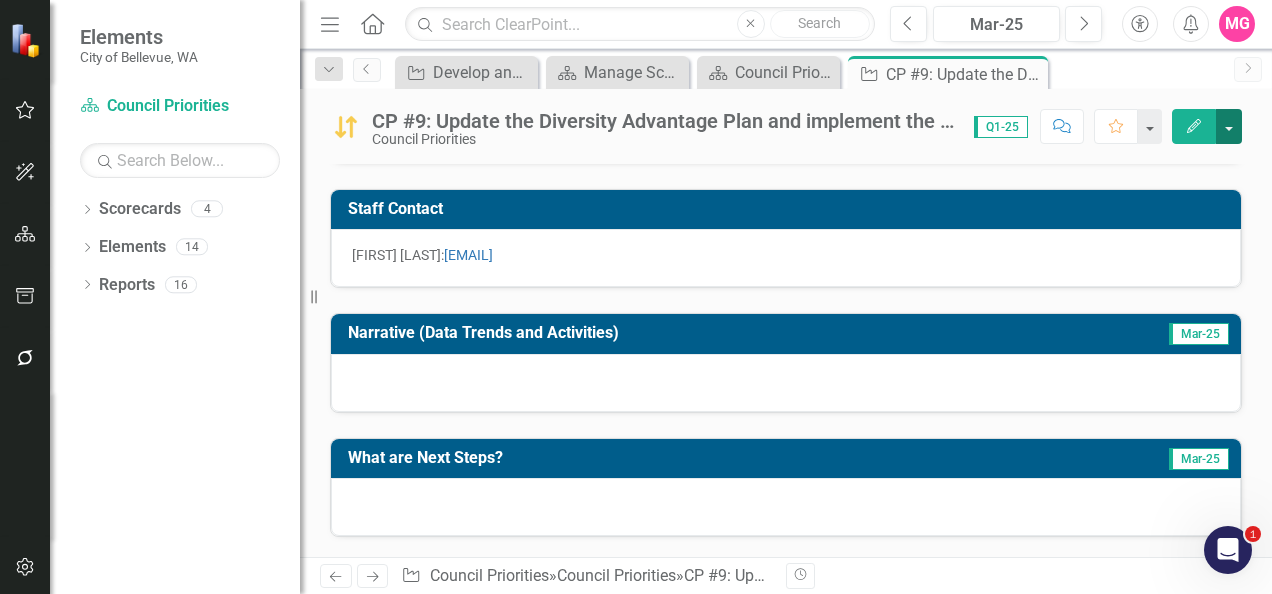 click at bounding box center [1229, 126] 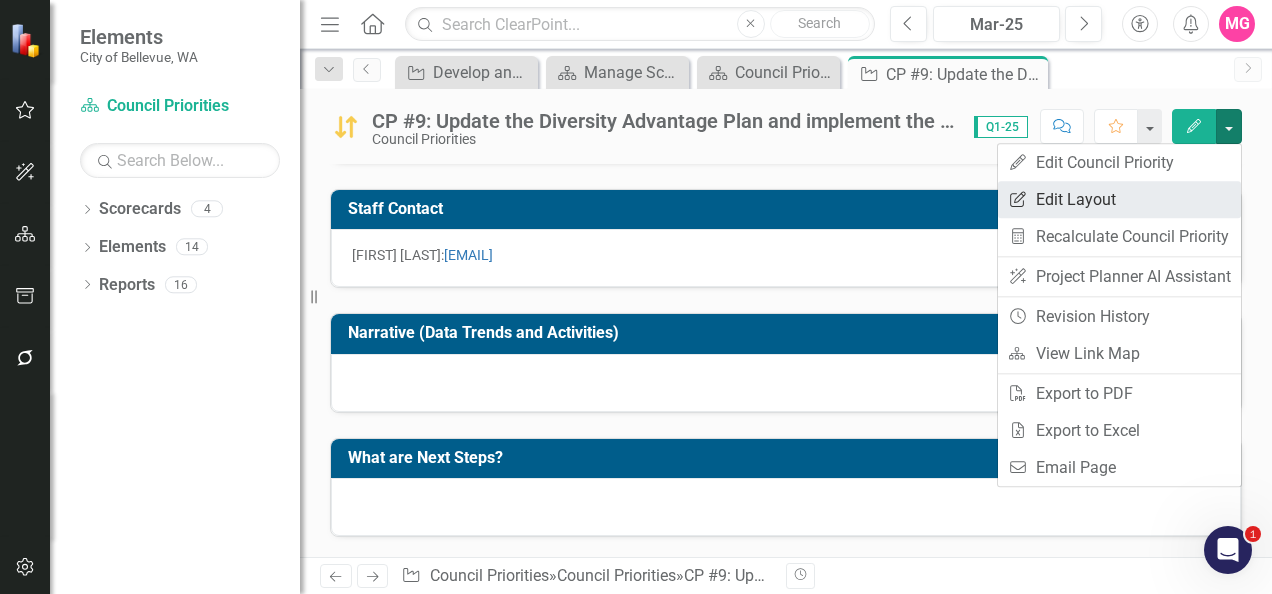 click on "Edit Report Edit Layout" at bounding box center (1119, 199) 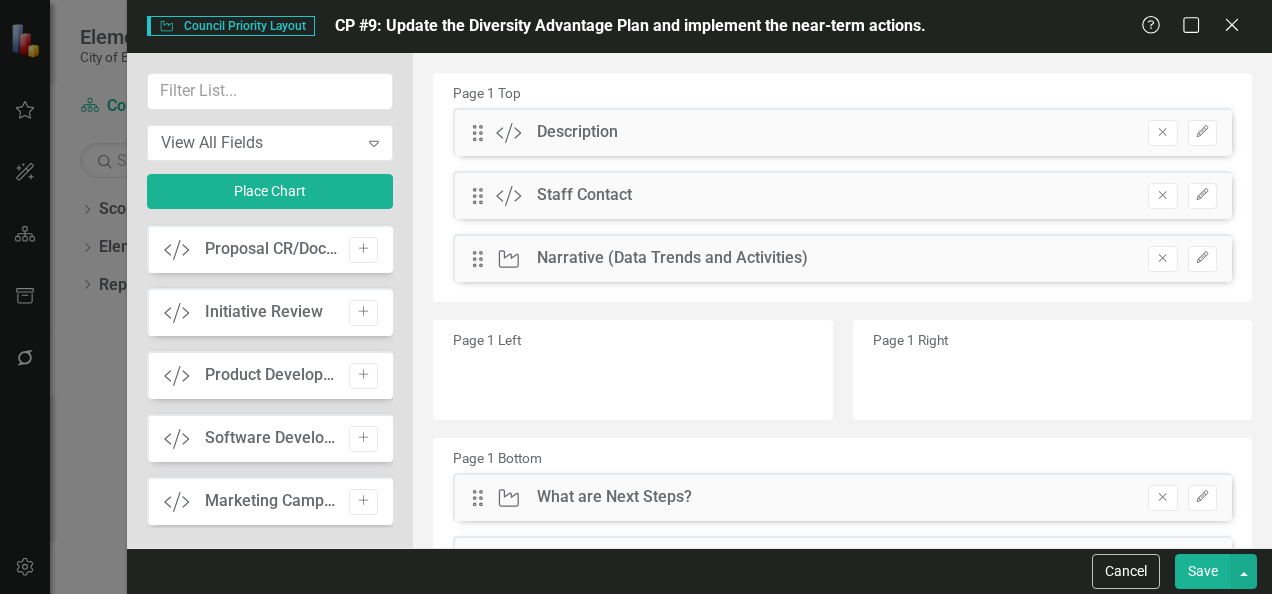 scroll, scrollTop: 2403, scrollLeft: 0, axis: vertical 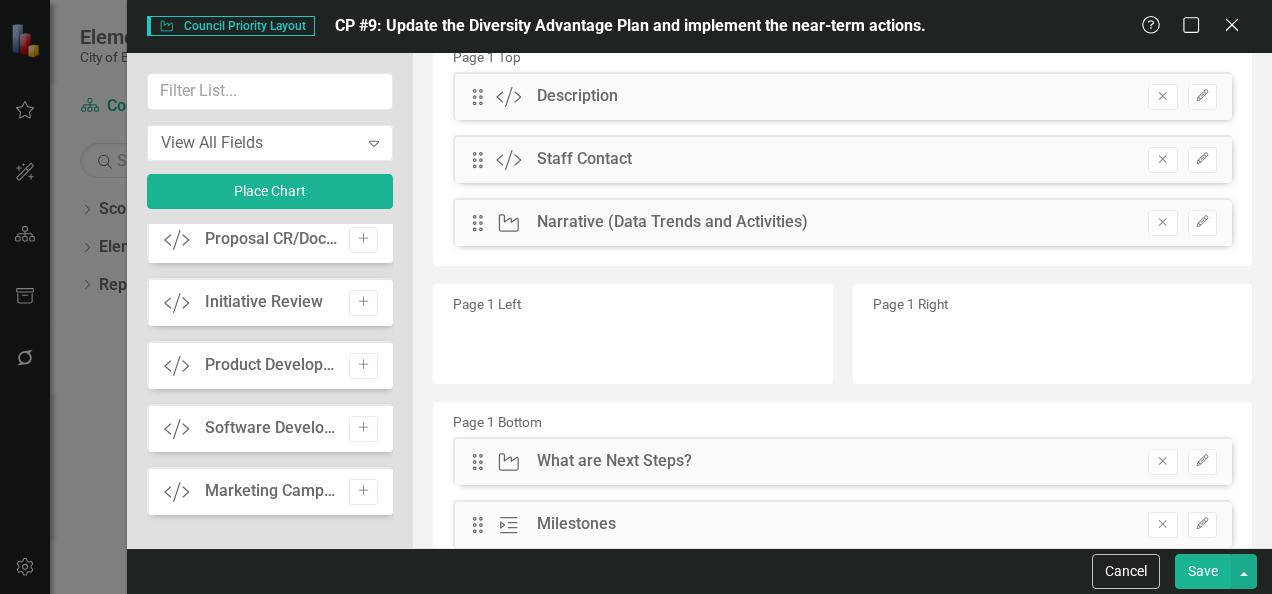 click on "Save" at bounding box center (1203, 571) 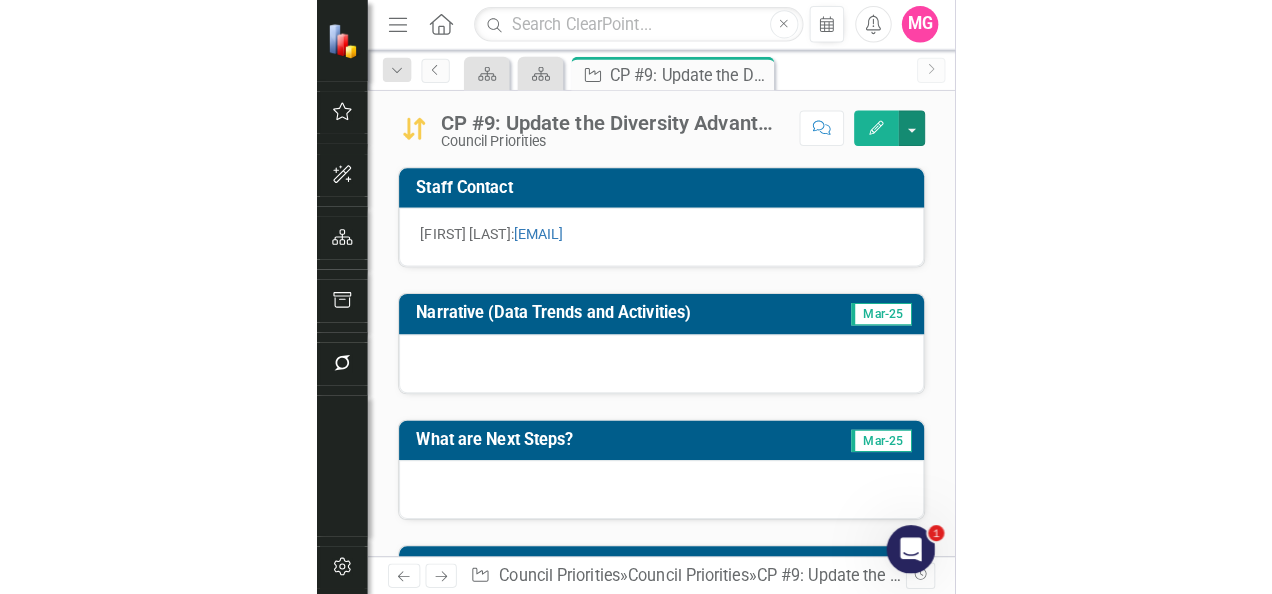 scroll, scrollTop: 144, scrollLeft: 0, axis: vertical 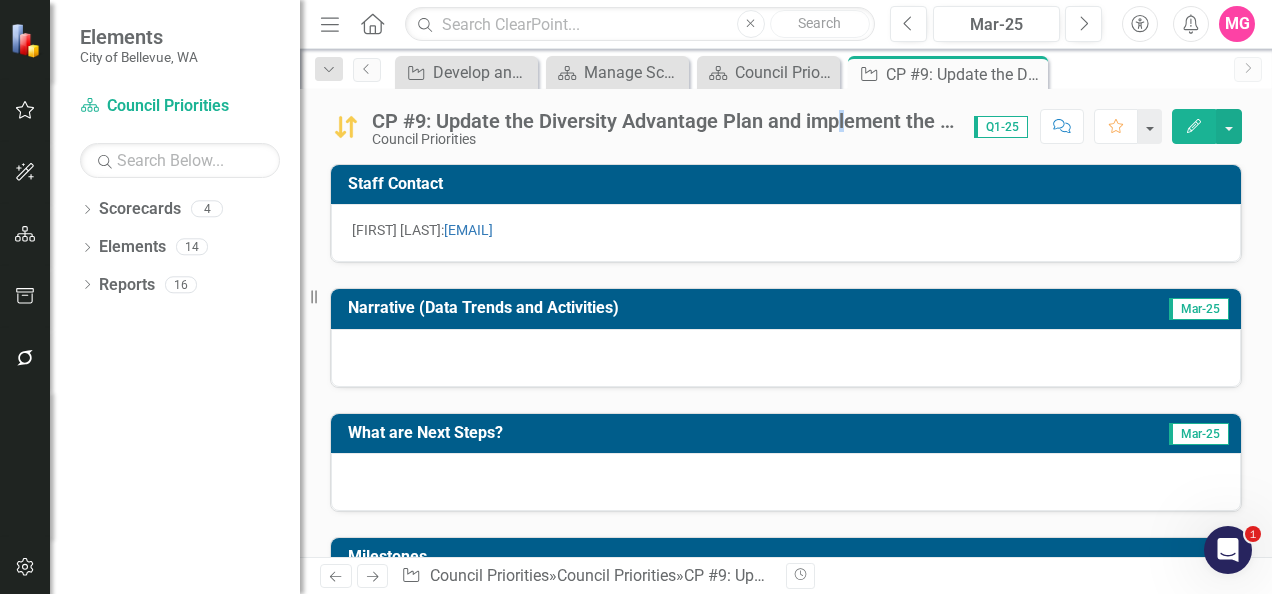 click on "Council Priority #9: Update the Diversity Advantage Plan and implement the near-term actions. Council Priorities Score: 0.00 Q1-25 Completed  Comment Favorite Edit" at bounding box center [786, 119] 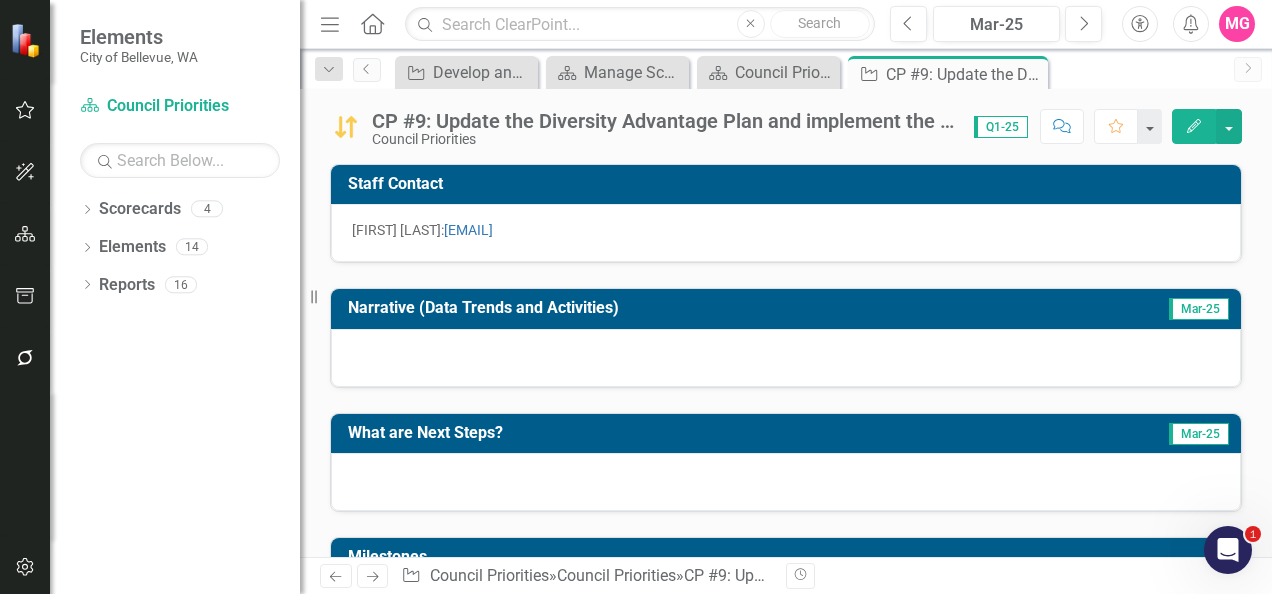 drag, startPoint x: 839, startPoint y: 98, endPoint x: 834, endPoint y: 124, distance: 26.476404 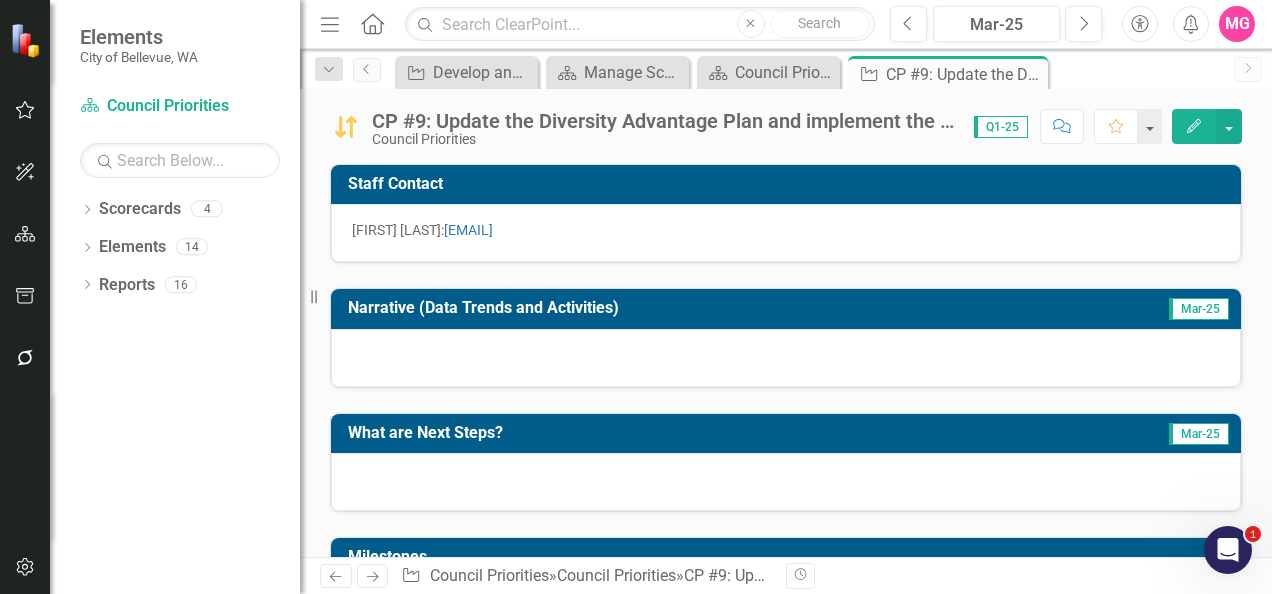click on "CP #9: Update the Diversity Advantage Plan and implement the near-term actions." at bounding box center (663, 121) 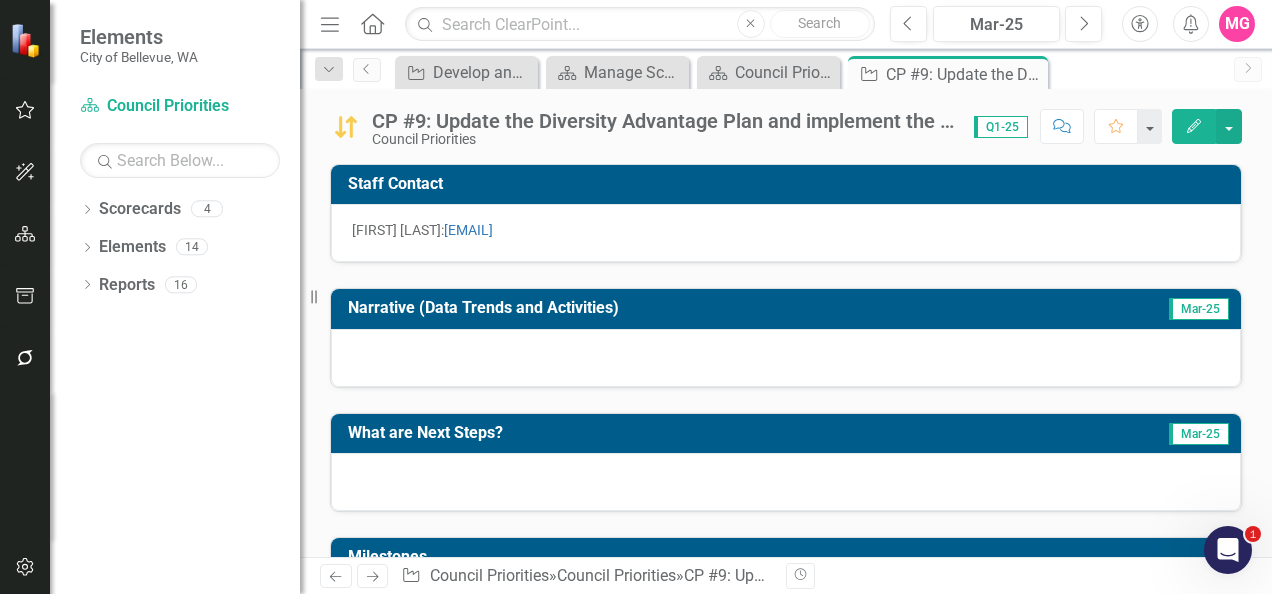 click at bounding box center (786, 358) 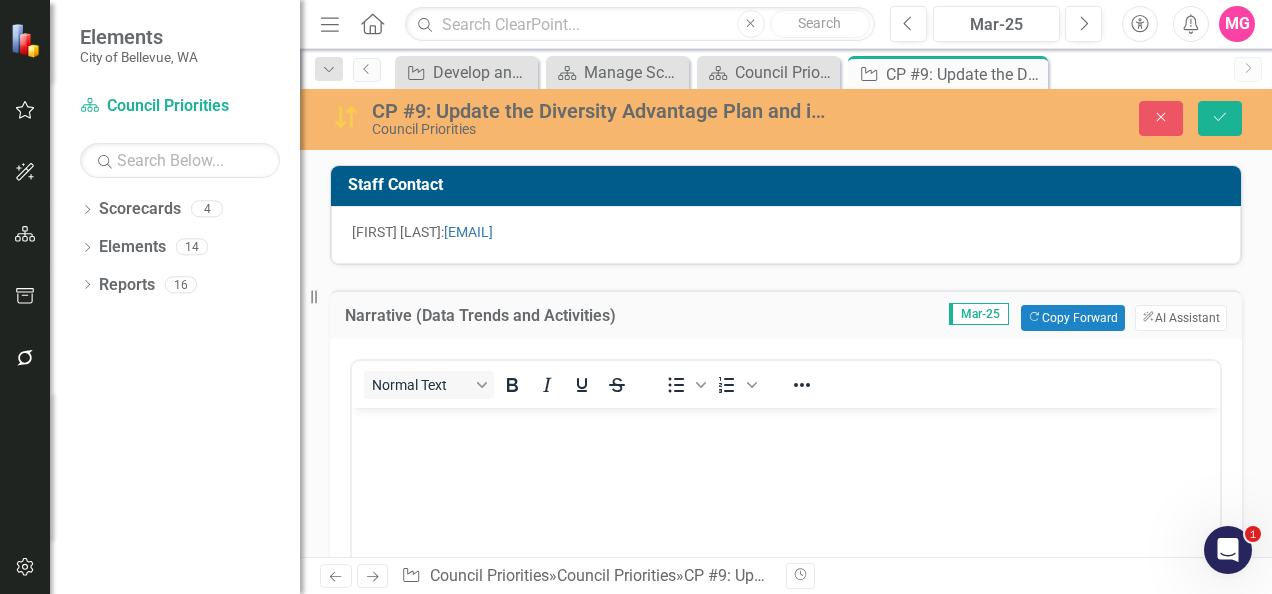 scroll, scrollTop: 0, scrollLeft: 0, axis: both 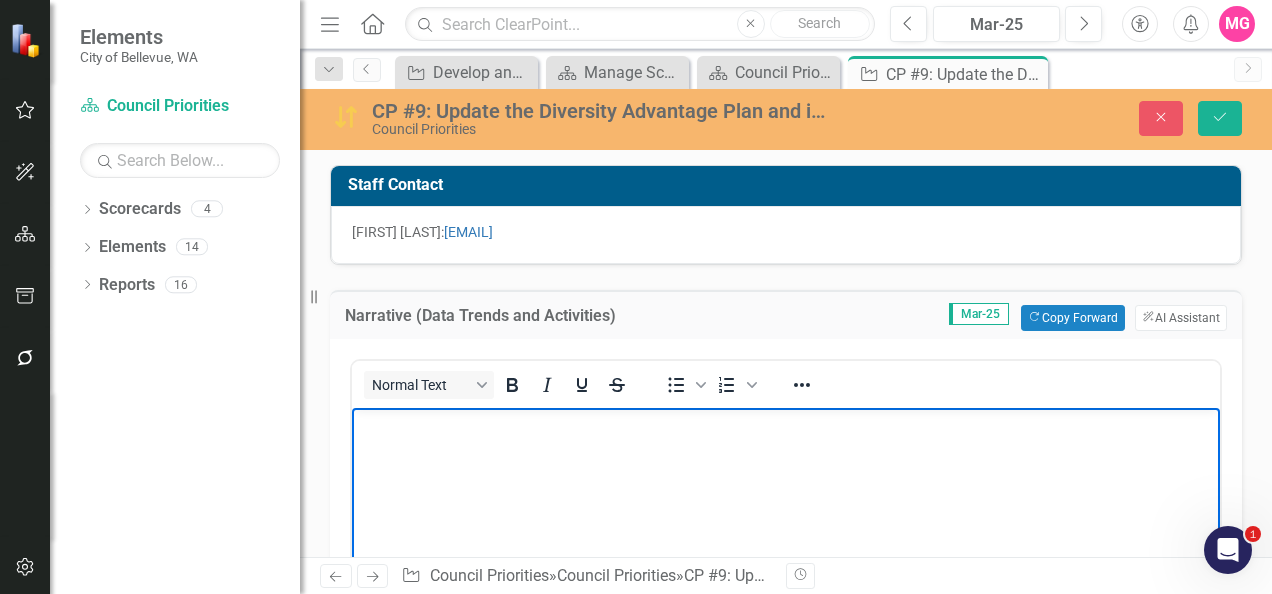 click at bounding box center [786, 557] 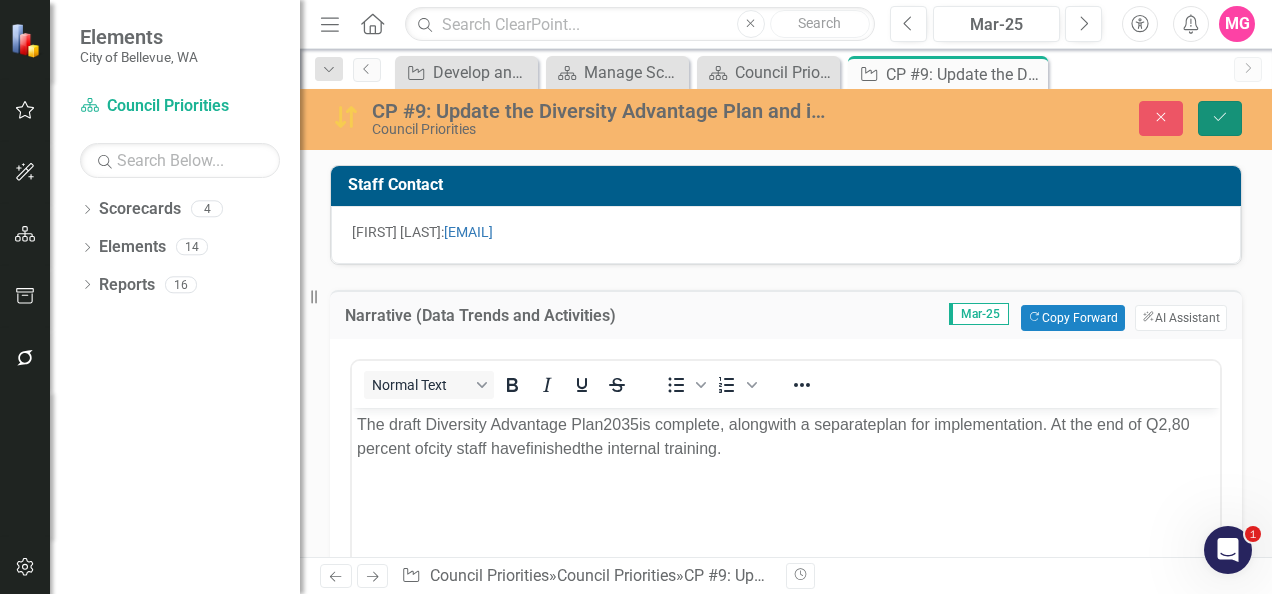 click on "Save" 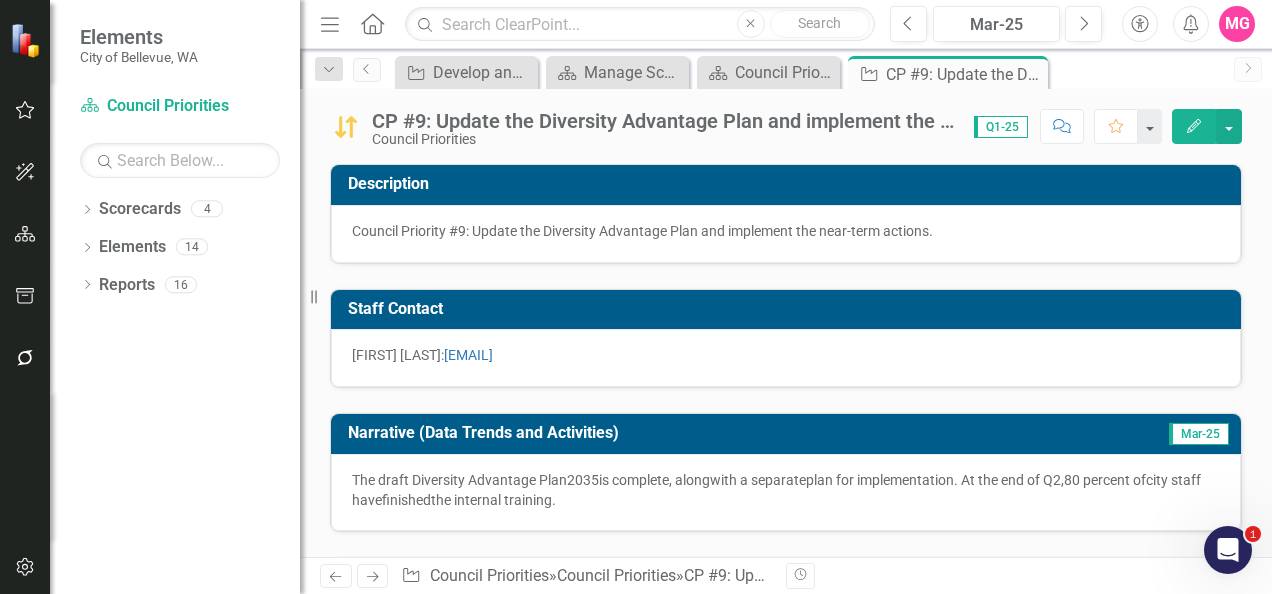 checkbox on "false" 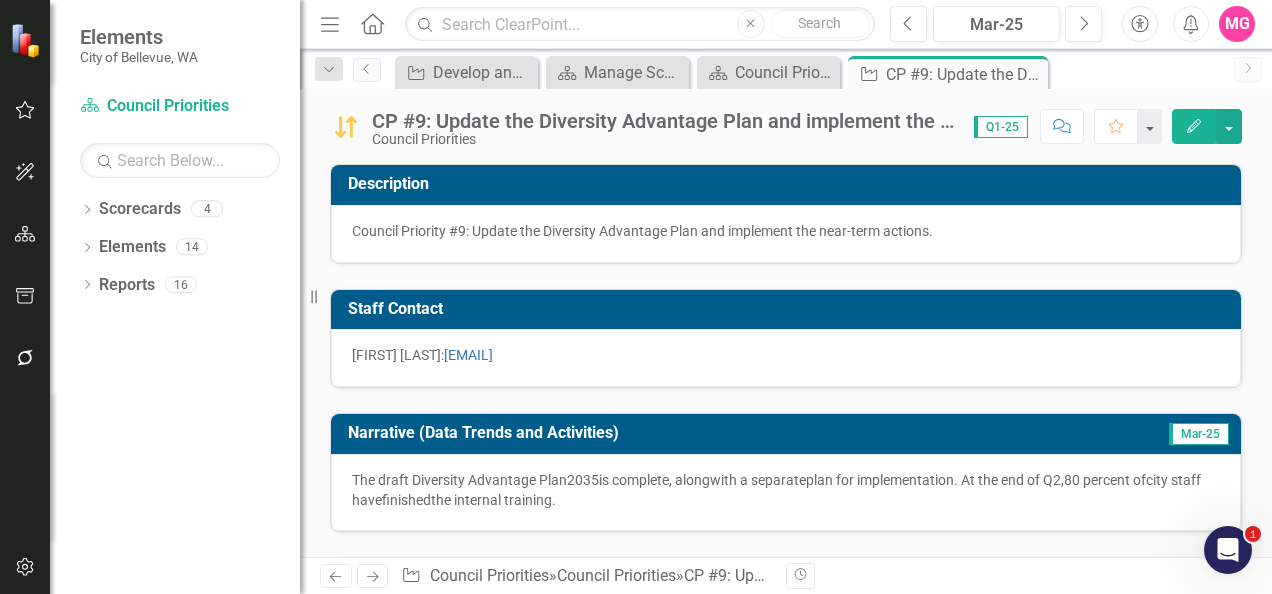 checkbox on "false" 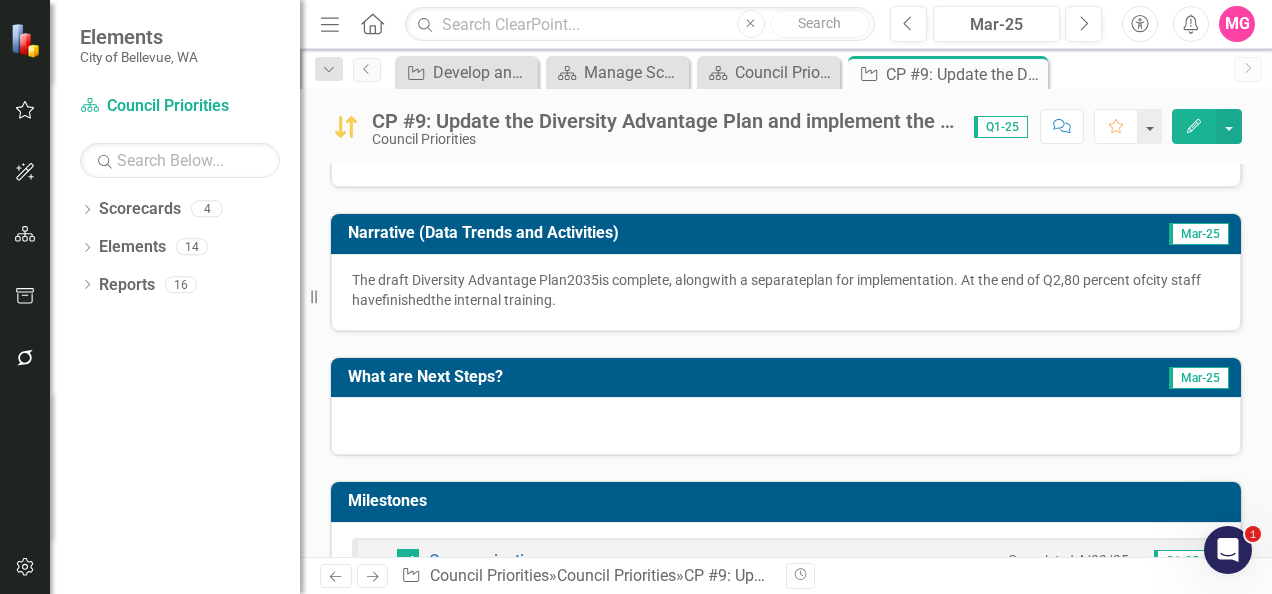 scroll, scrollTop: 281, scrollLeft: 0, axis: vertical 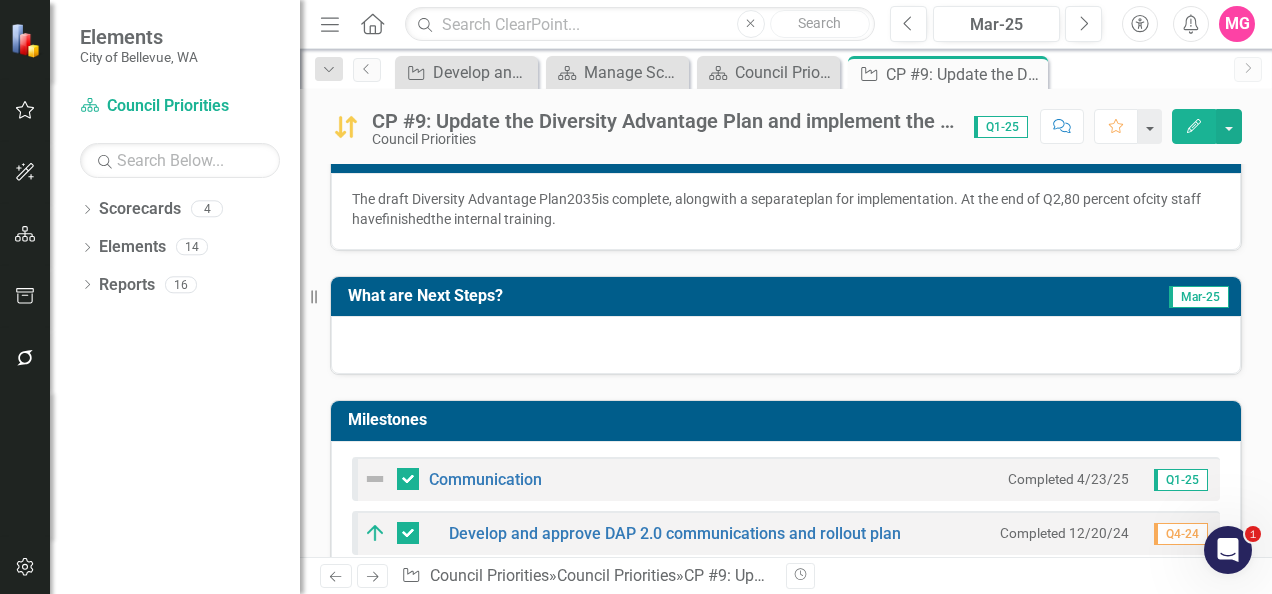 click at bounding box center (786, 345) 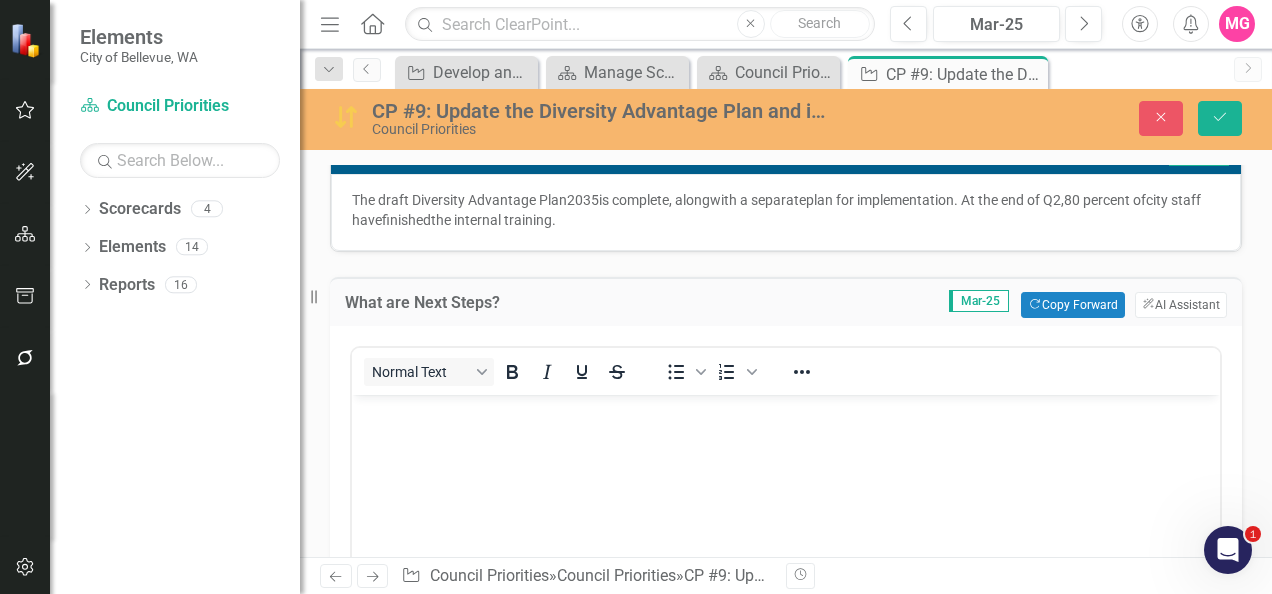 scroll, scrollTop: 0, scrollLeft: 0, axis: both 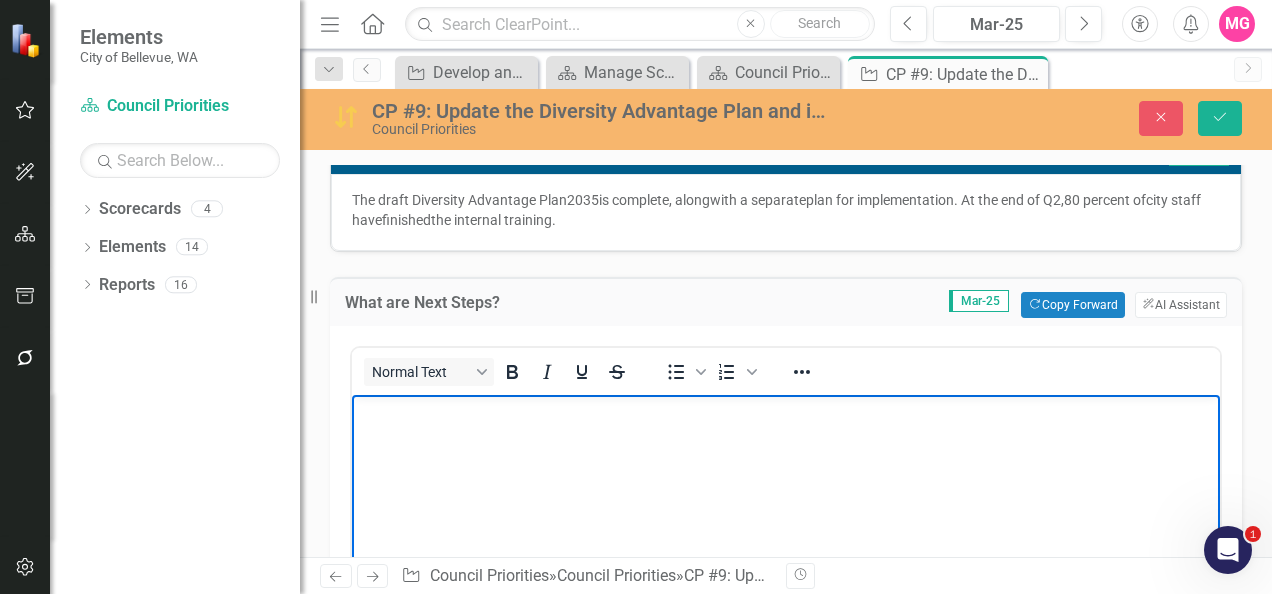 click at bounding box center (786, 545) 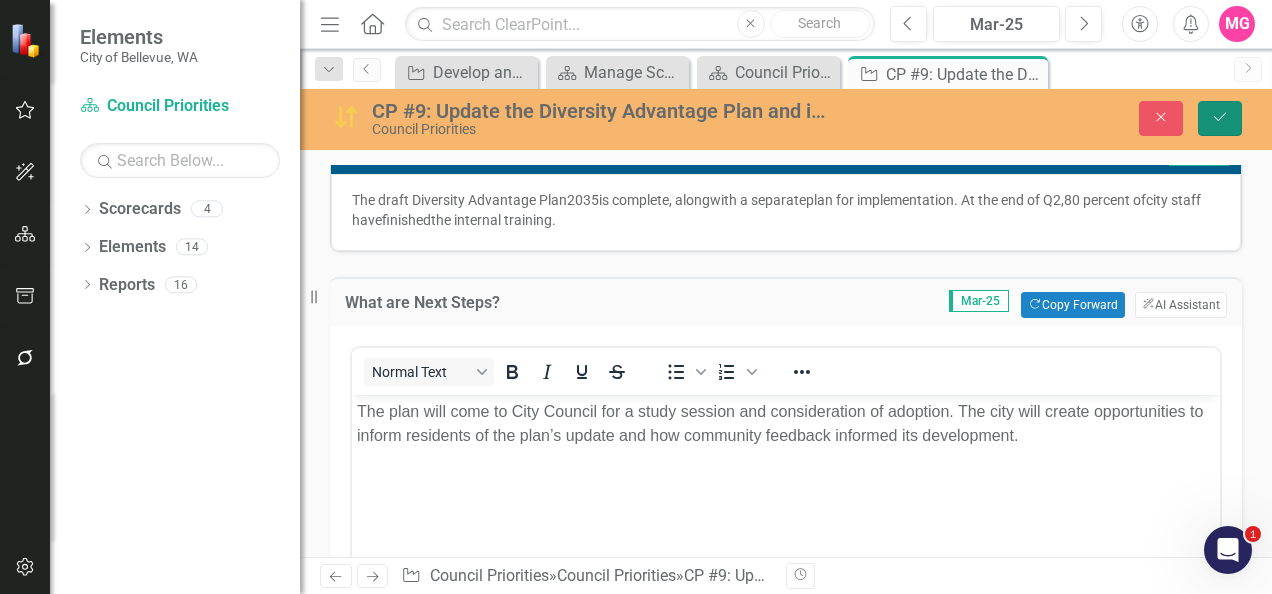 click 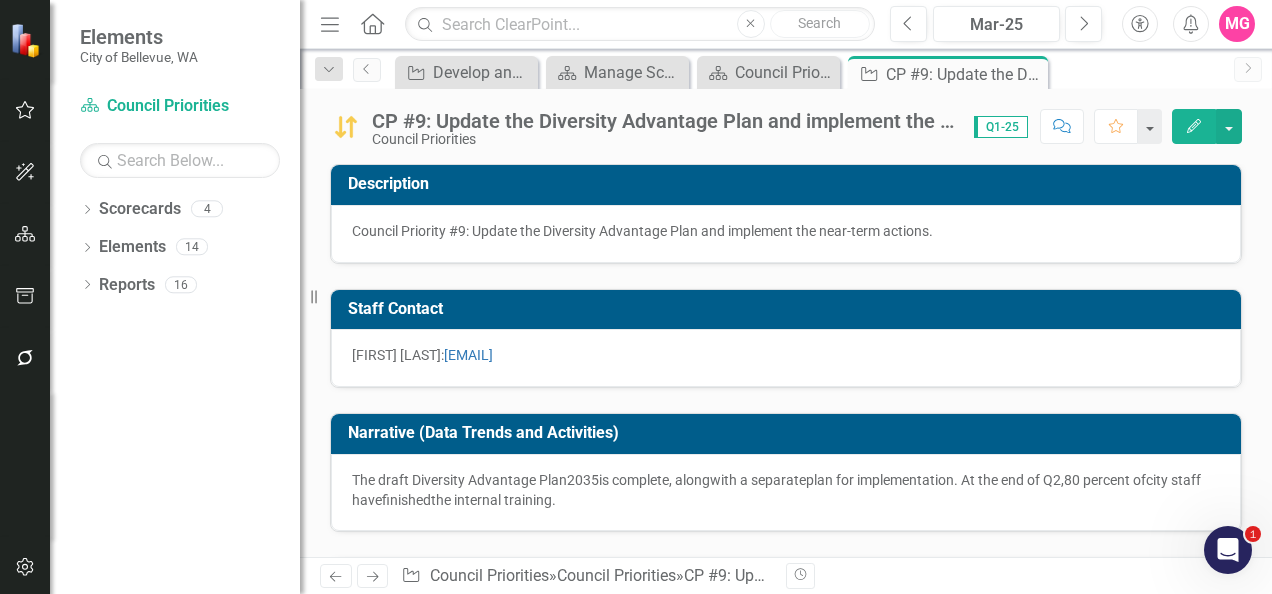 checkbox on "false" 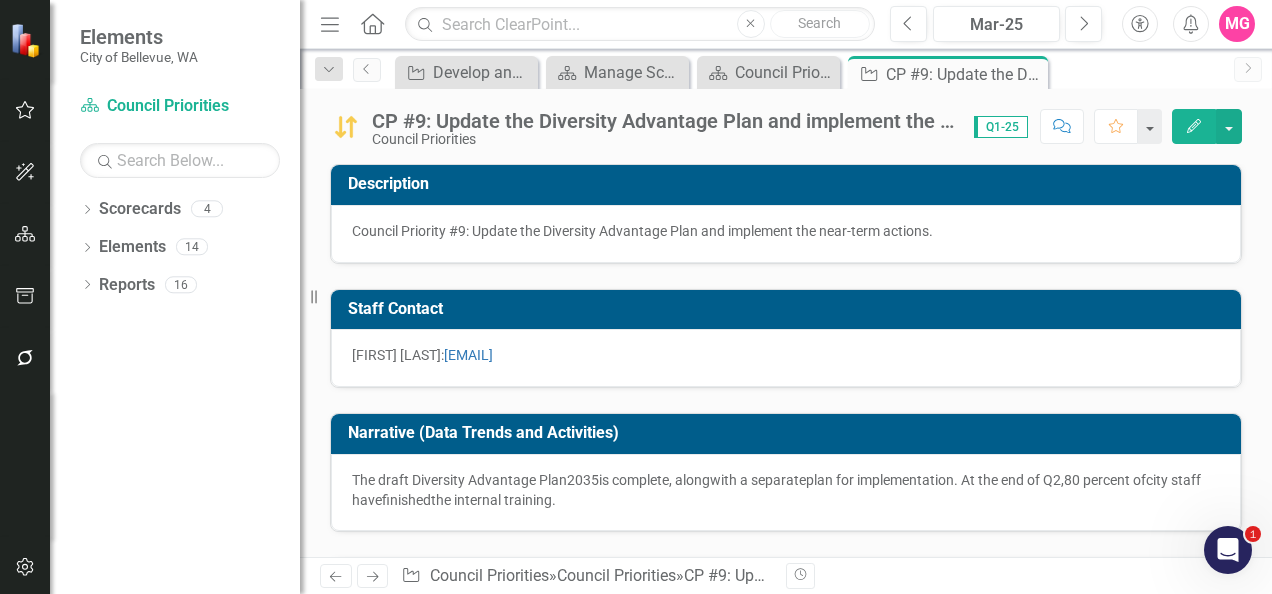 checkbox on "false" 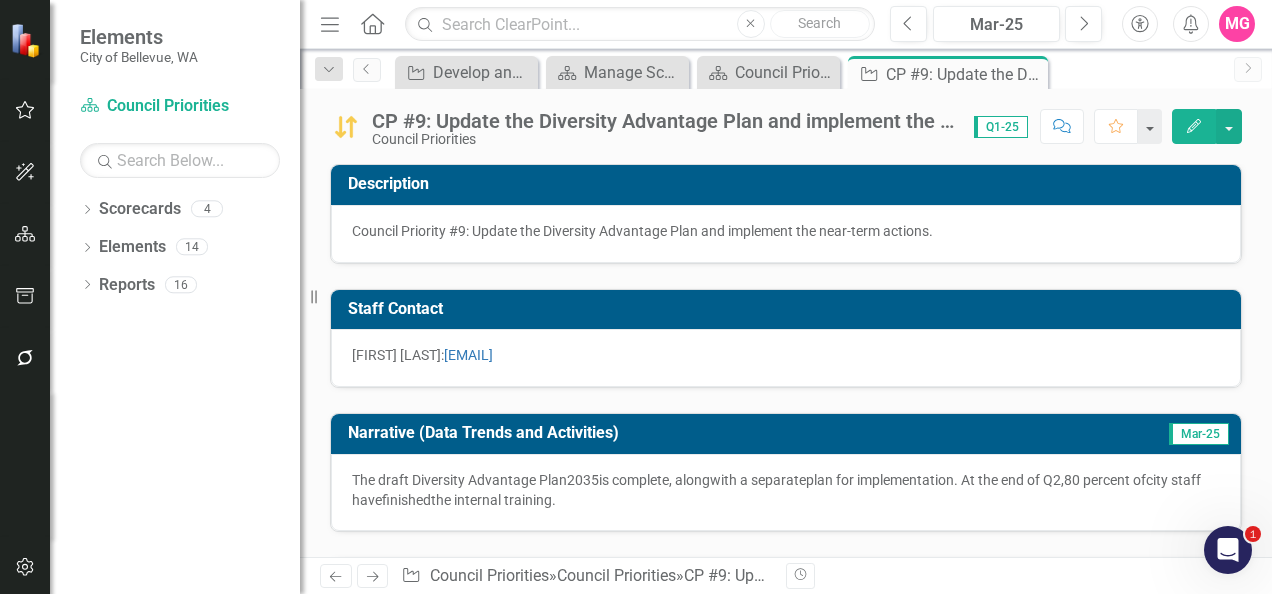 checkbox on "true" 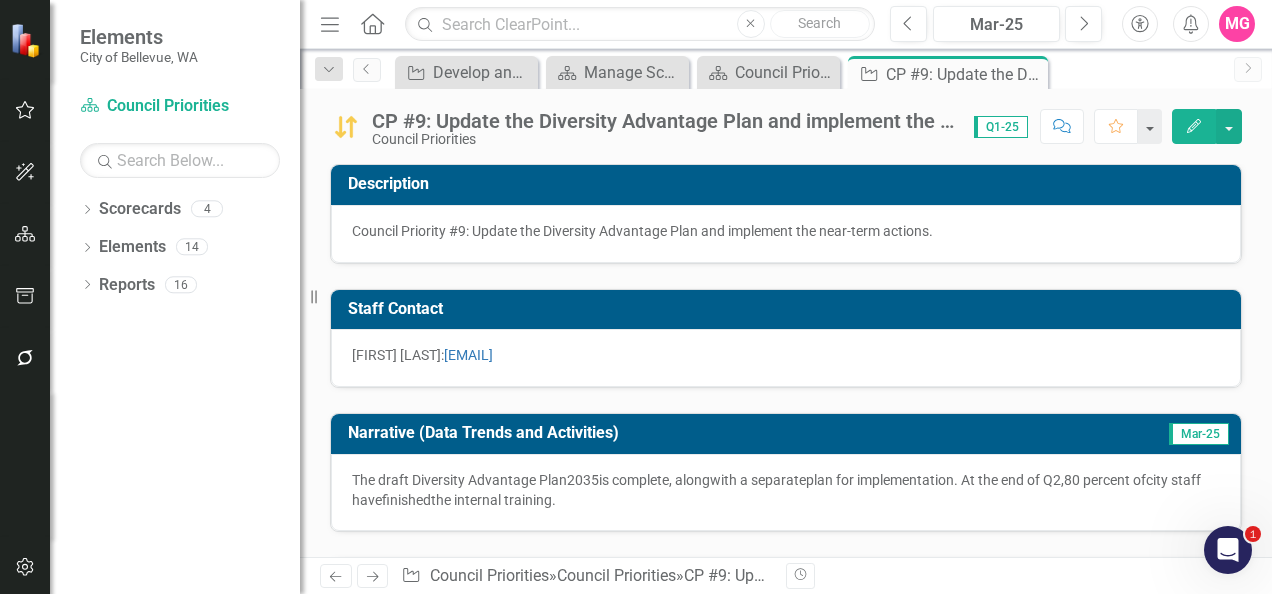checkbox on "true" 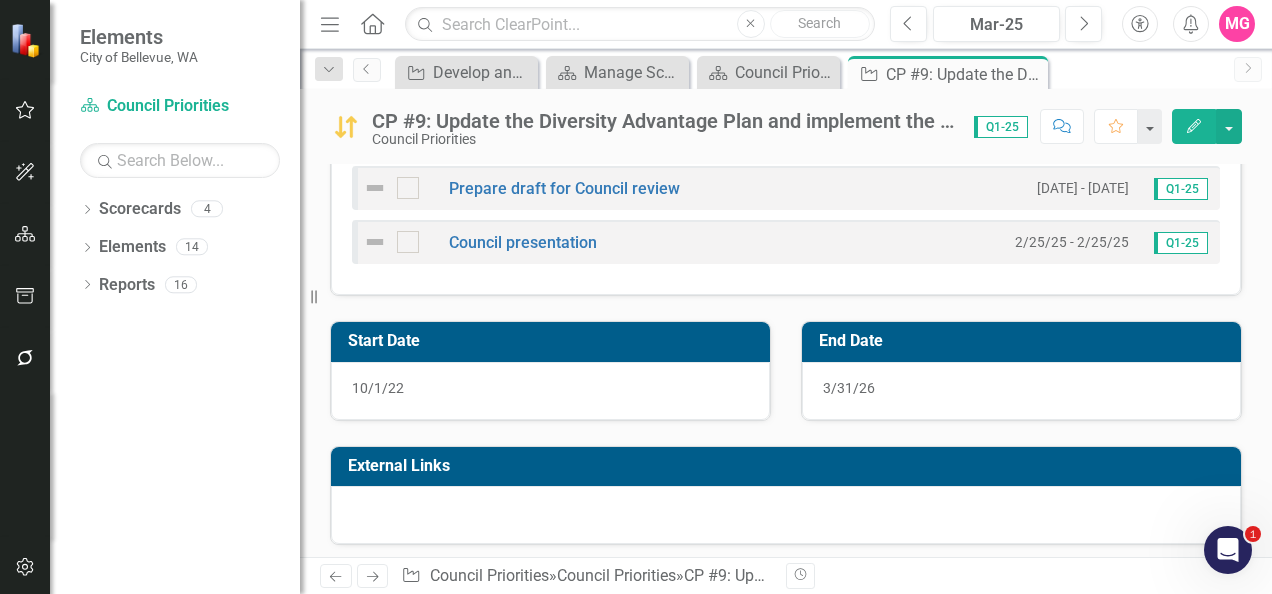 scroll, scrollTop: 1077, scrollLeft: 0, axis: vertical 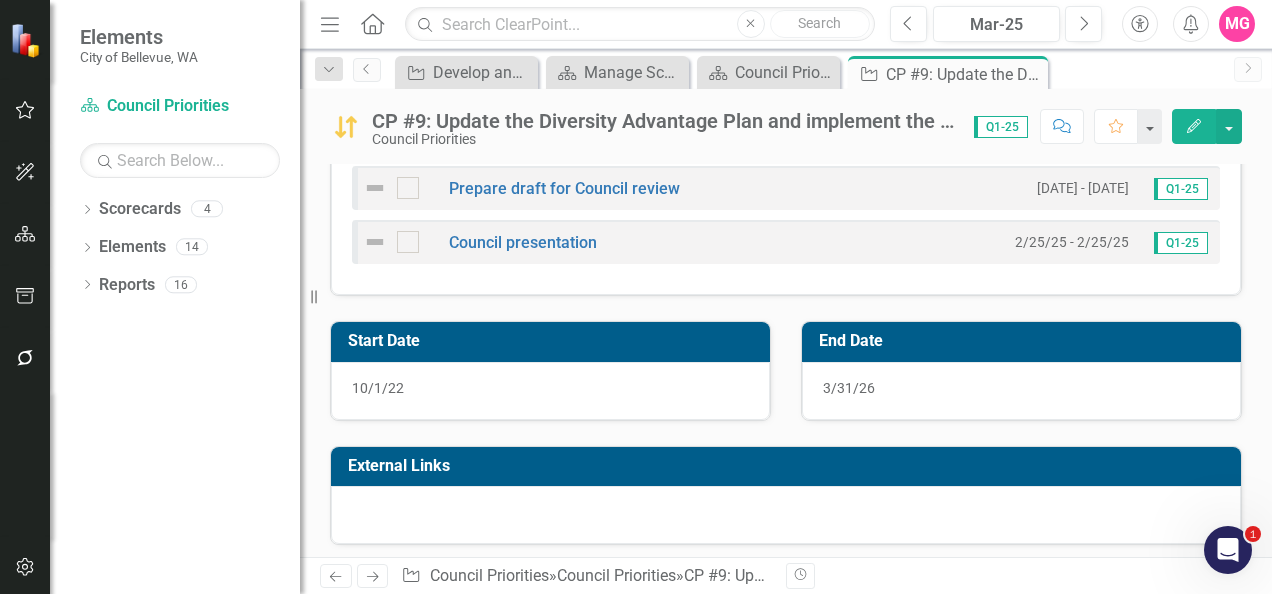 click on "Description Council Priority #9: Update the Diversity Advantage Plan and implement the near-term actions. Staff Contact [FIRST] [LAST]: [EMAIL] Narrative (Data Trends and Activities) Mar-25 The draft Diversity Advantage Plan 2035 is complete , along with a separate plan for implementation. A t the end of Q2, 80 percent of city staff have finishe d the internal training. What are Next Steps? Mar-25 The plan will come to City Council for a study session and consideration of adoption. The city will create opportunities to inform residents of the plan’s update and how community feedback informed its development. Milestones Communication Completed 4/23/25 Q1-25 Develop and approve DAP 2.0 communications and rollout plan Completed 12/20/24 Q4-24 Create internal and external communications materials to support adoption 10/11/22 - 3/31/26 Q1-25 Coordinate engagement sessions with key stakeholder groups to align priorities 1/1/25 - 6/30/25 Q1-25 Drafting 10/1/22 - 3/31/25 Q1-25" at bounding box center [786, -187] 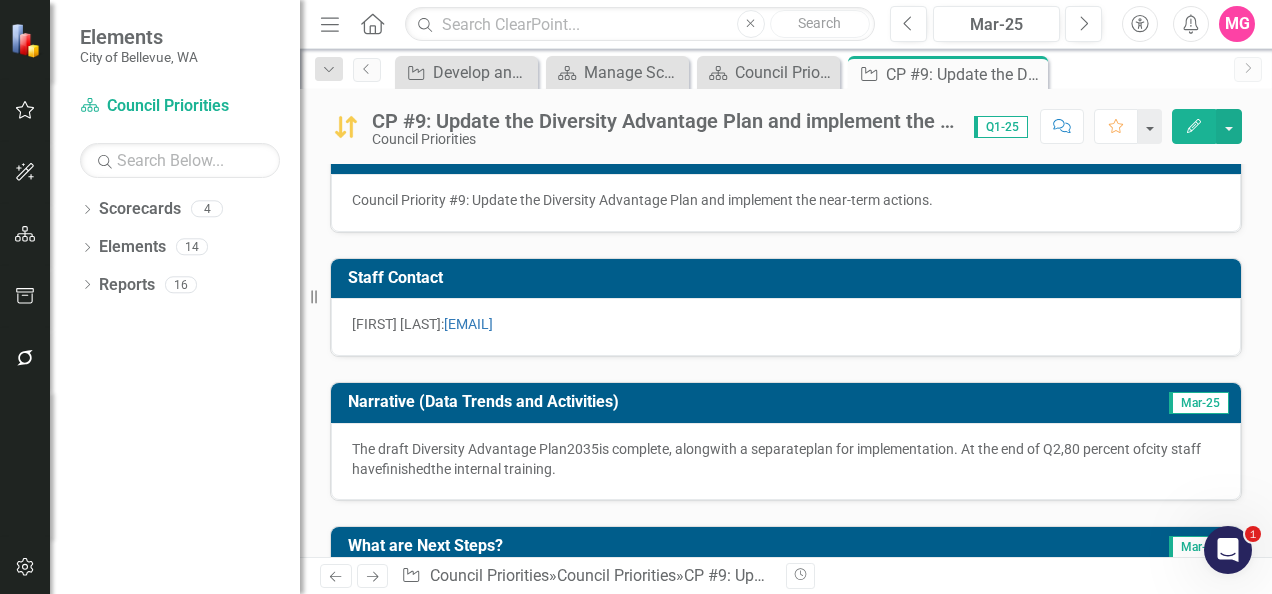 scroll, scrollTop: 0, scrollLeft: 0, axis: both 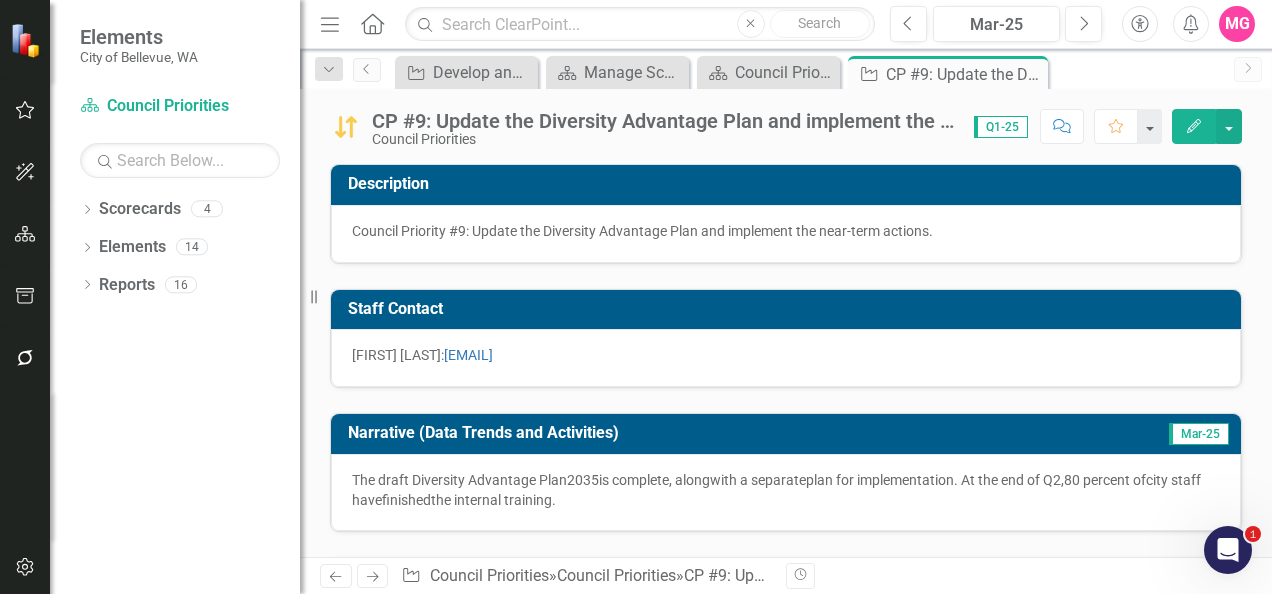 click on "CP #9: Update the Diversity Advantage Plan and implement the near-term actions." at bounding box center [663, 121] 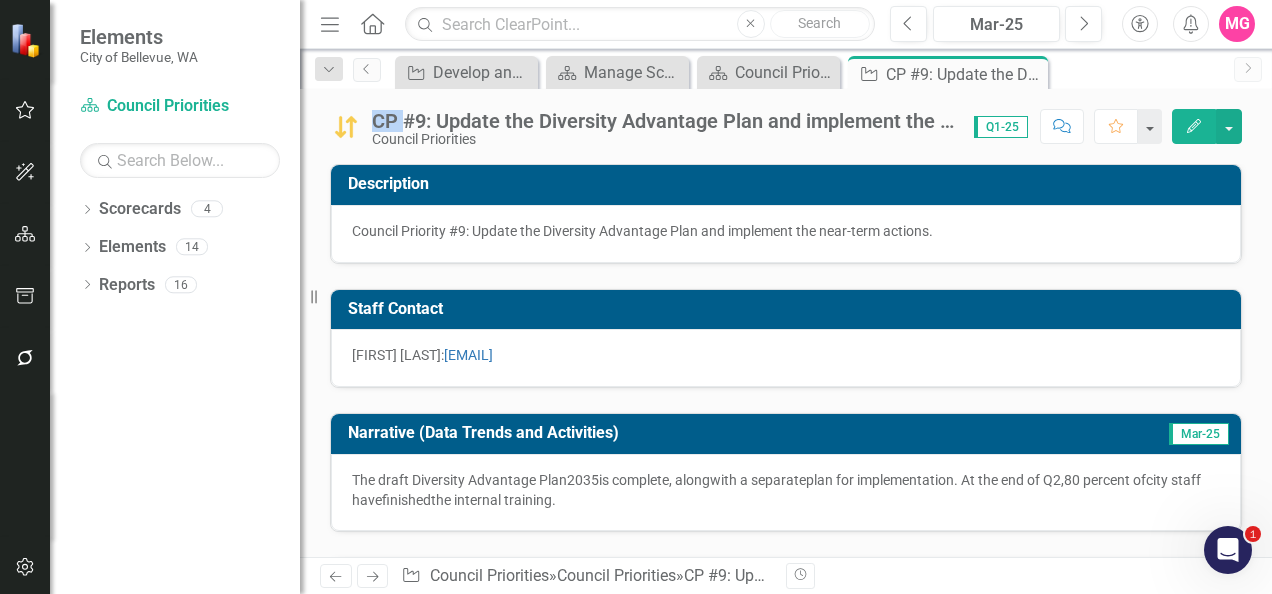 click on "CP #9: Update the Diversity Advantage Plan and implement the near-term actions." at bounding box center [663, 121] 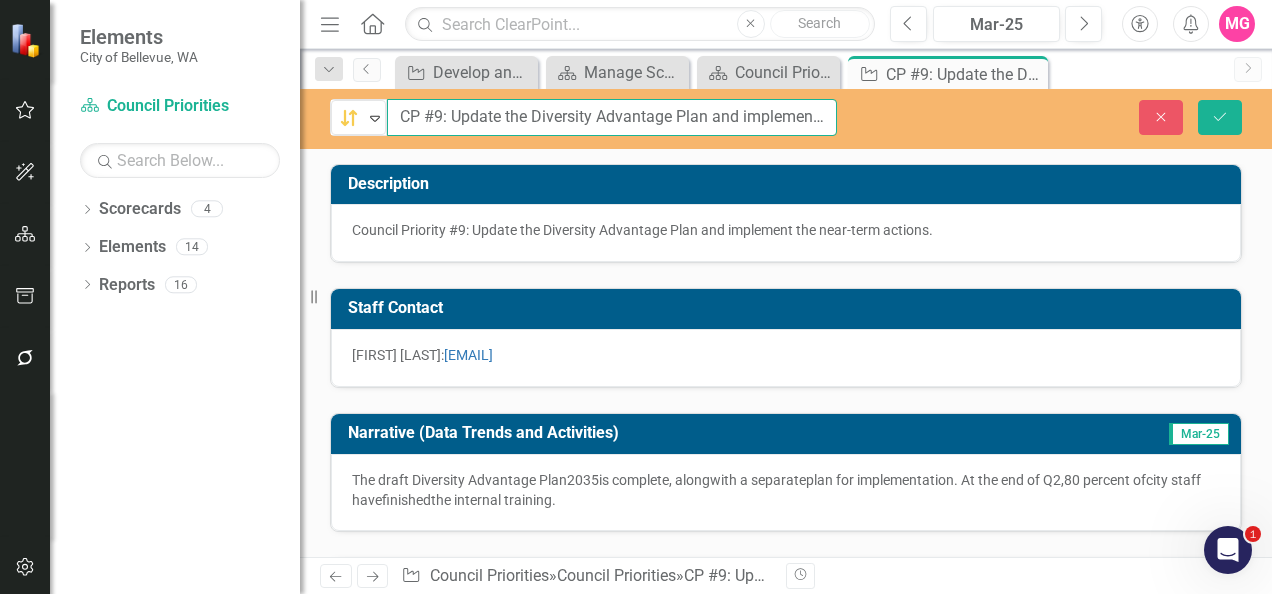 click on "CP #9: Update the Diversity Advantage Plan and implement the near-term actions." at bounding box center (612, 117) 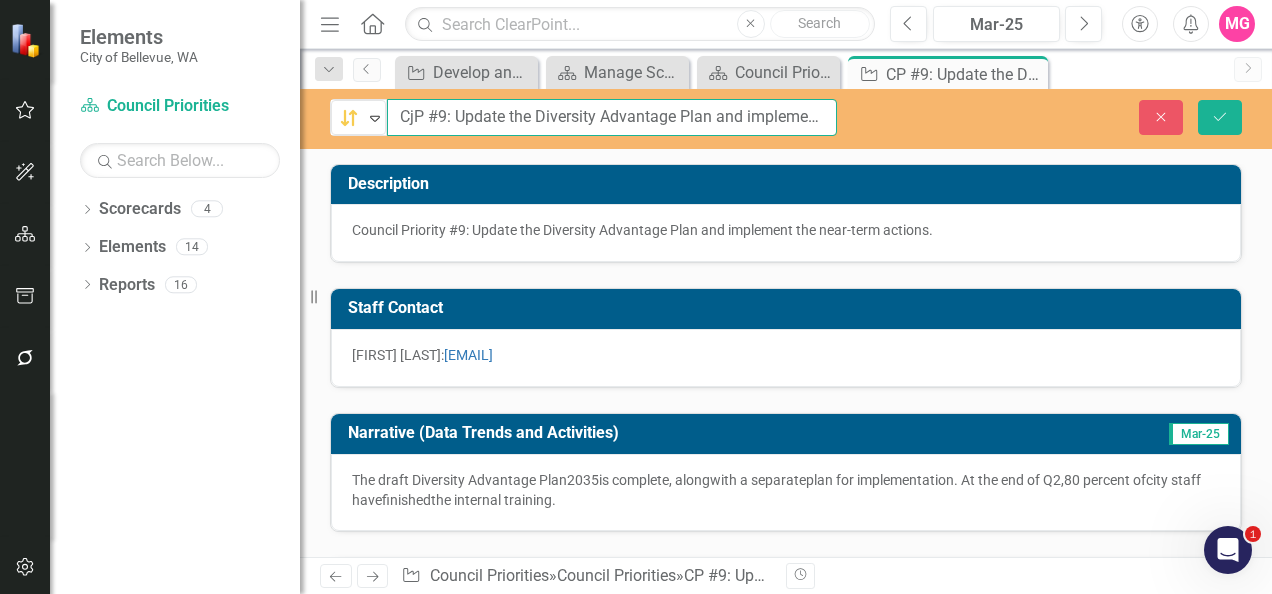 type on "CP #9: Update the Diversity Advantage Plan and implement the near-term actions." 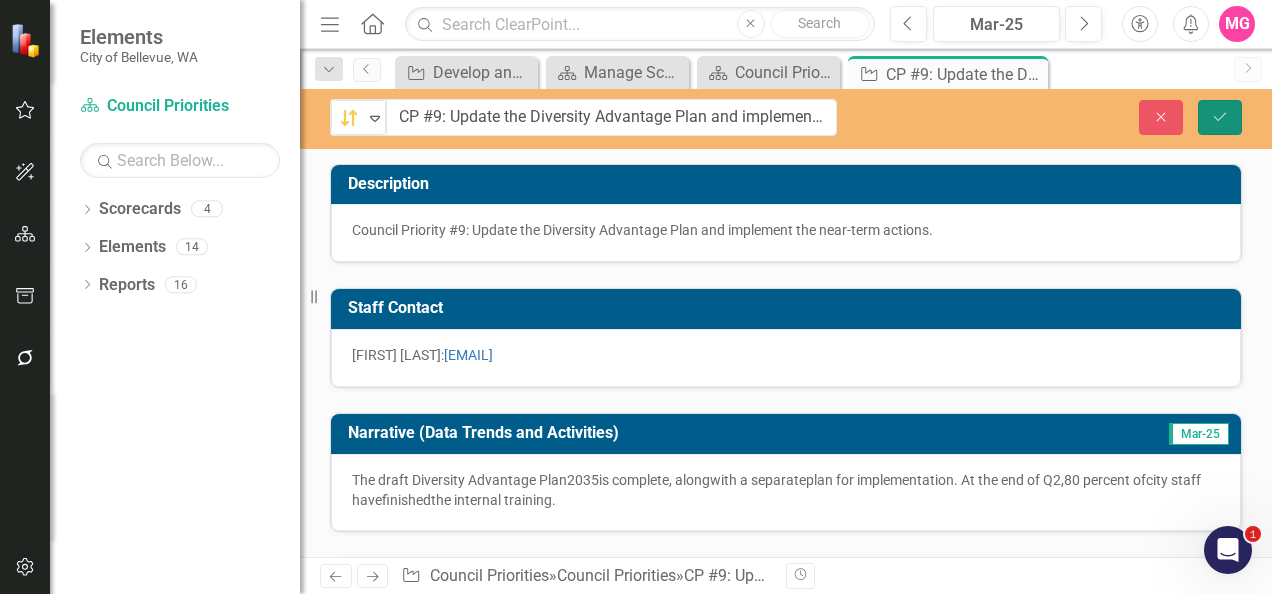 click on "Save" 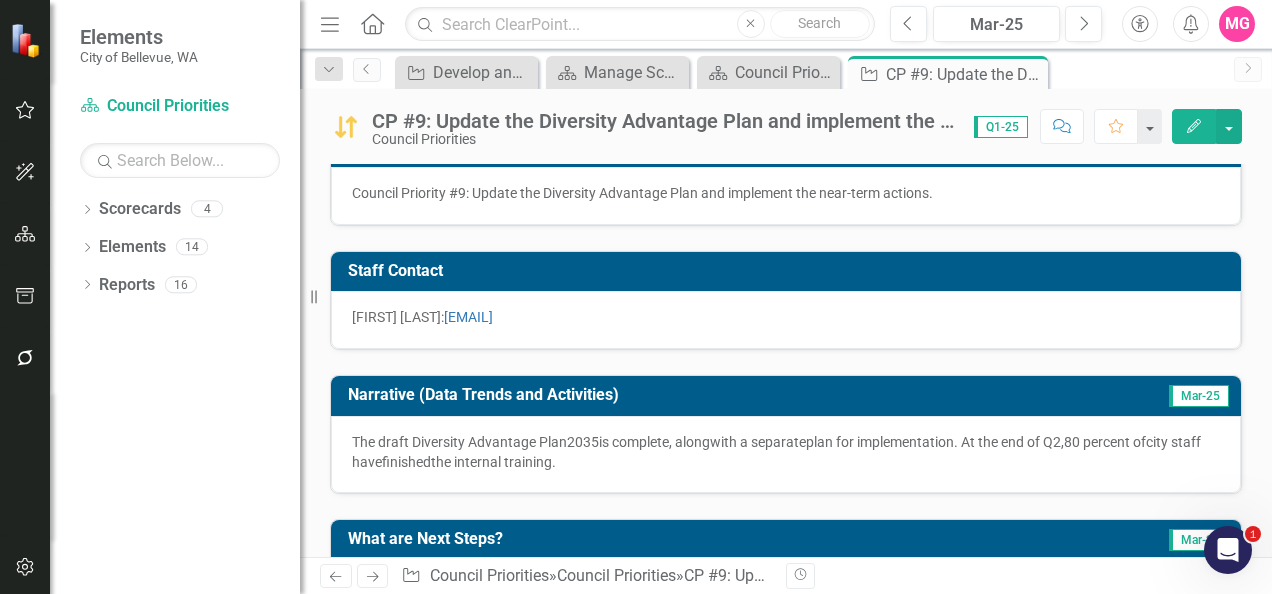 scroll, scrollTop: 0, scrollLeft: 0, axis: both 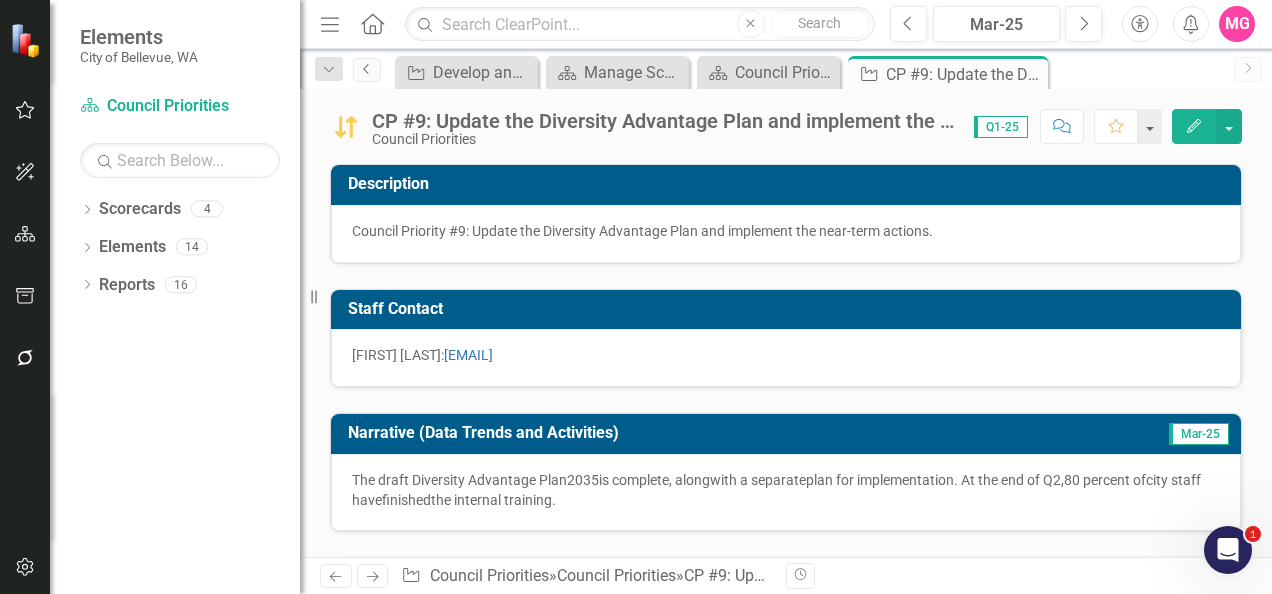 click on "Previous" 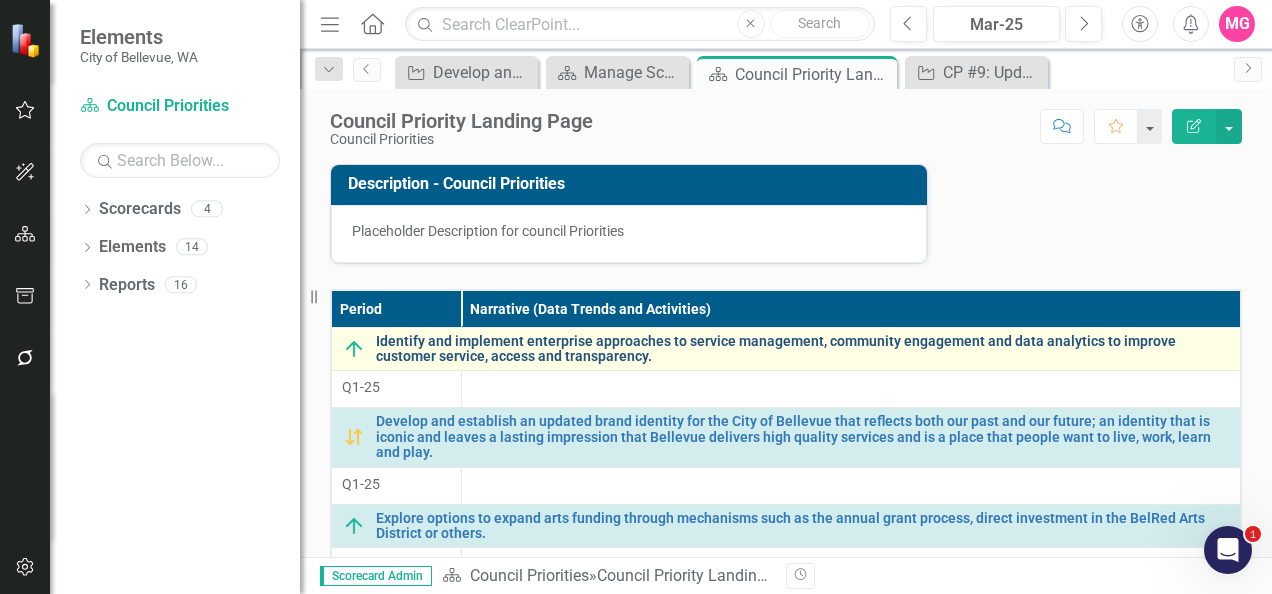 click on "Identify and implement enterprise approaches to service management, community engagement and data analytics to improve customer service, access and transparency." at bounding box center [803, 349] 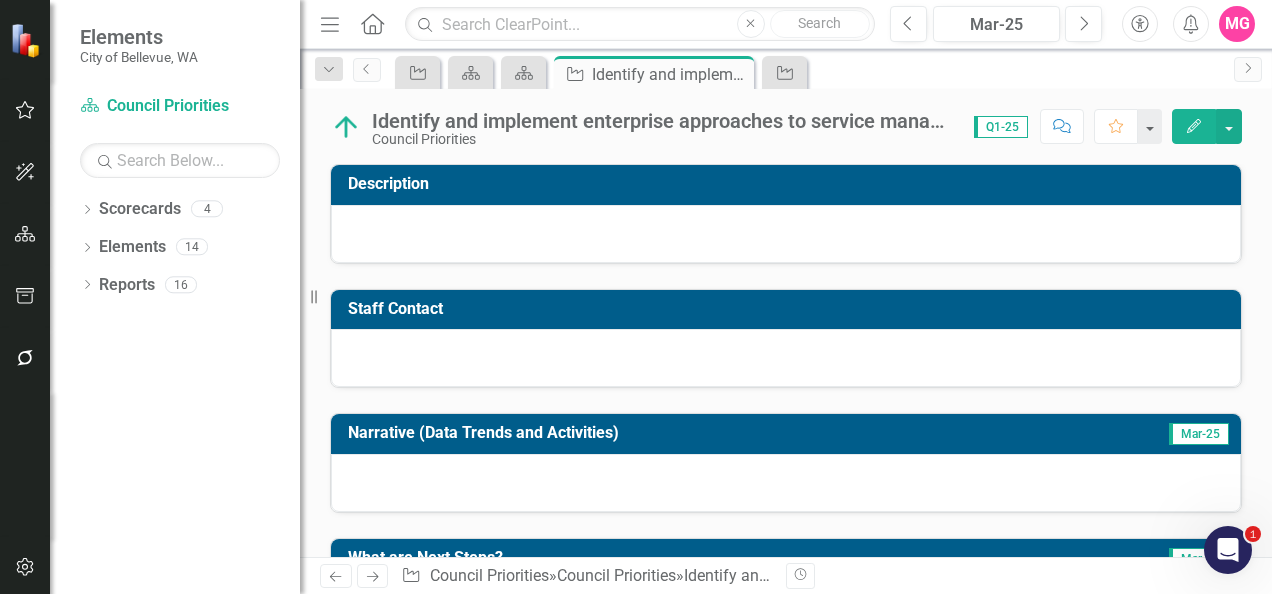 click at bounding box center [786, 234] 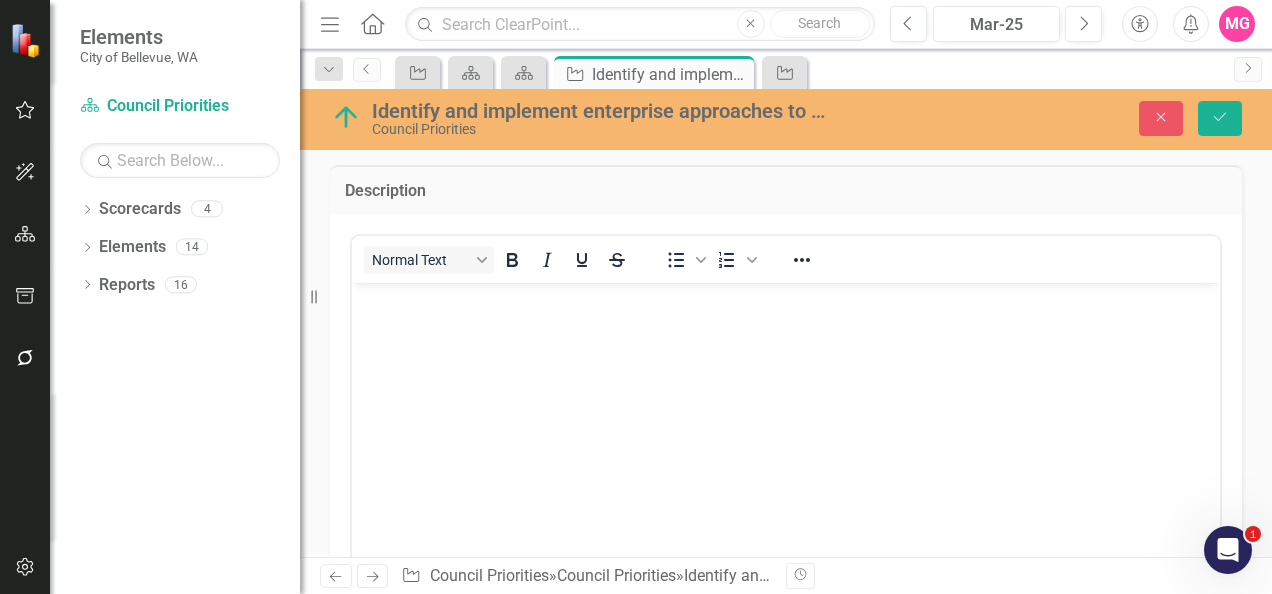 scroll, scrollTop: 0, scrollLeft: 0, axis: both 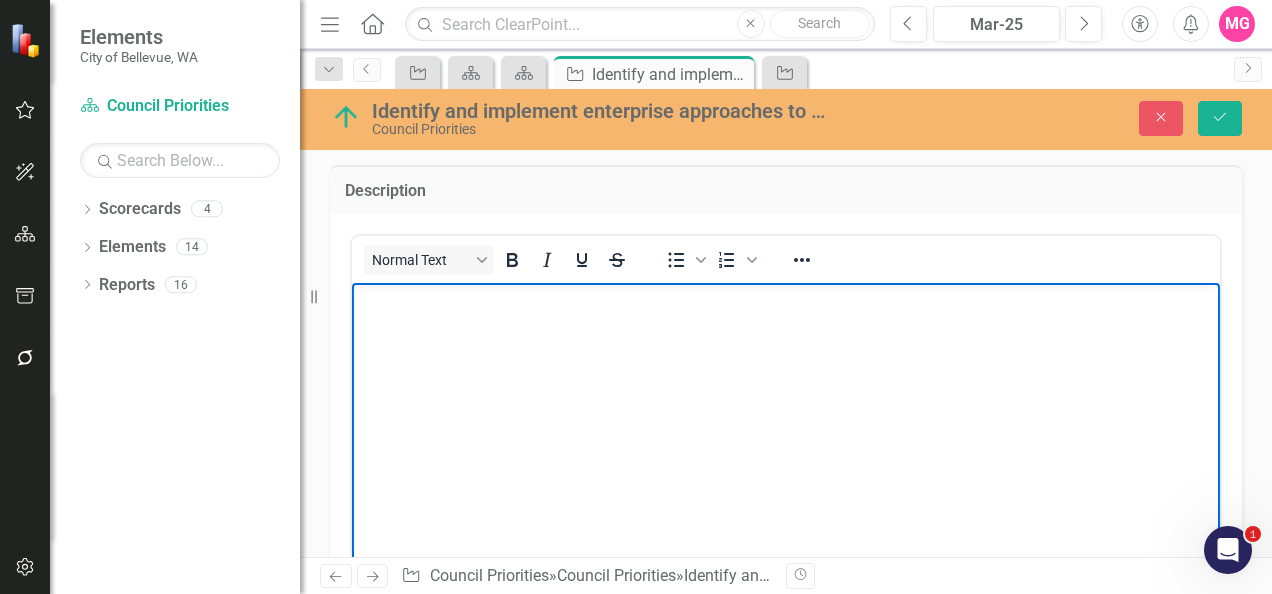 click at bounding box center (786, 432) 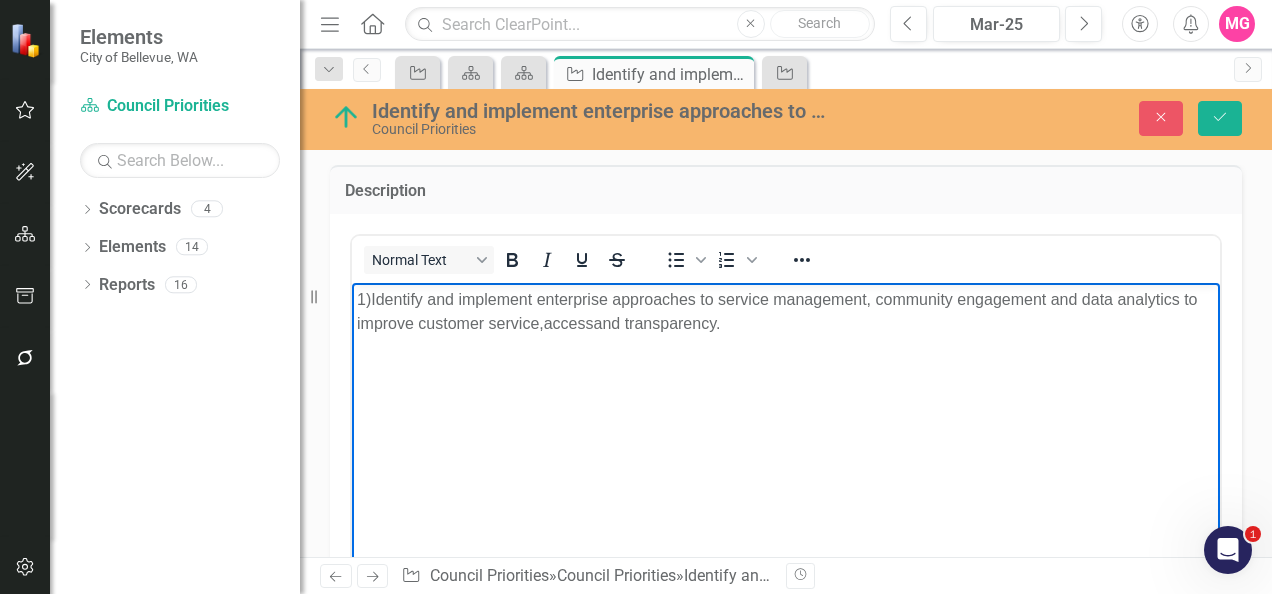 click on "1" at bounding box center (361, 298) 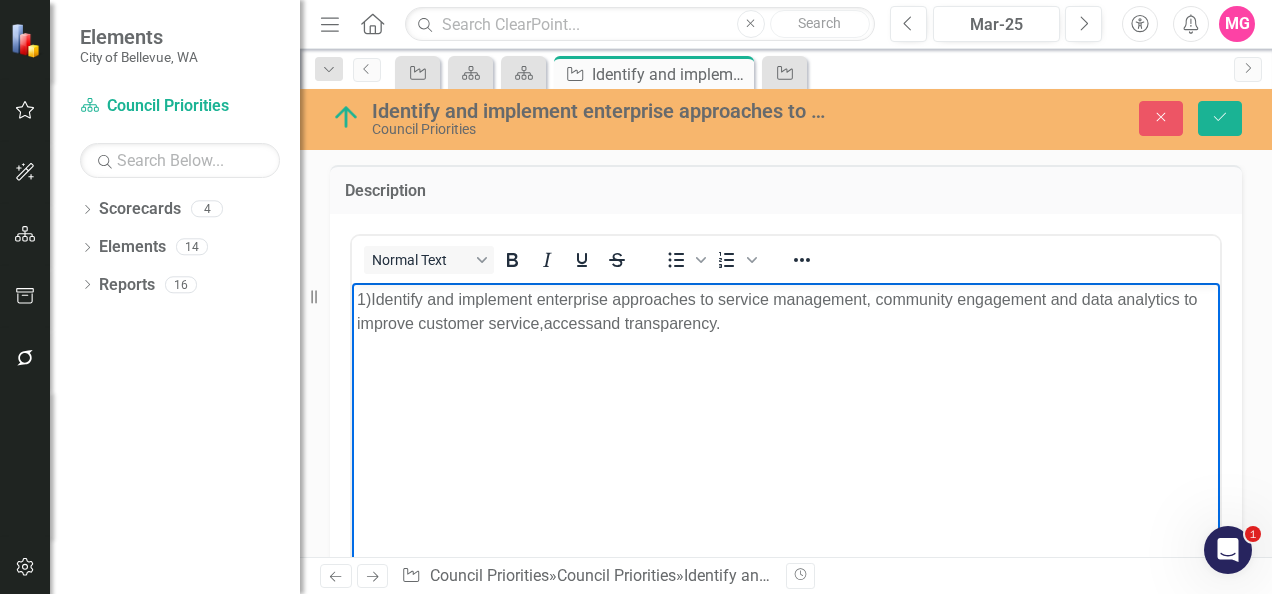 type 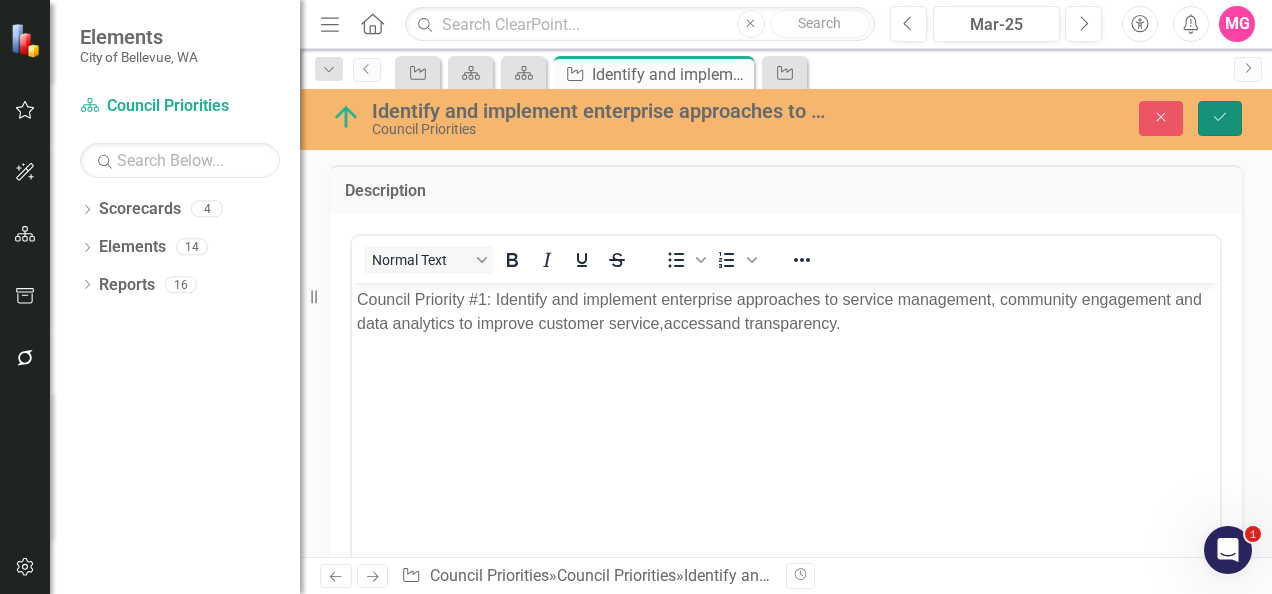click on "Save" at bounding box center (1220, 118) 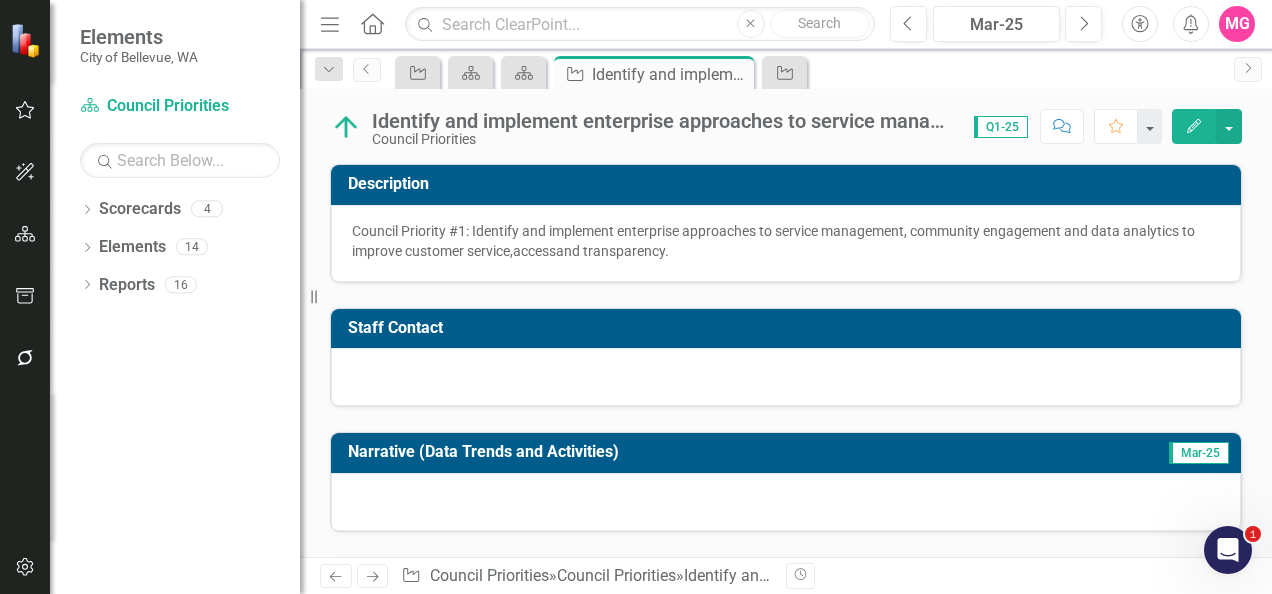 click at bounding box center [786, 377] 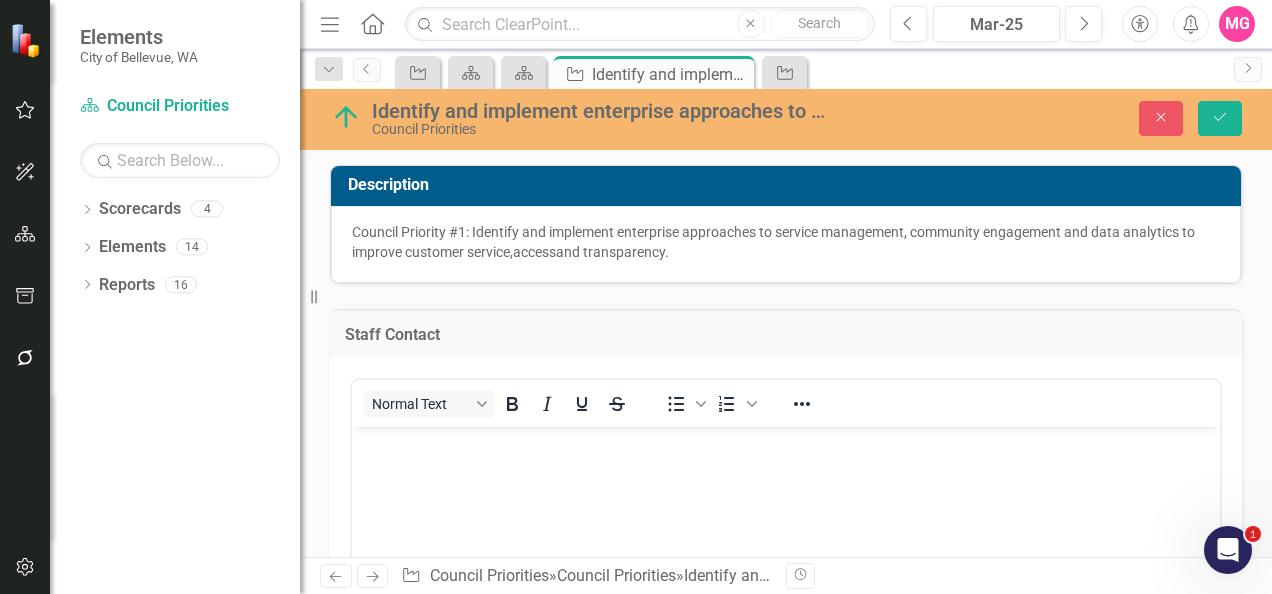 scroll, scrollTop: 0, scrollLeft: 0, axis: both 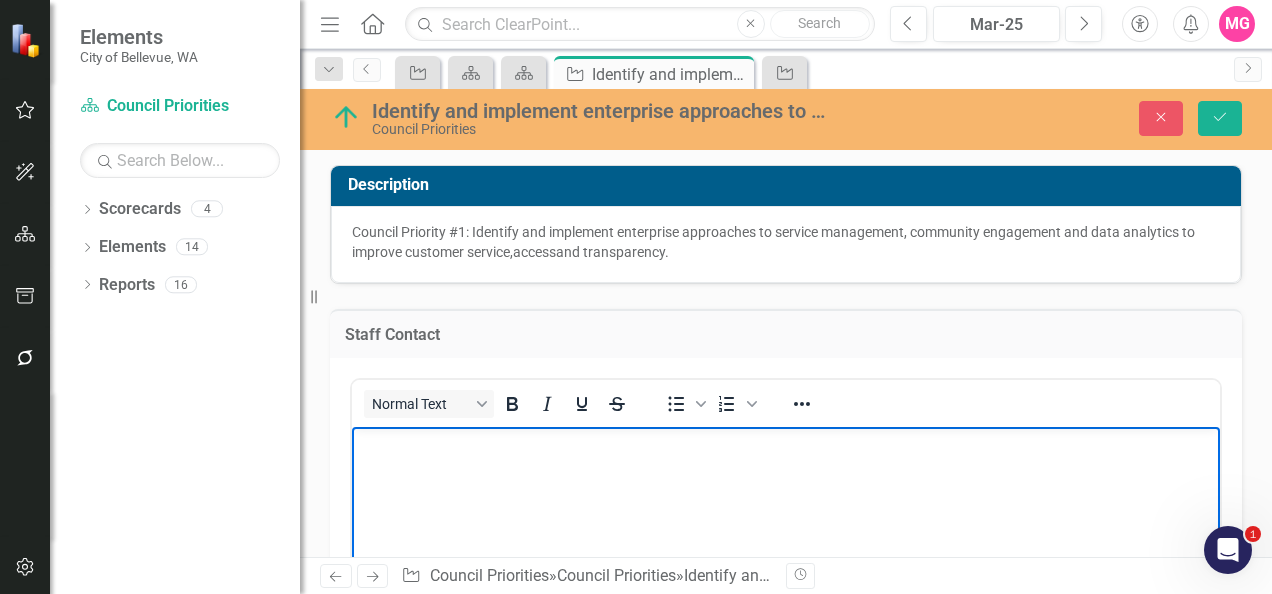 click at bounding box center [786, 576] 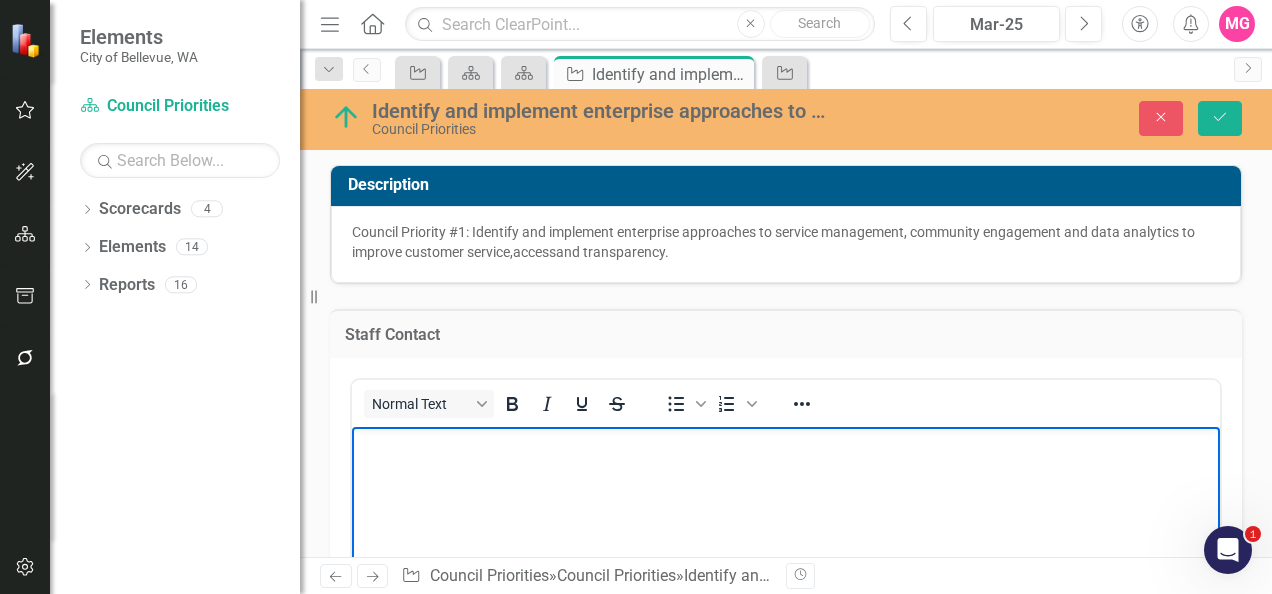 paste 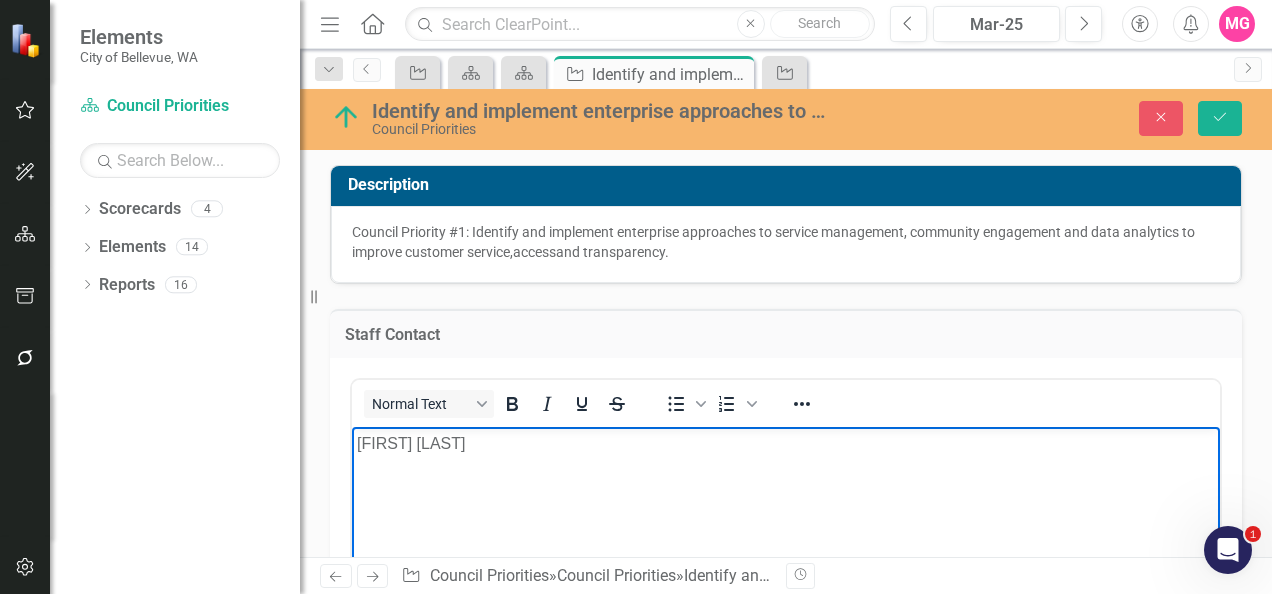 type 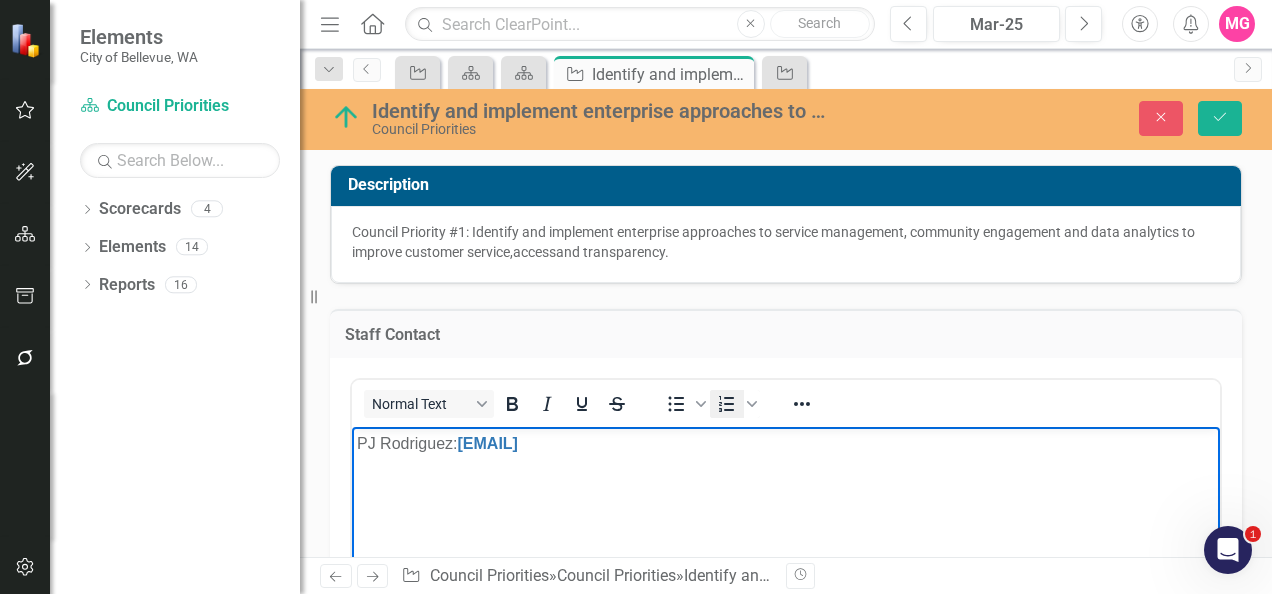 scroll, scrollTop: 63, scrollLeft: 0, axis: vertical 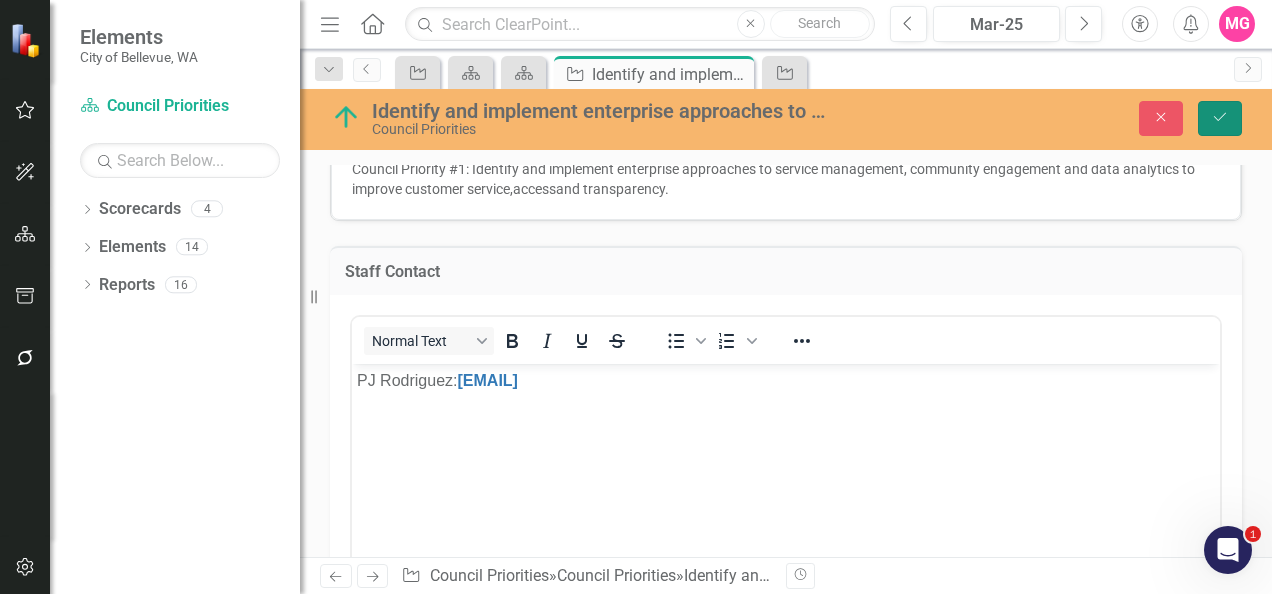 click on "Save" 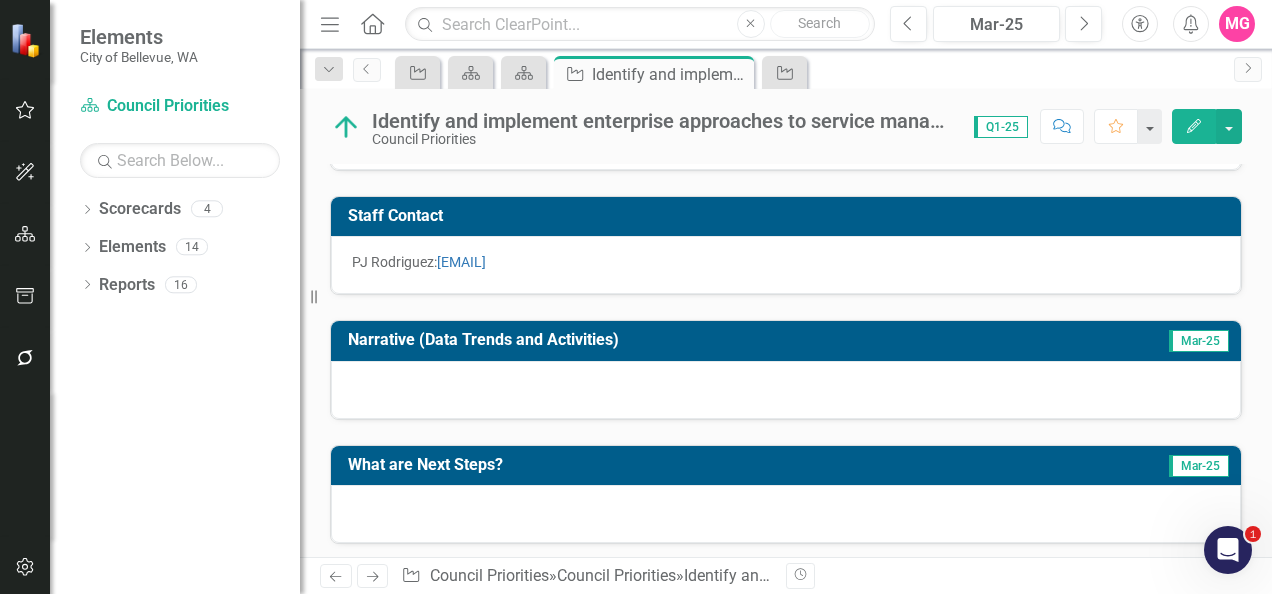 scroll, scrollTop: 203, scrollLeft: 0, axis: vertical 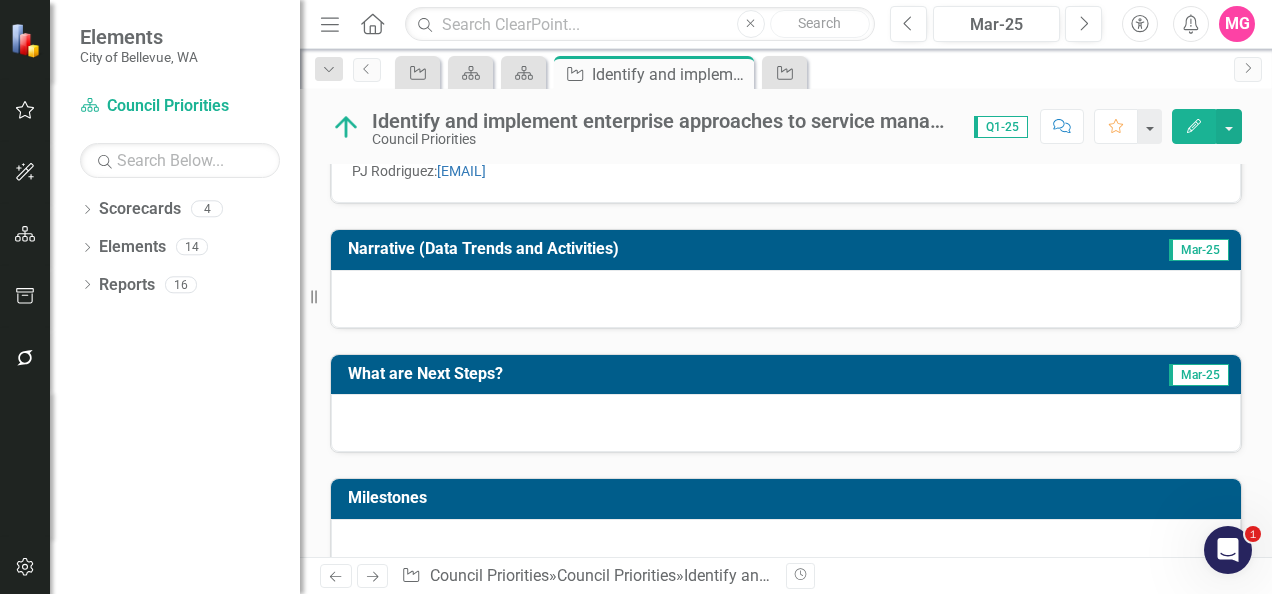 click at bounding box center [786, 299] 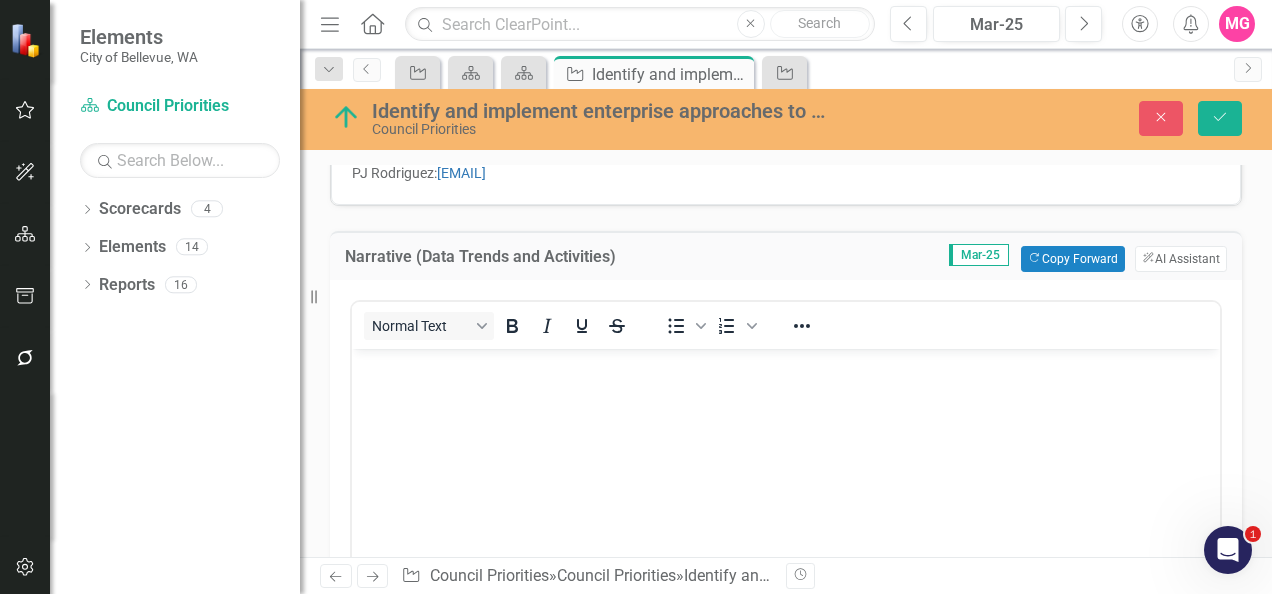 scroll, scrollTop: 0, scrollLeft: 0, axis: both 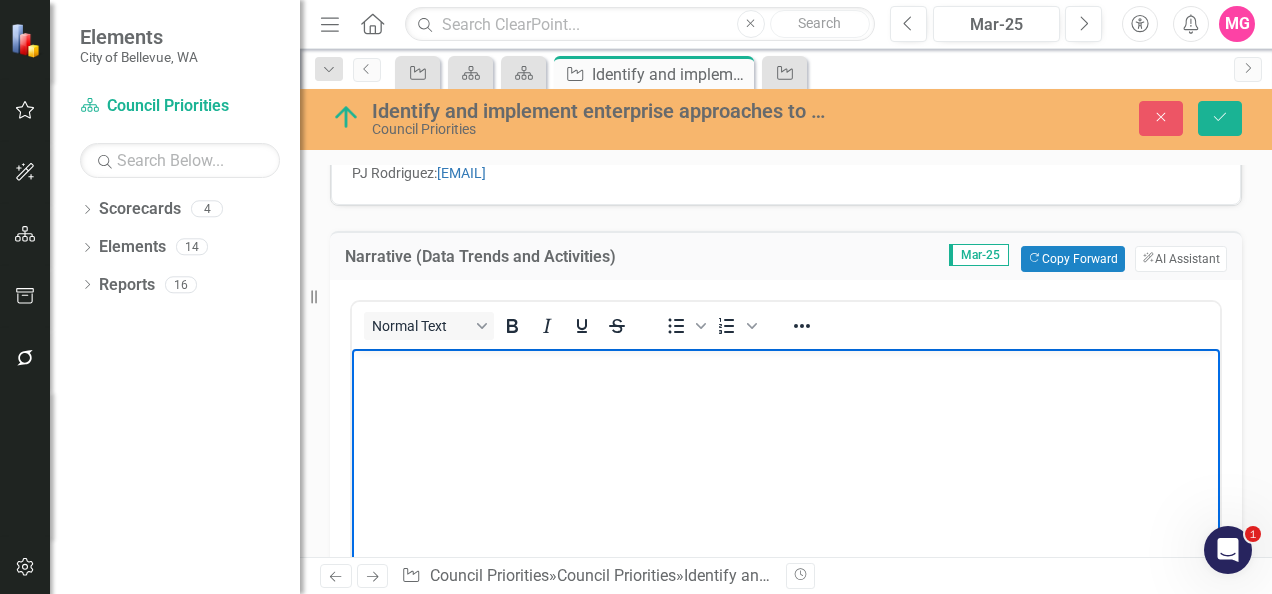 click at bounding box center [786, 498] 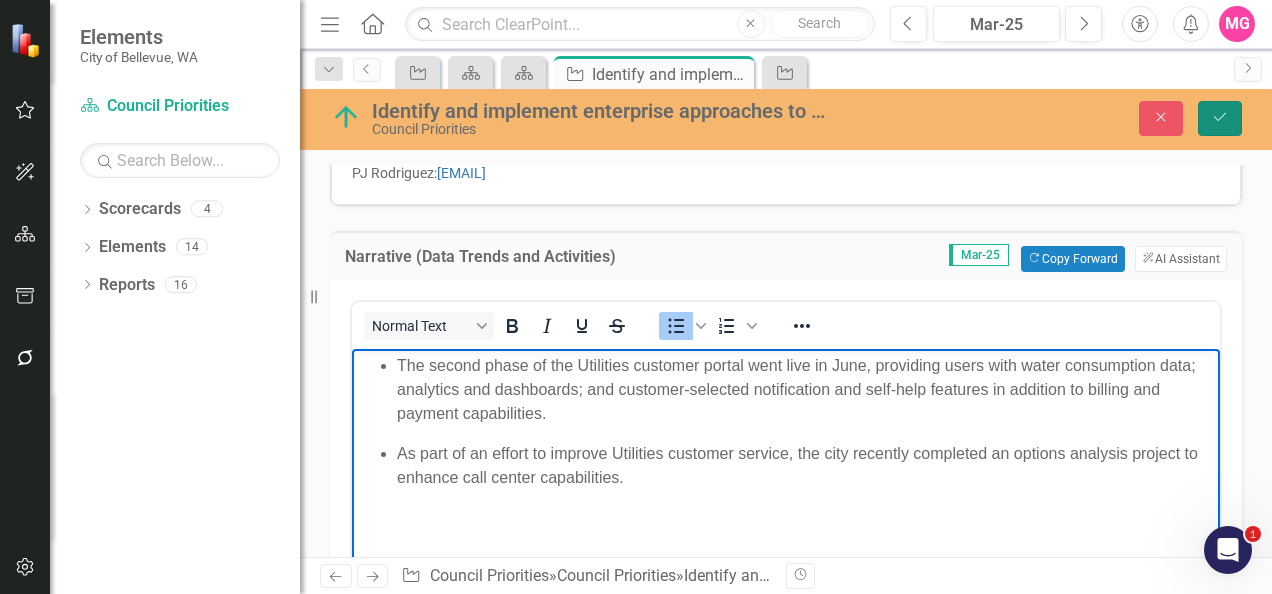 click on "Save" at bounding box center [1220, 118] 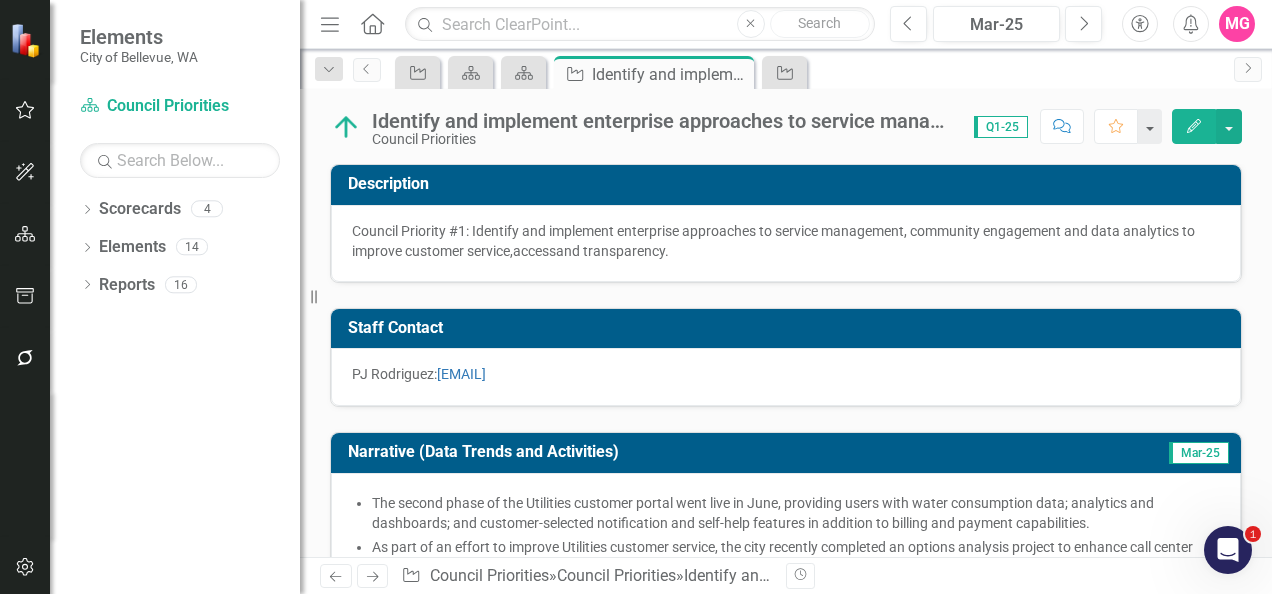 scroll, scrollTop: 253, scrollLeft: 0, axis: vertical 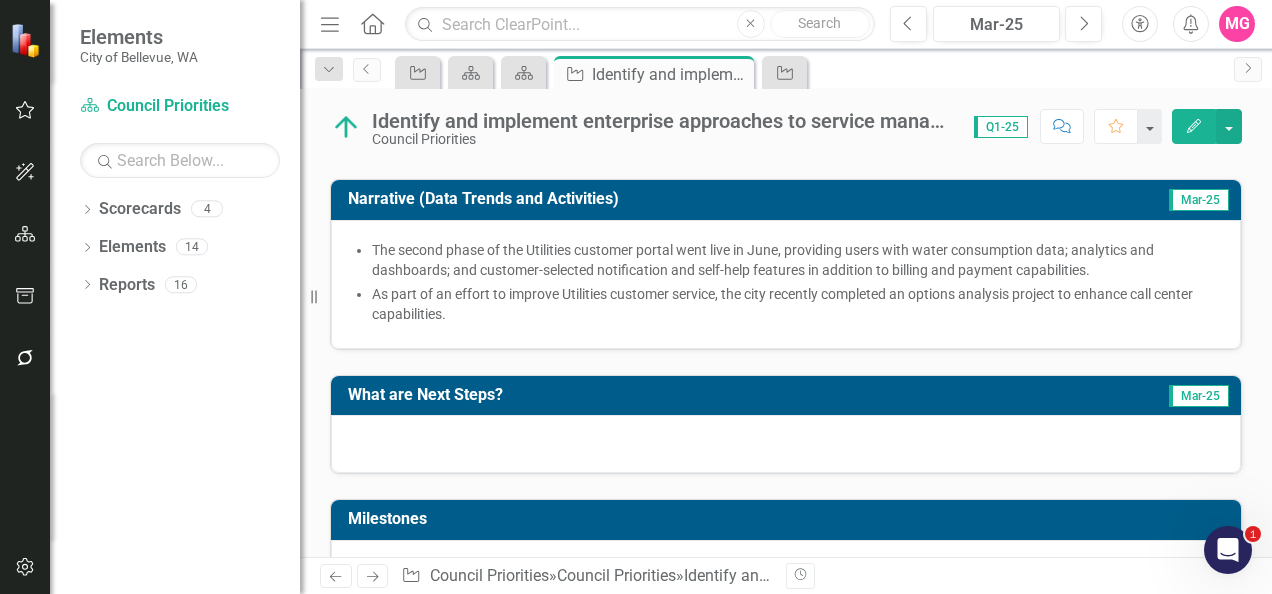 click at bounding box center [786, 444] 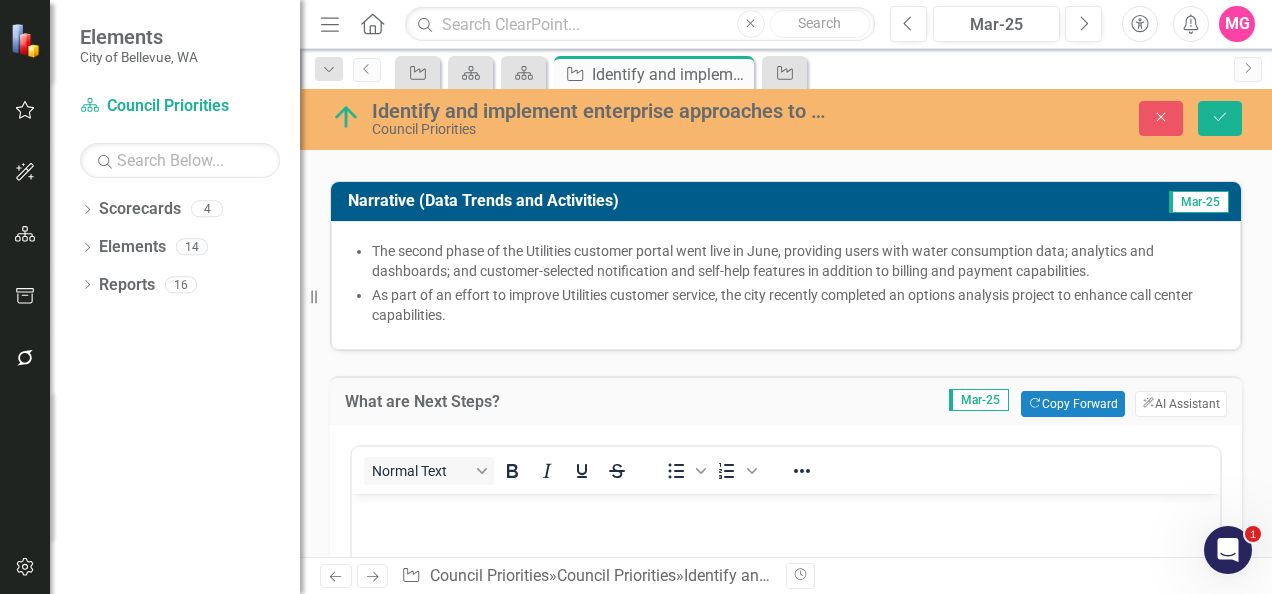 scroll, scrollTop: 0, scrollLeft: 0, axis: both 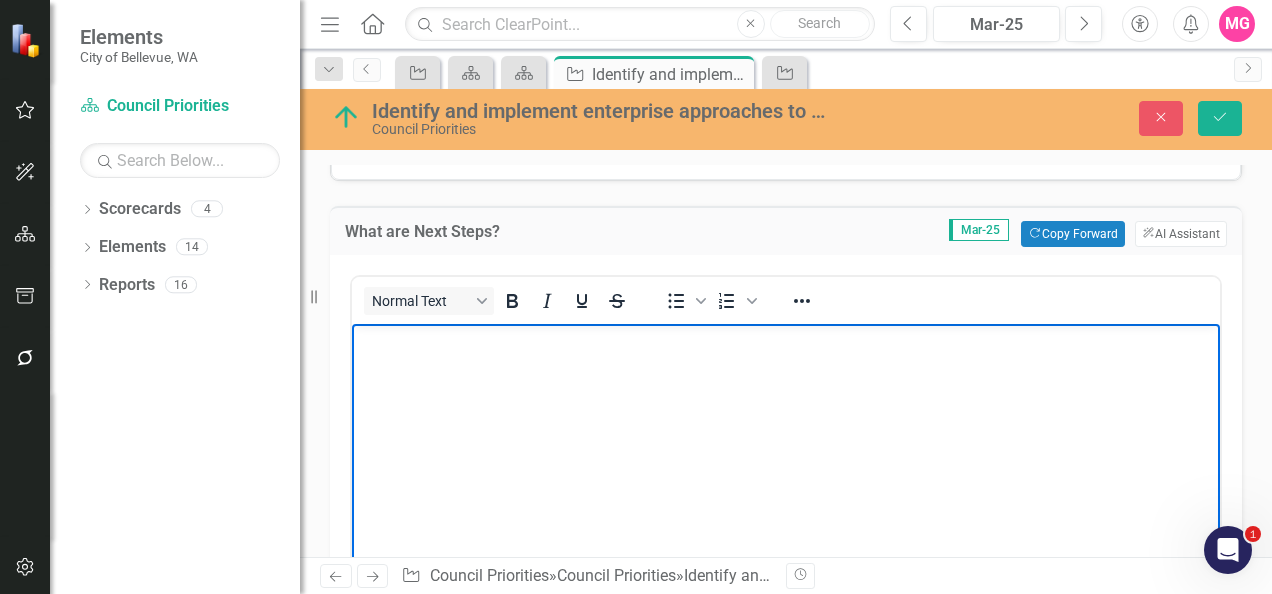 click at bounding box center (786, 474) 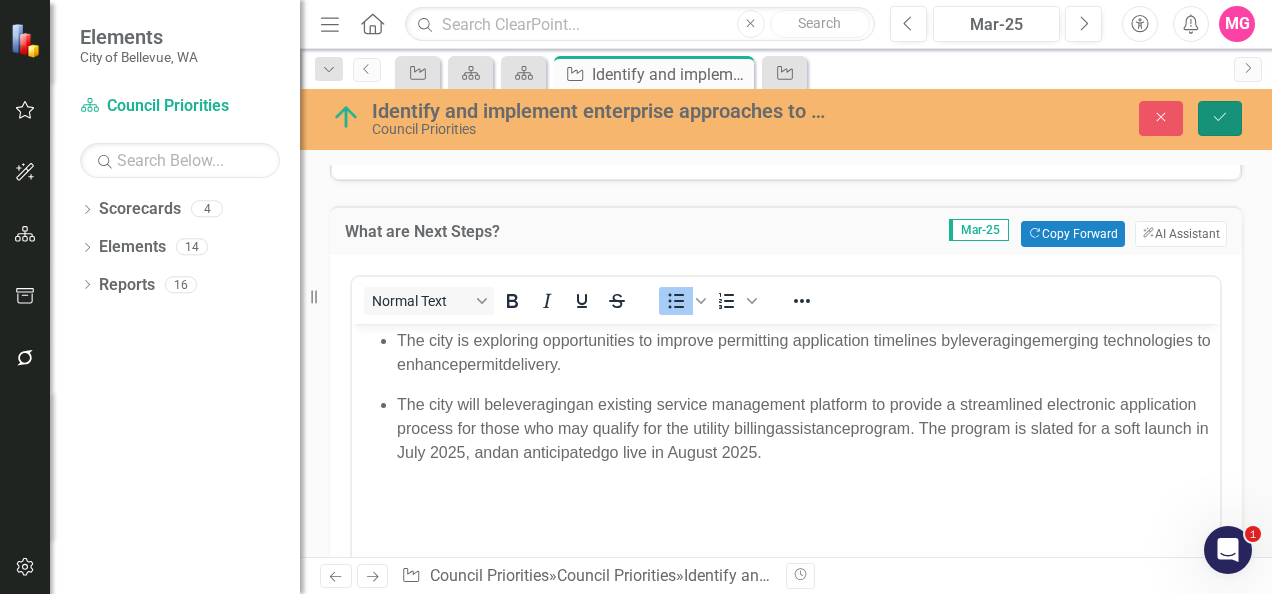 click on "Save" at bounding box center (1220, 118) 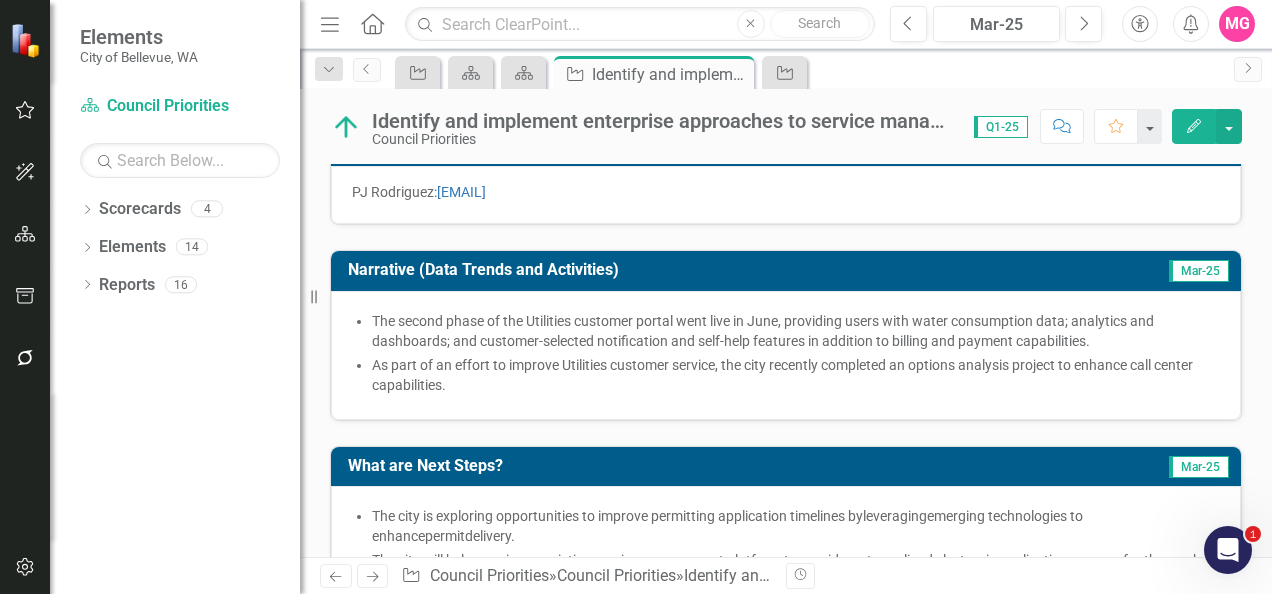 scroll, scrollTop: 182, scrollLeft: 0, axis: vertical 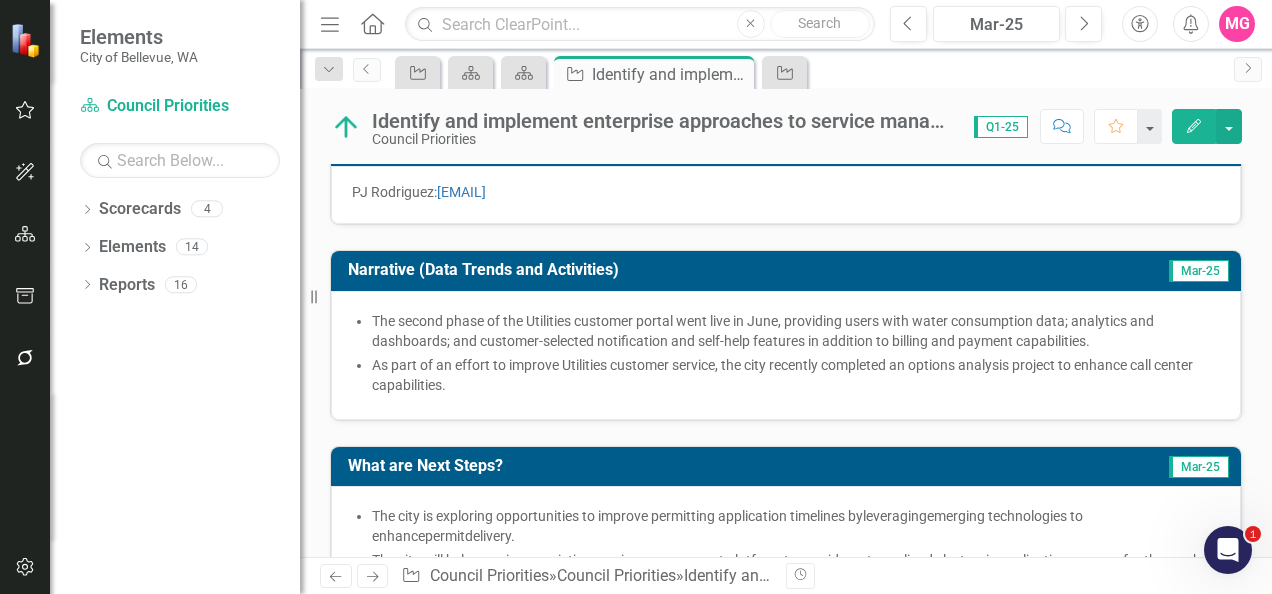 click on "What are Next Steps?" at bounding box center [663, 466] 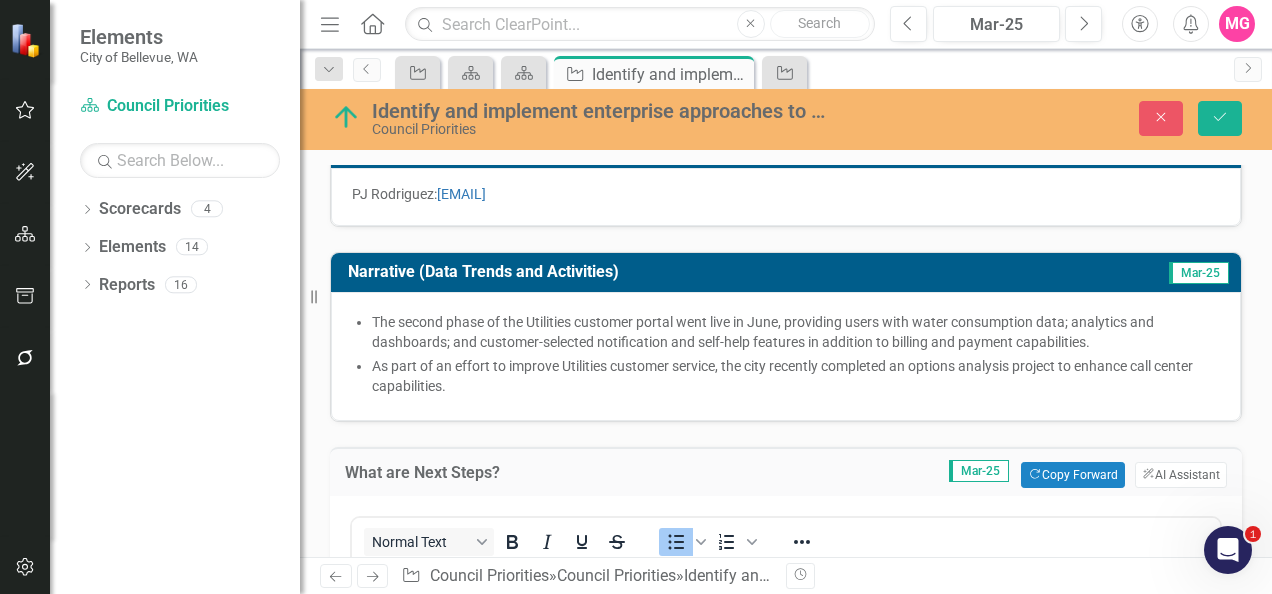 scroll, scrollTop: 0, scrollLeft: 0, axis: both 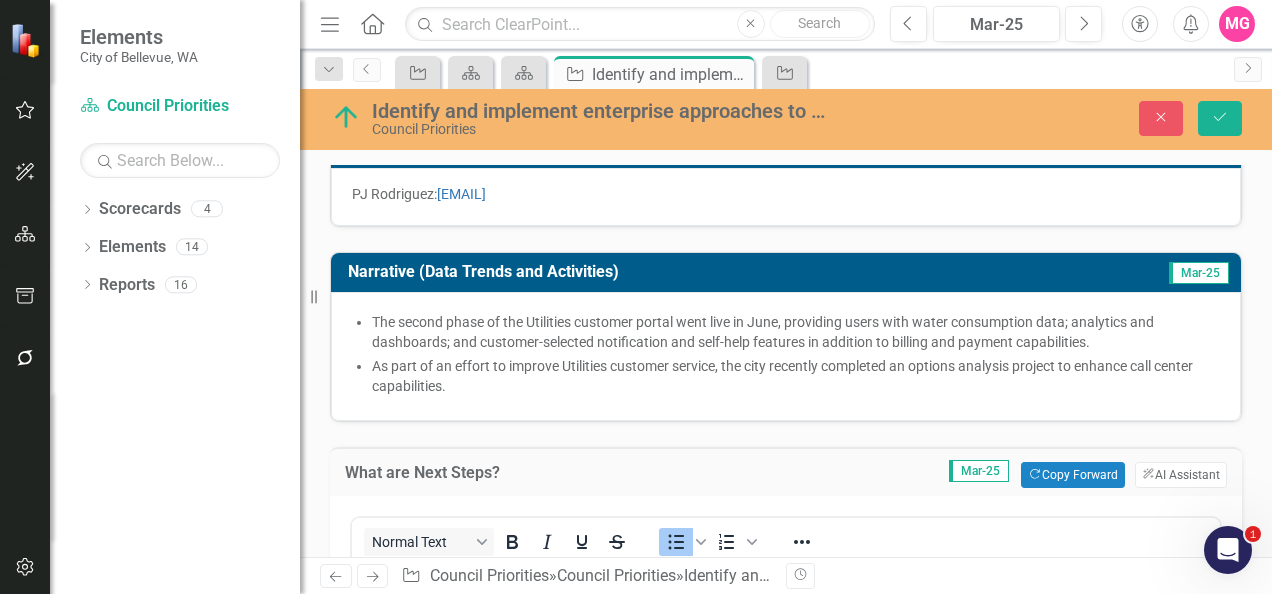 click on "Narrative (Data Trends and Activities)" at bounding box center (707, 272) 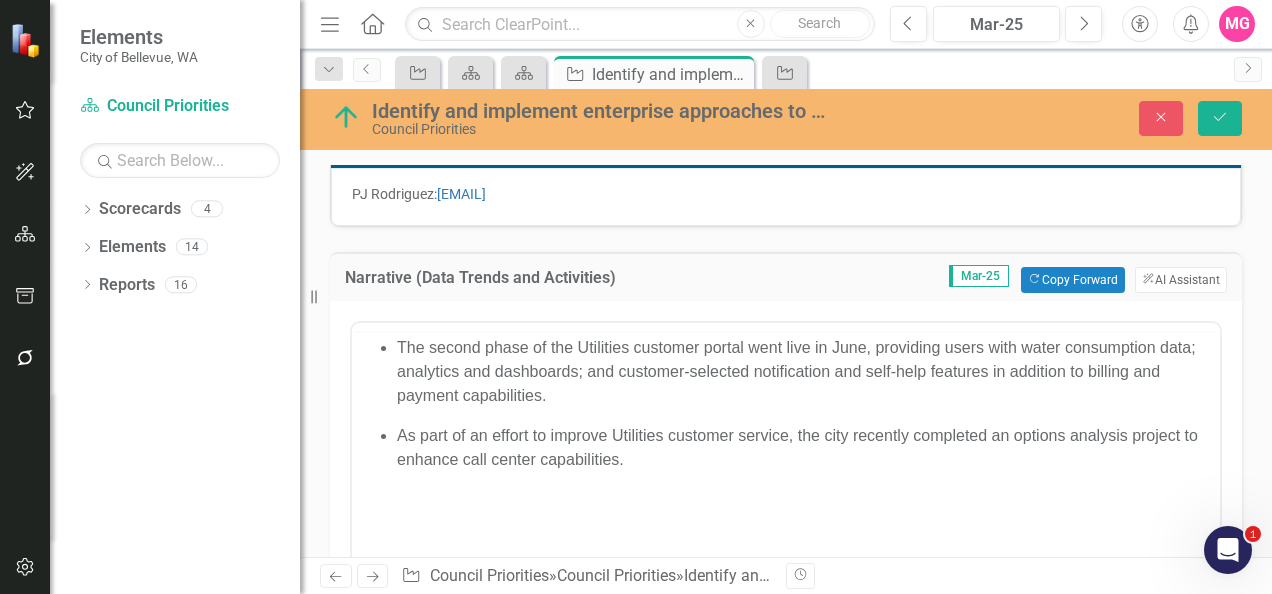 scroll, scrollTop: 0, scrollLeft: 0, axis: both 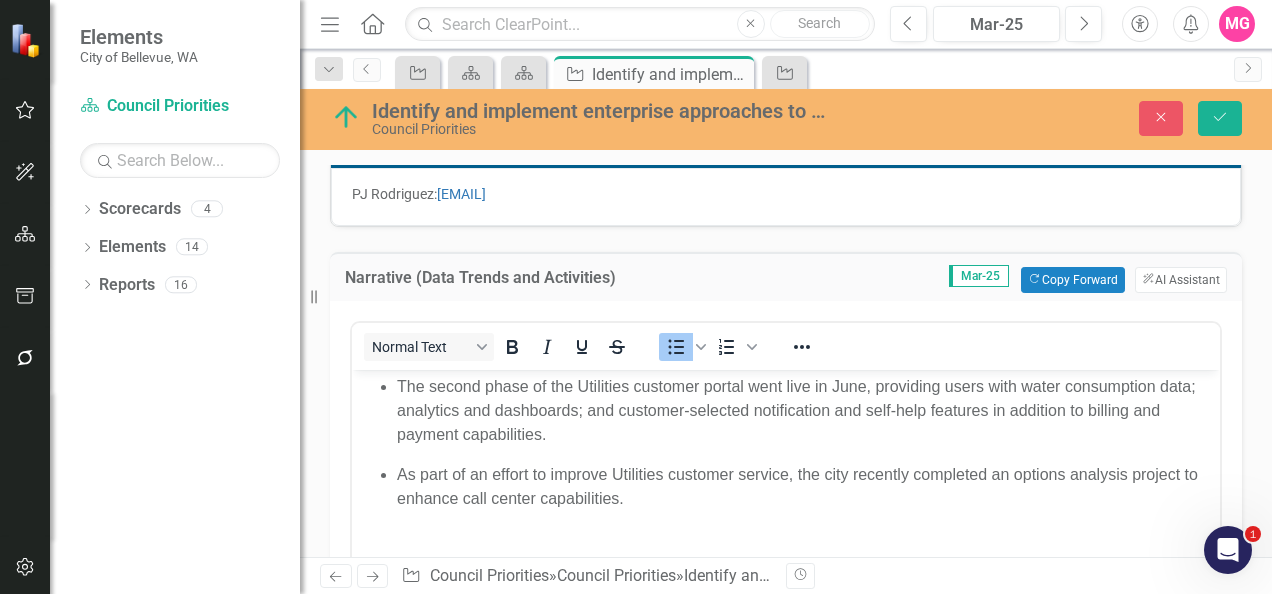 click on "Narrative (Data Trends and Activities) Mar-25 Copy Forward  Copy Forward  ClearPoint AI  AI Assistant" at bounding box center (786, 276) 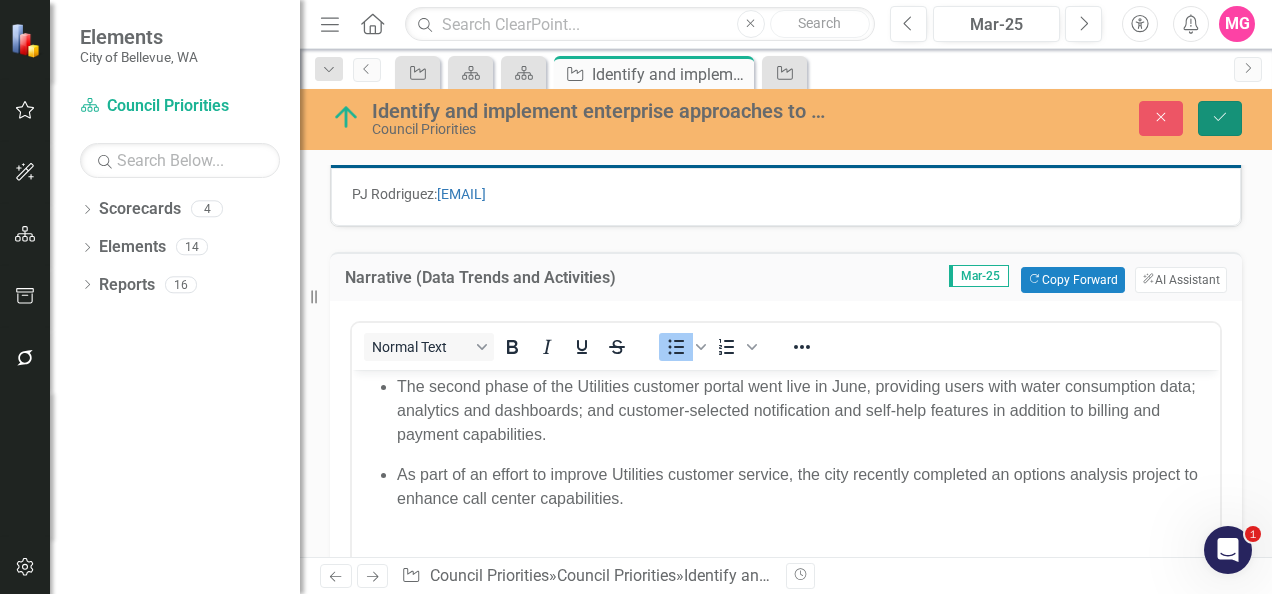 click on "Save" at bounding box center [1220, 118] 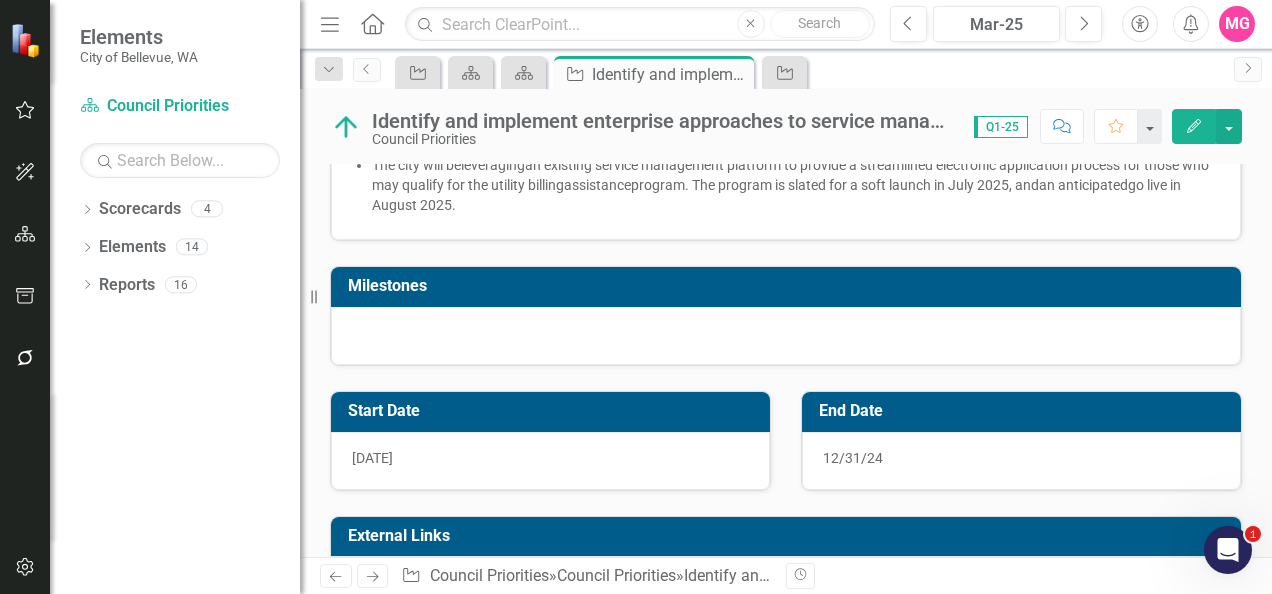 scroll, scrollTop: 0, scrollLeft: 0, axis: both 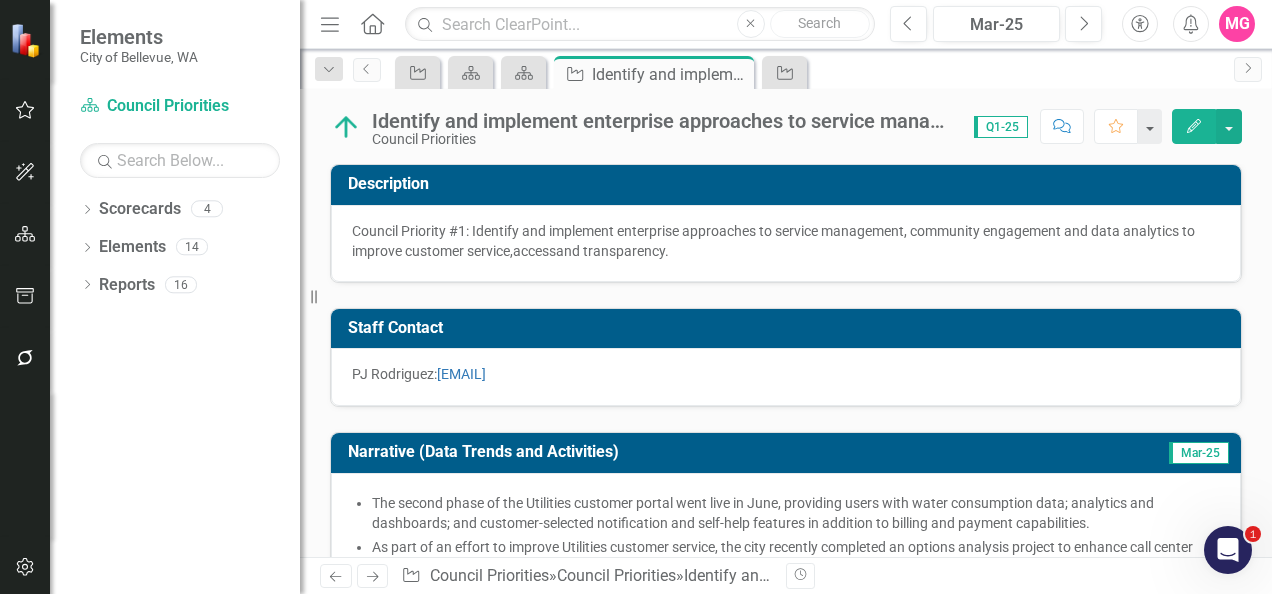 click at bounding box center (346, 127) 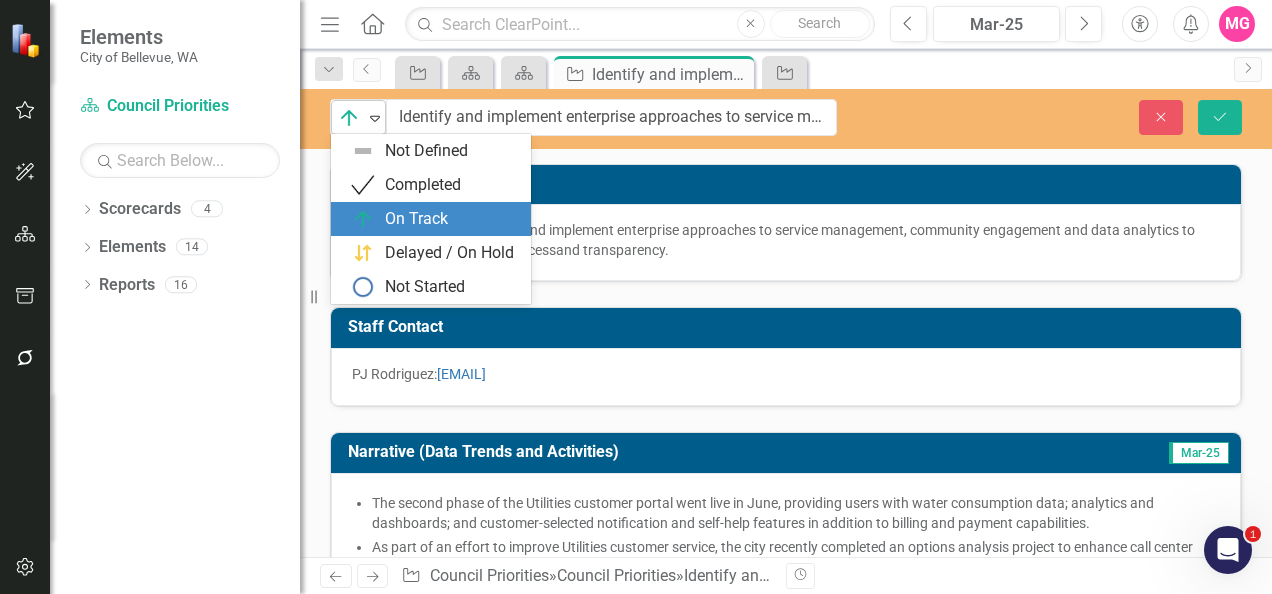 click on "Expand" 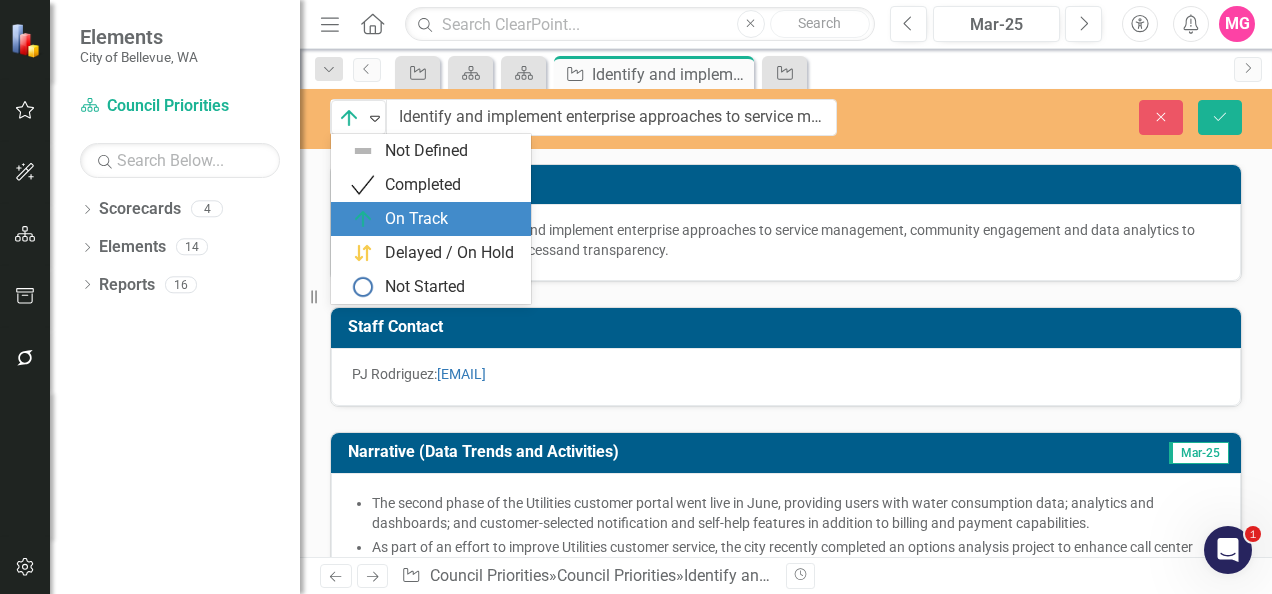 click on "On Track" at bounding box center (416, 219) 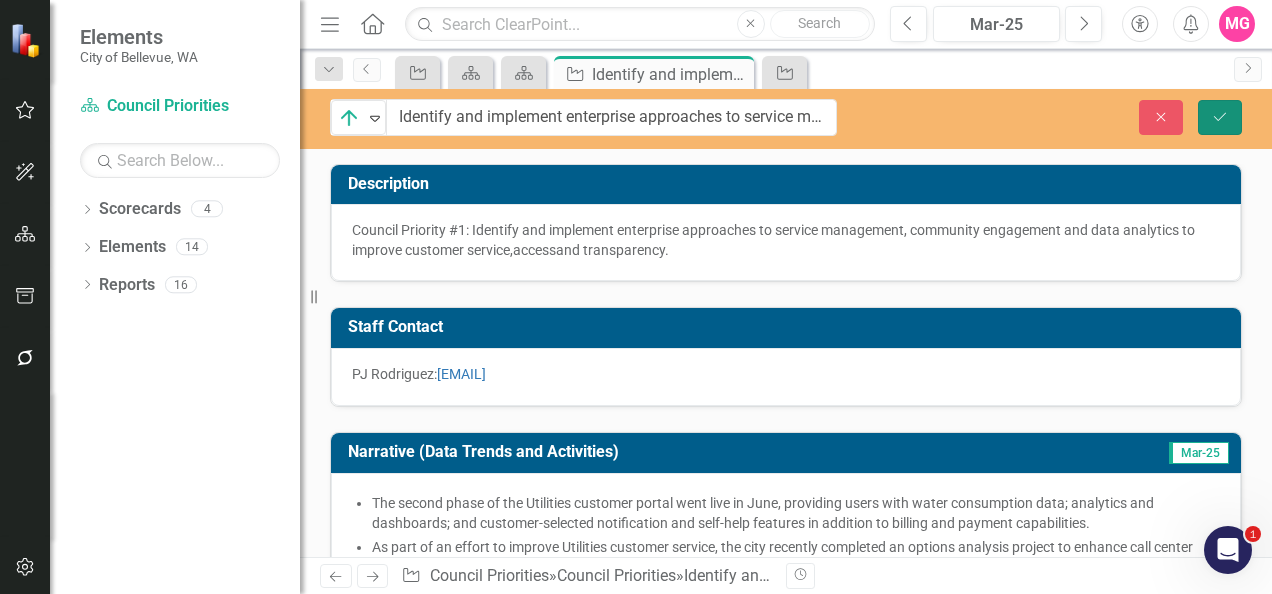 click on "Save" at bounding box center [1220, 117] 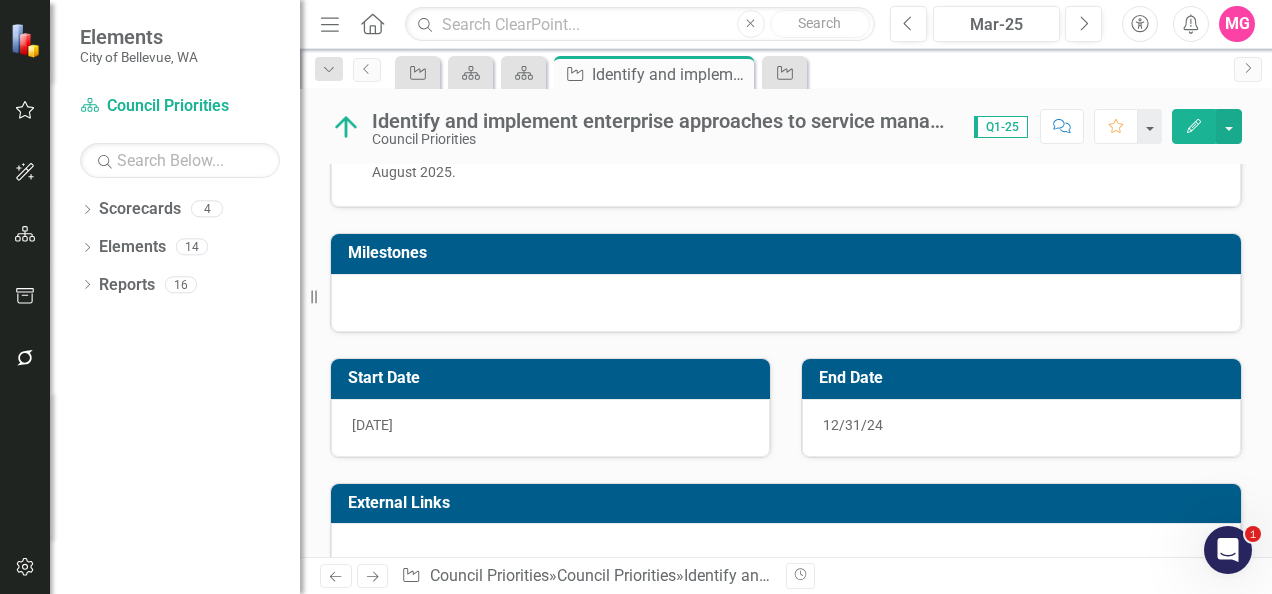 scroll, scrollTop: 647, scrollLeft: 0, axis: vertical 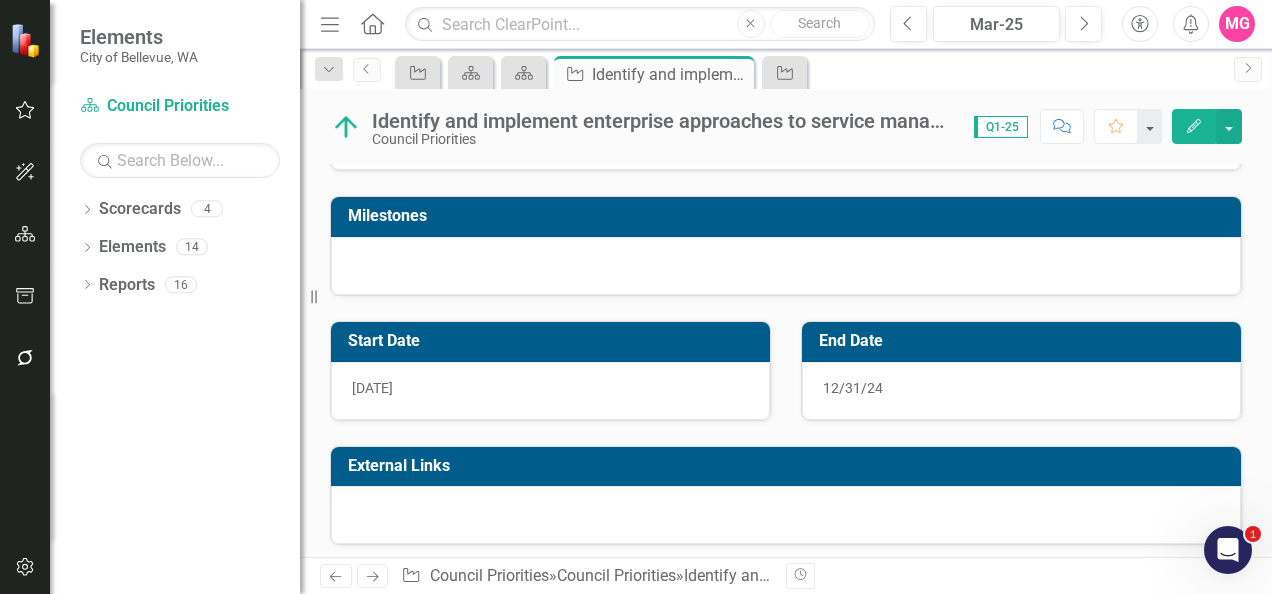 click at bounding box center [786, 266] 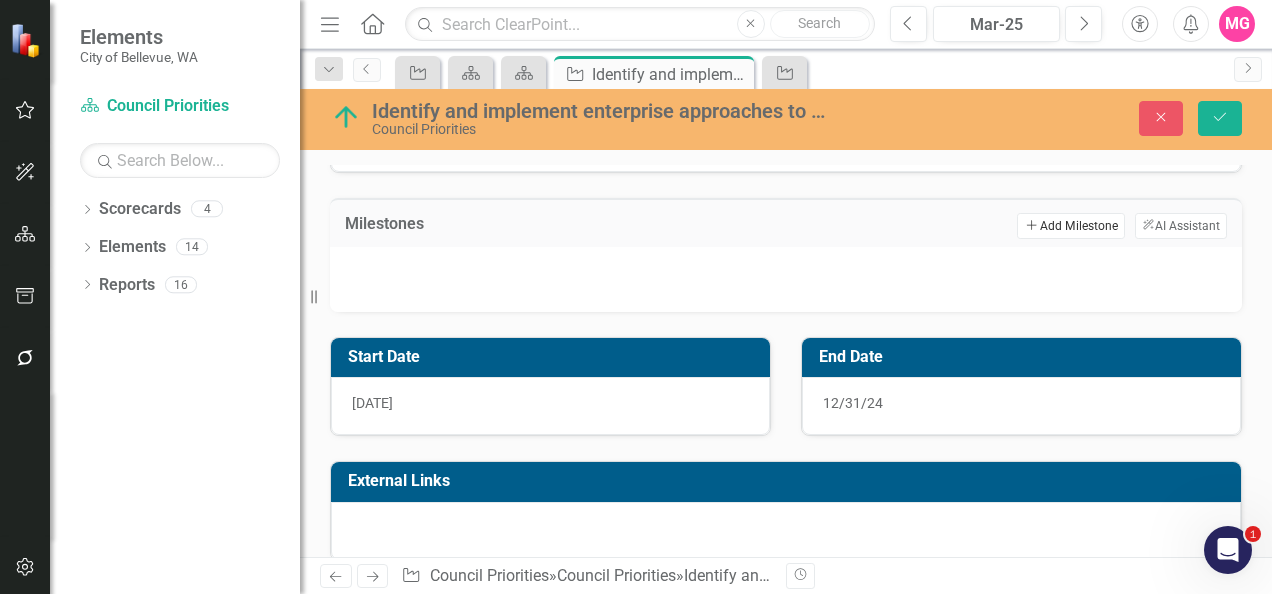 click on "Add  Add Milestone" at bounding box center (1070, 226) 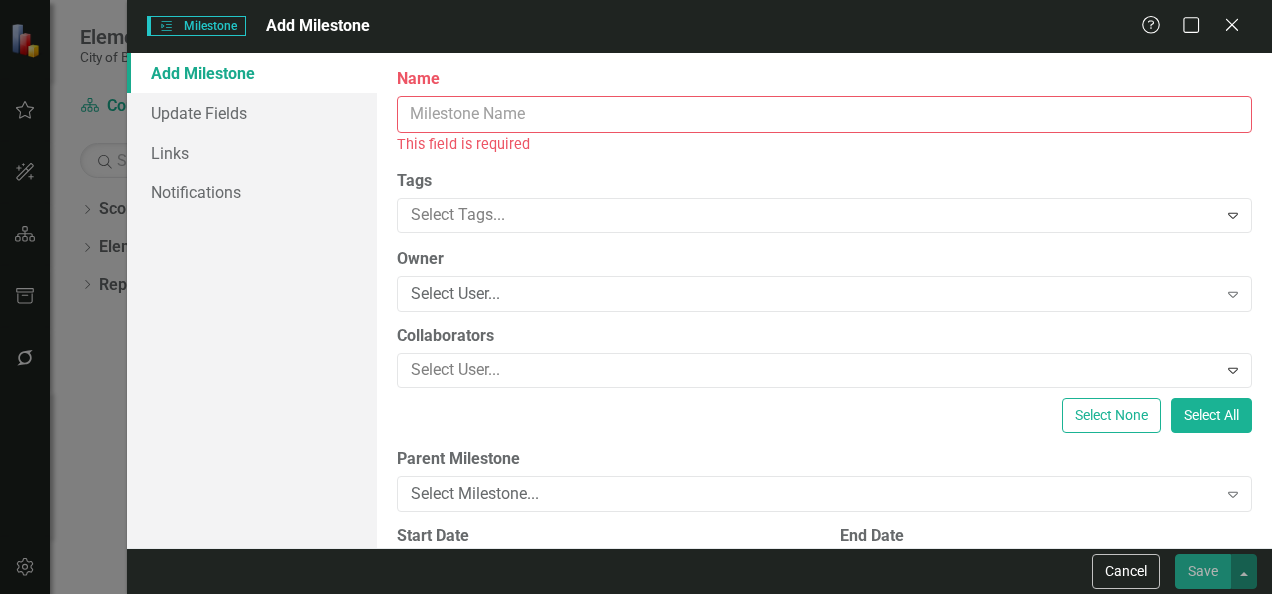 click on "Name" at bounding box center (824, 114) 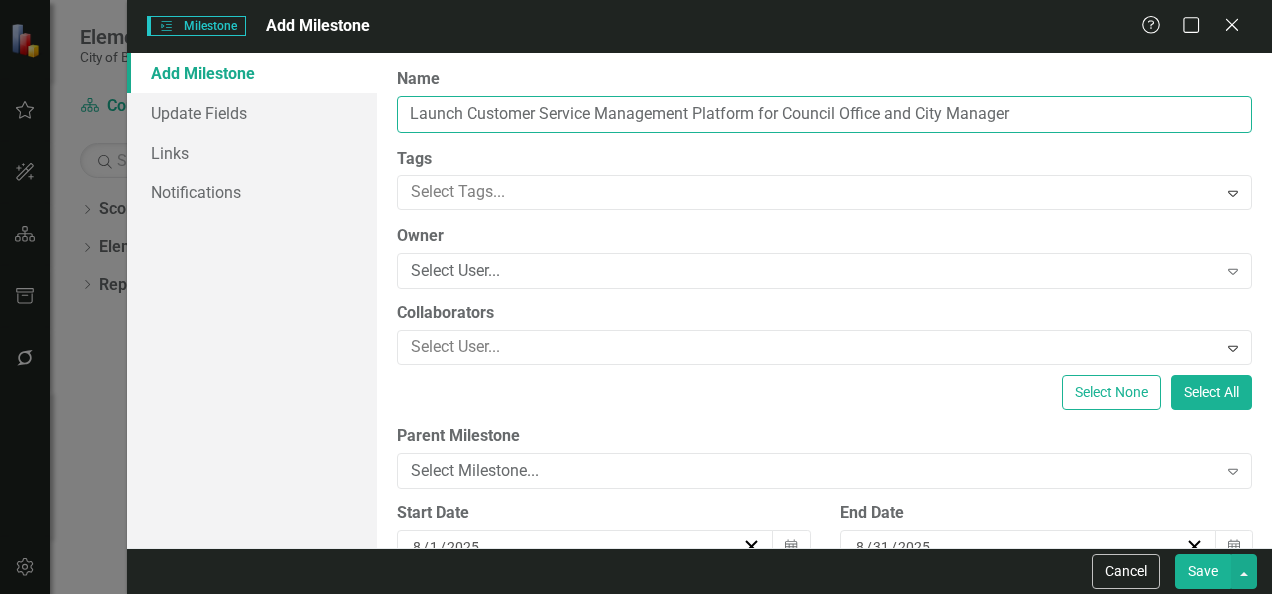 type on "Launch Customer Service Management Platform for Council Office and City Manager" 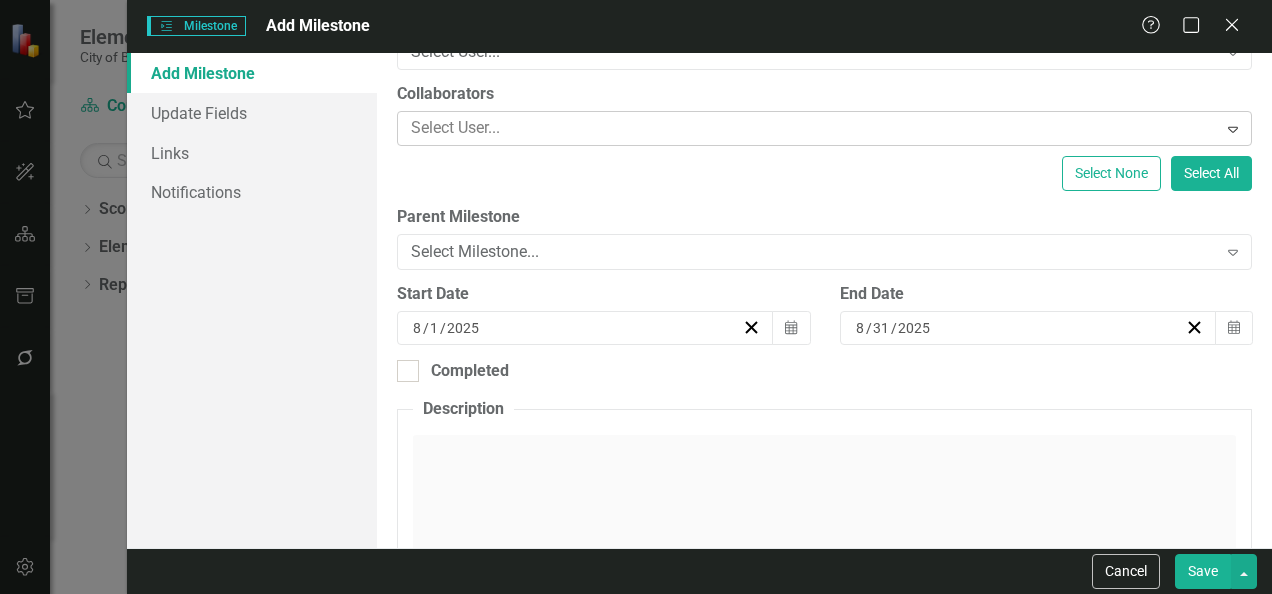scroll, scrollTop: 220, scrollLeft: 0, axis: vertical 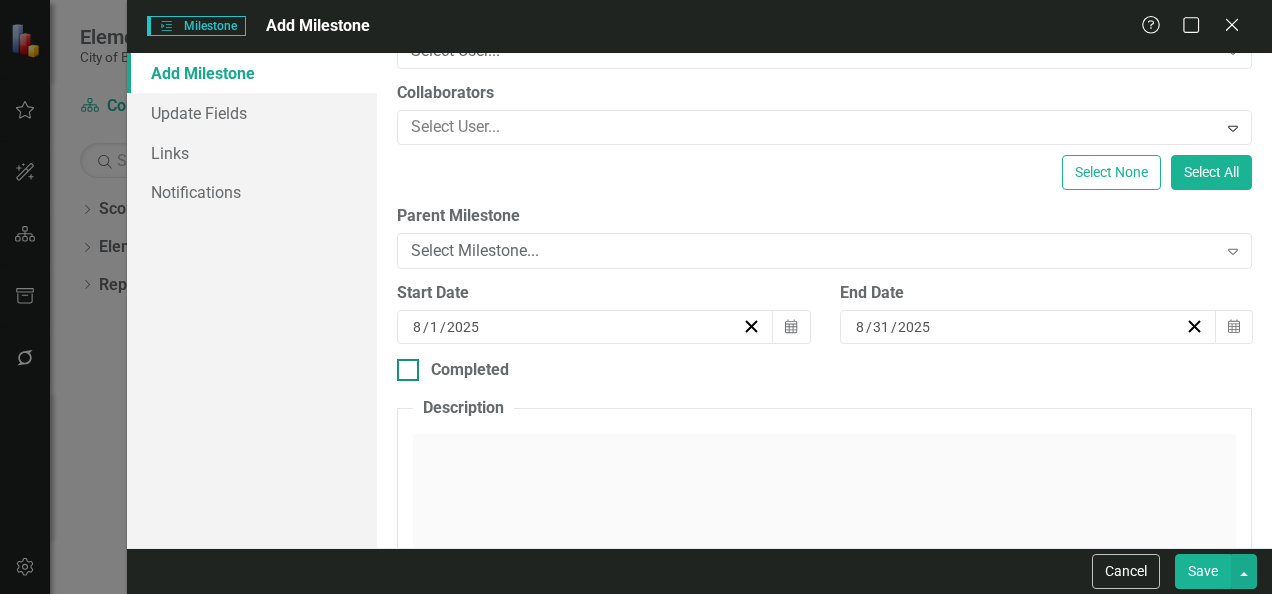 click on "Completed" at bounding box center [470, 370] 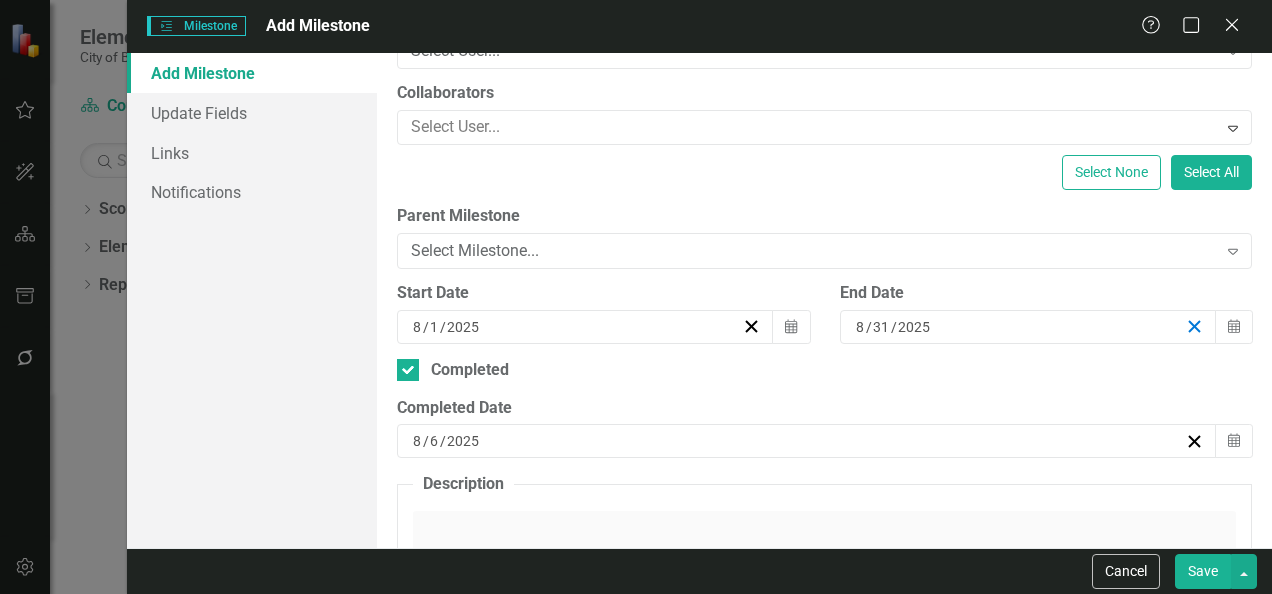 click 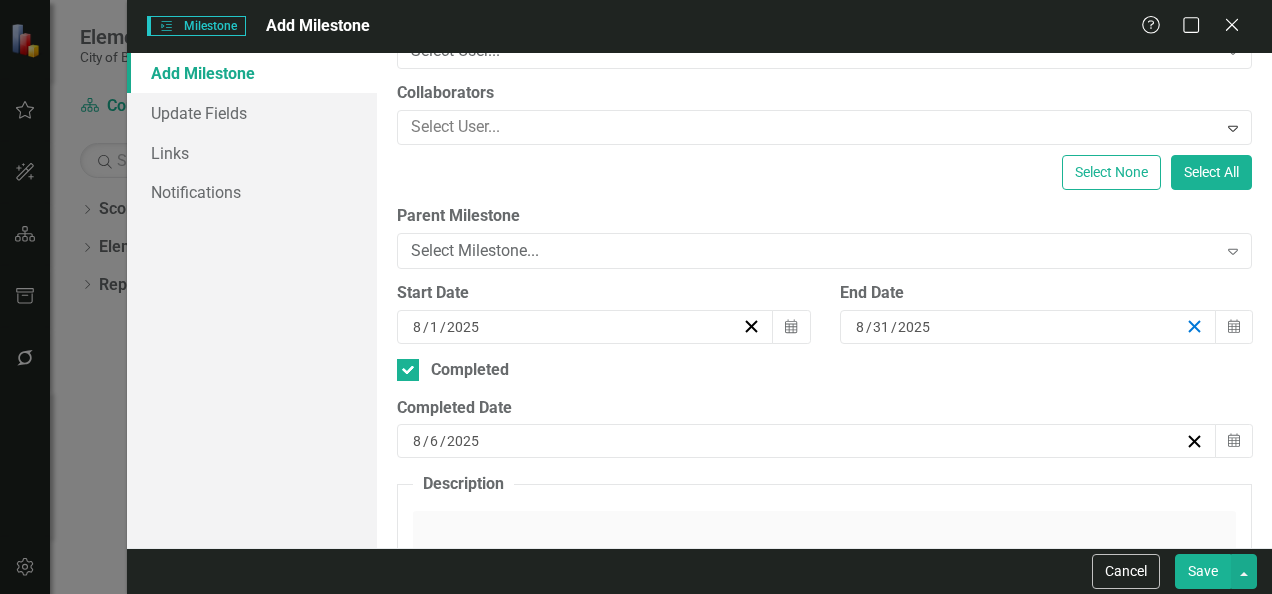 type 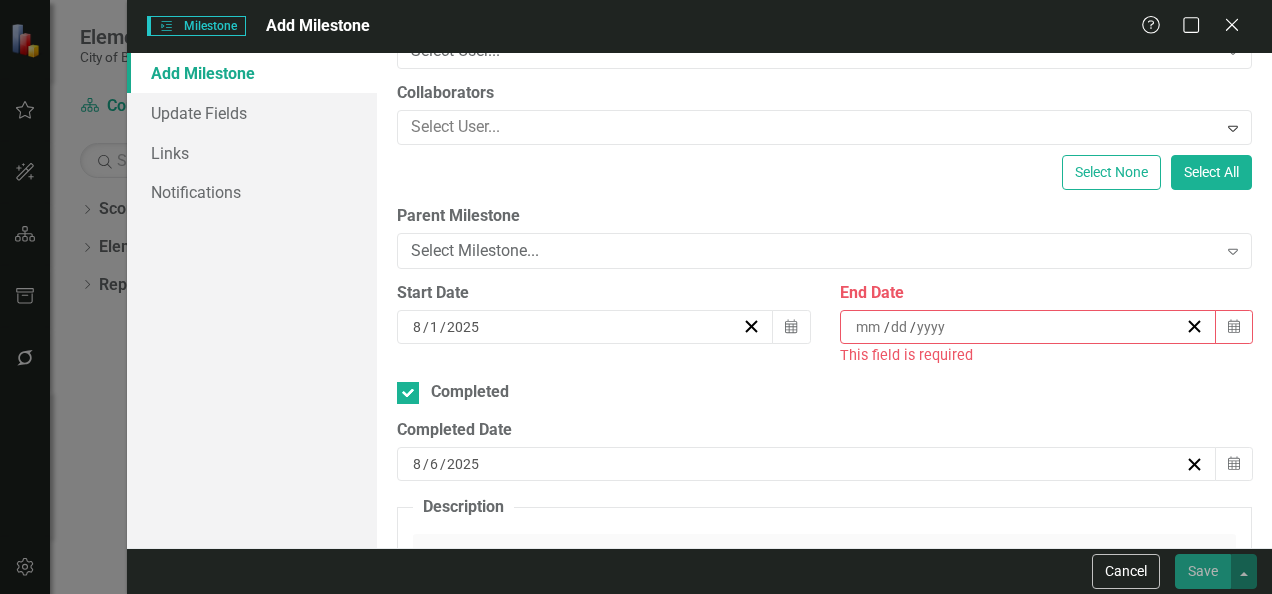 click on "/ /" at bounding box center (1019, 327) 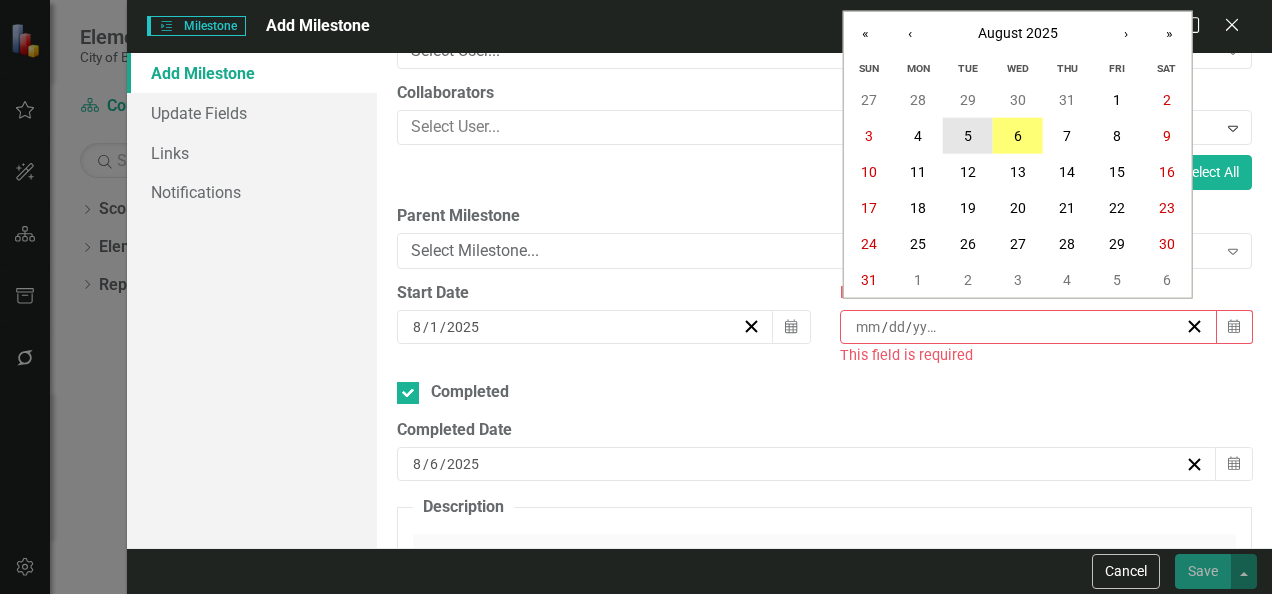click on "5" at bounding box center (968, 136) 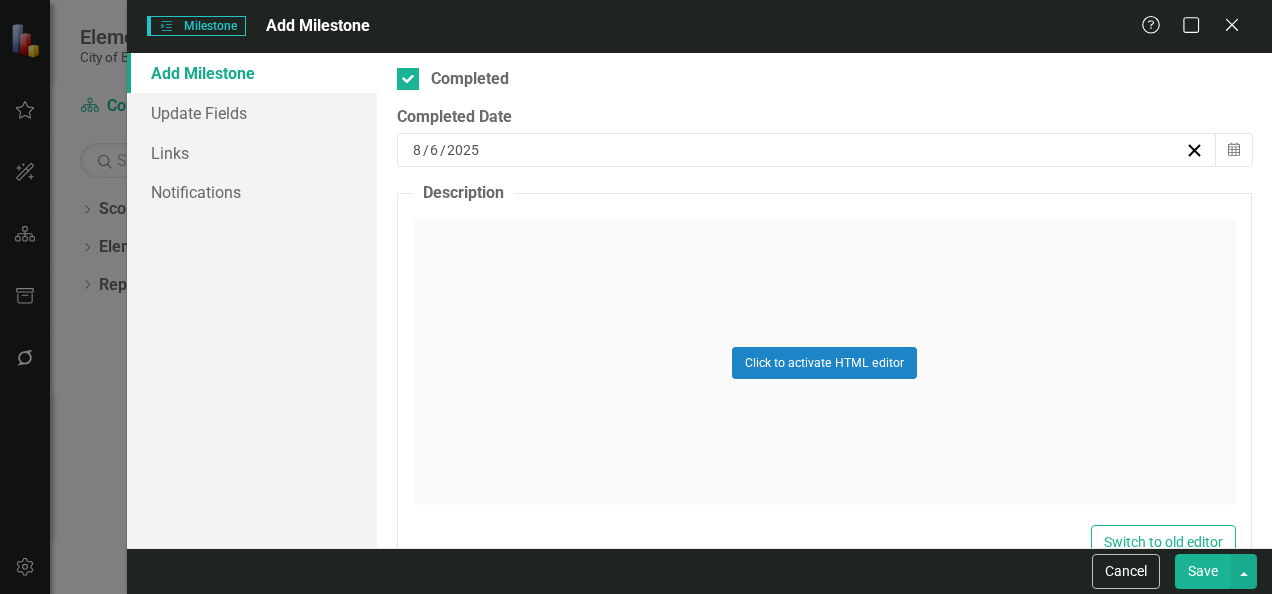scroll, scrollTop: 510, scrollLeft: 0, axis: vertical 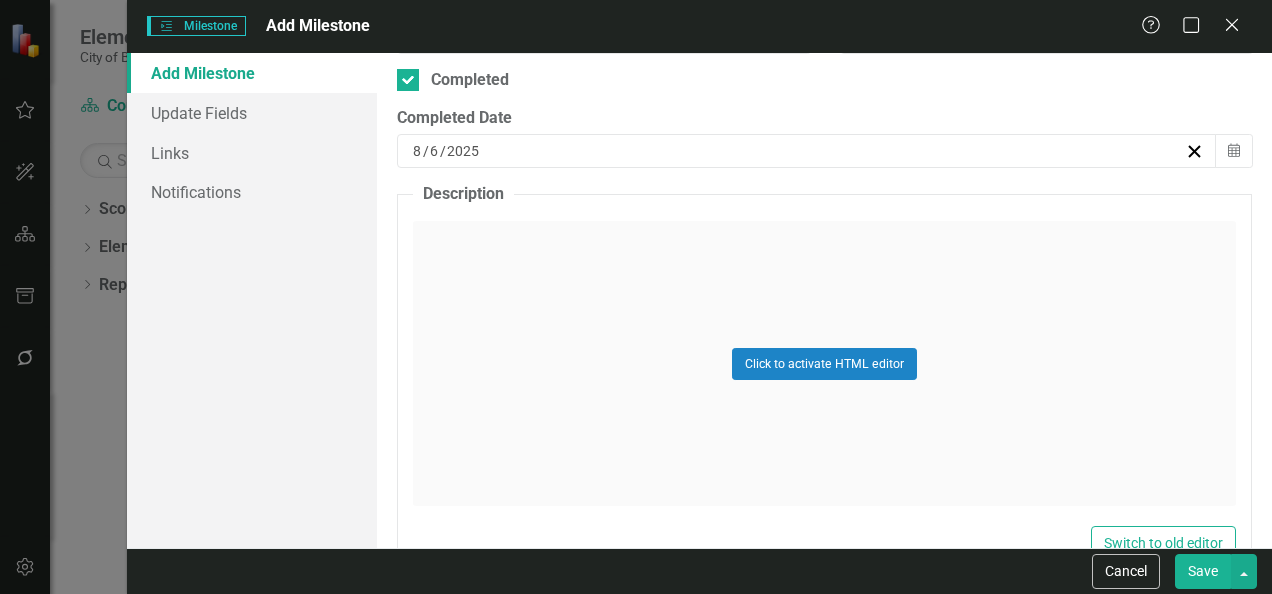 click on "Save" at bounding box center [1203, 571] 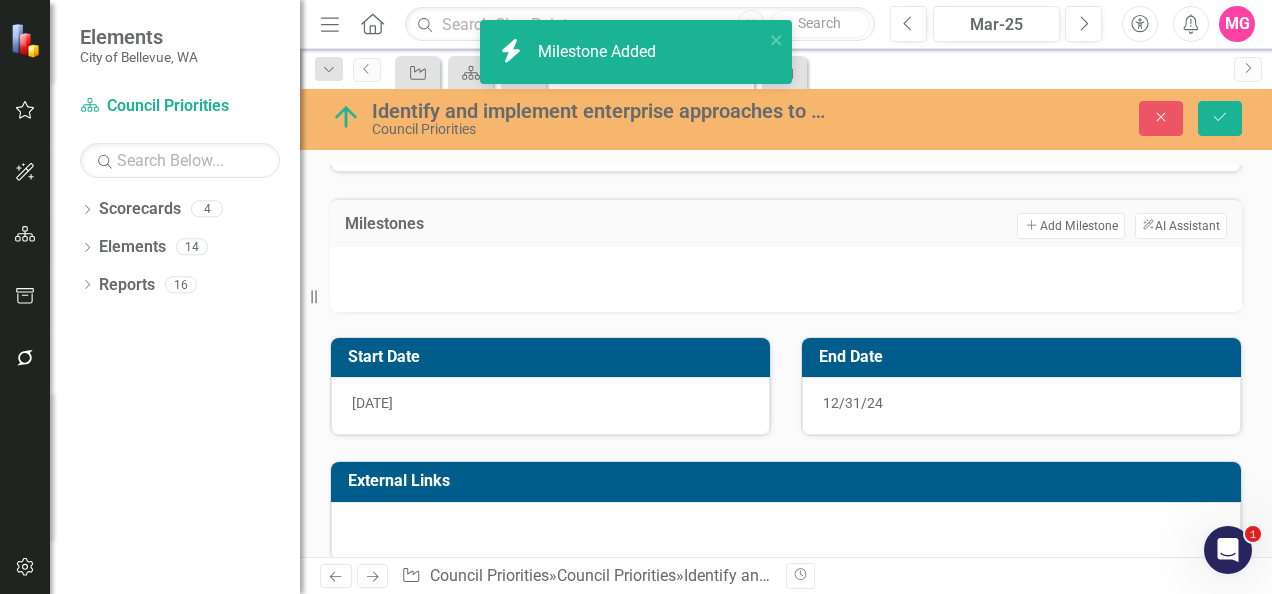 scroll, scrollTop: 663, scrollLeft: 0, axis: vertical 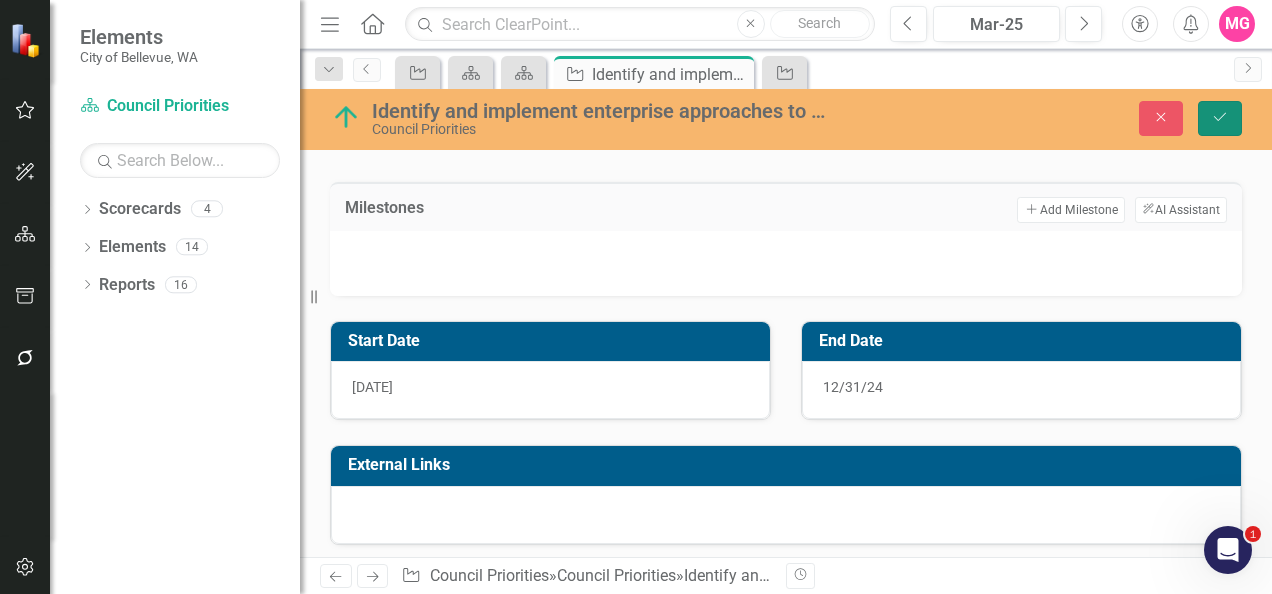 click on "Save" at bounding box center (1220, 118) 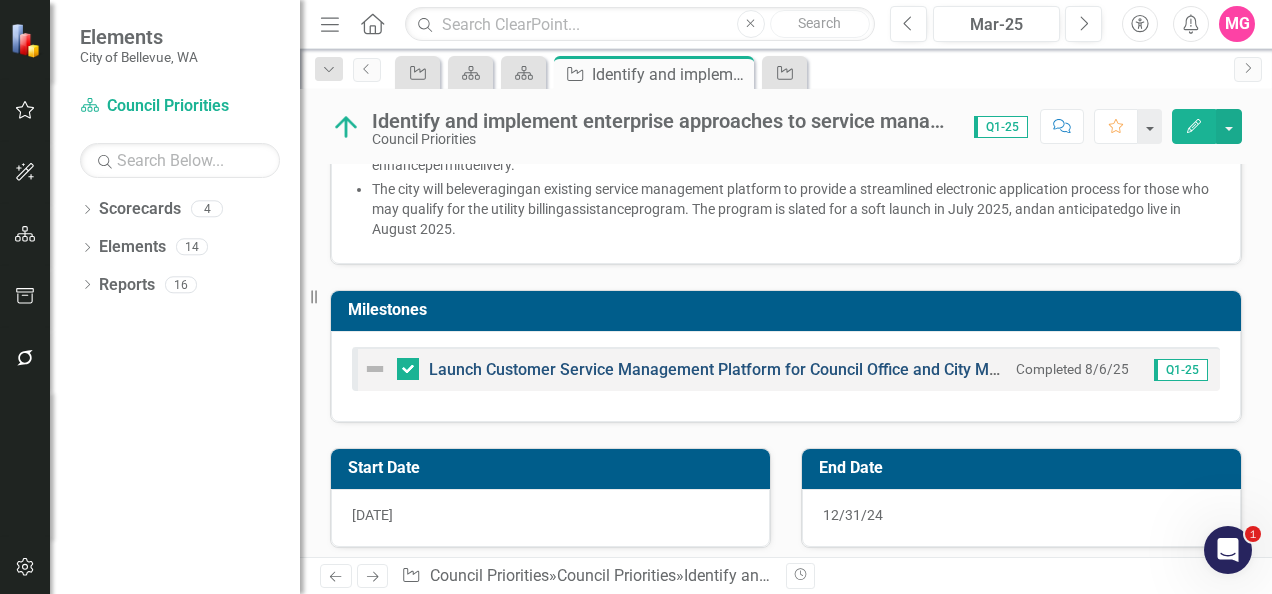 scroll, scrollTop: 666, scrollLeft: 0, axis: vertical 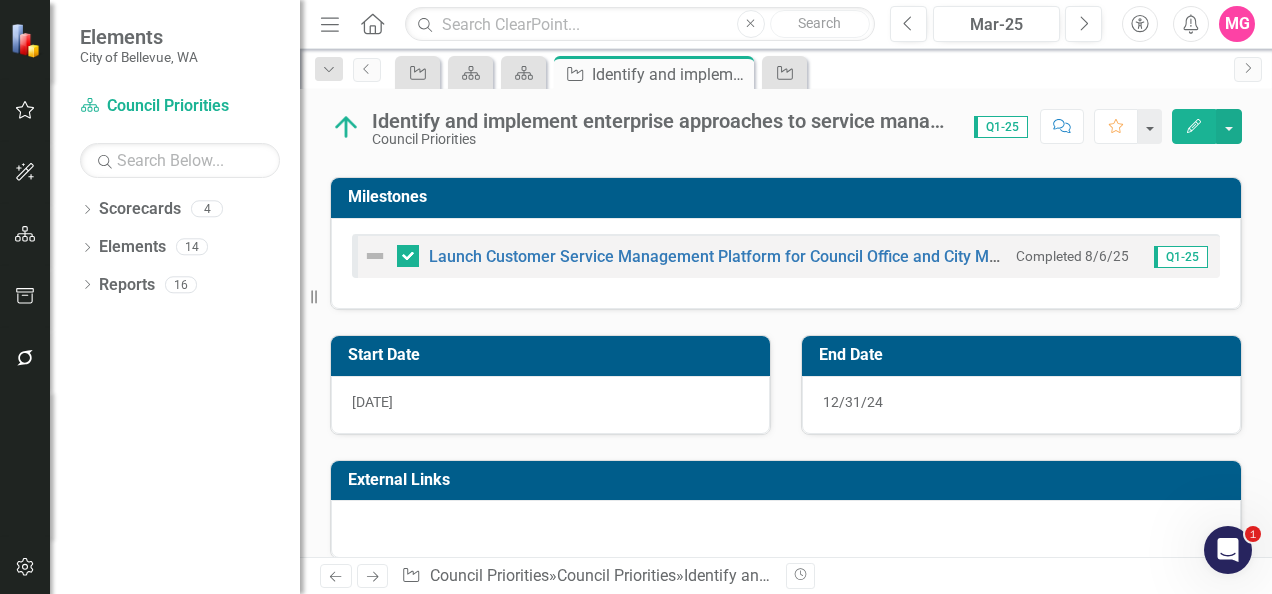 click on "Launch Customer Service Management Platform for Council Office and City Manager  Completed 8/6/25 Q1-25" at bounding box center [786, 263] 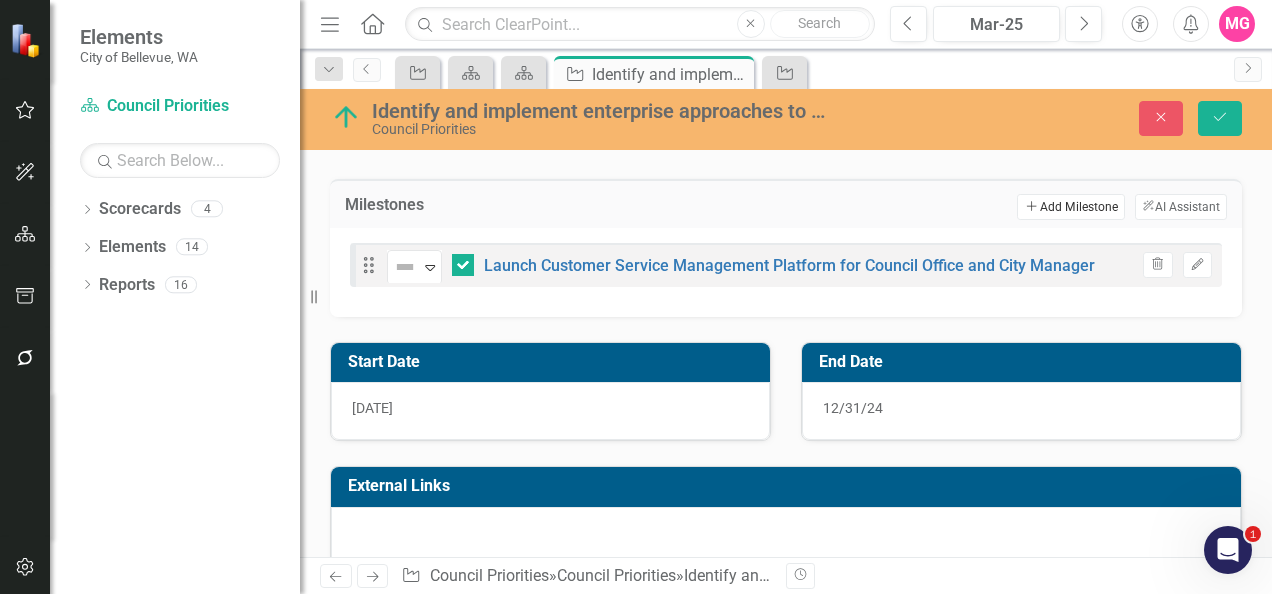 click on "Add  Add Milestone" at bounding box center [1070, 207] 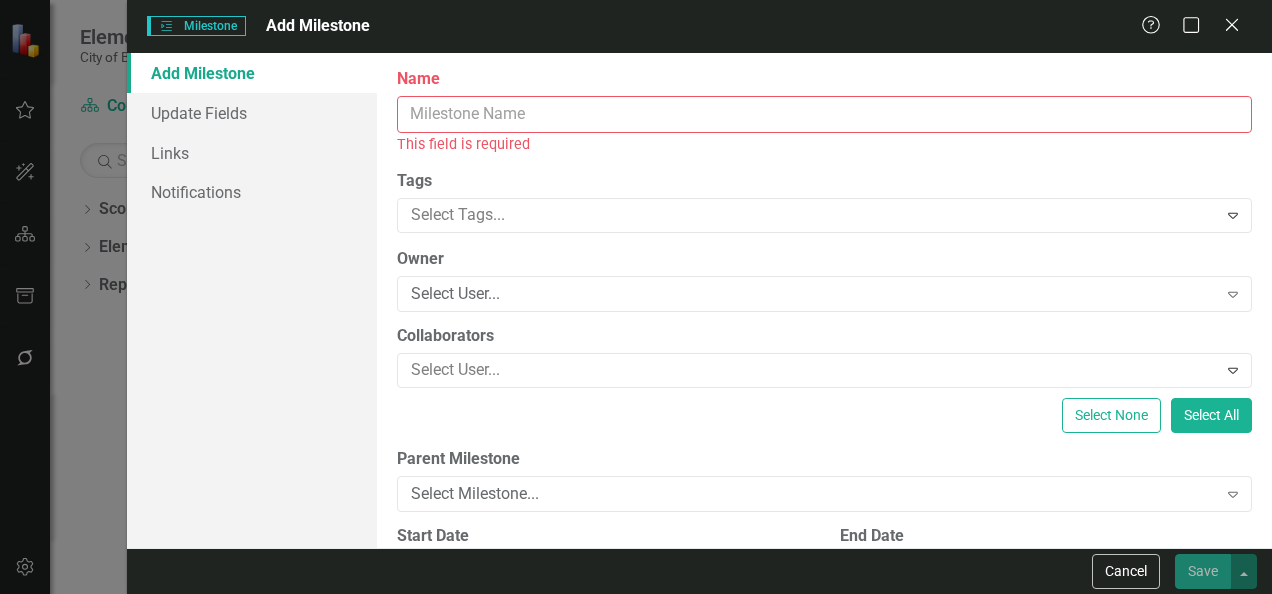 click on "Name" at bounding box center (824, 114) 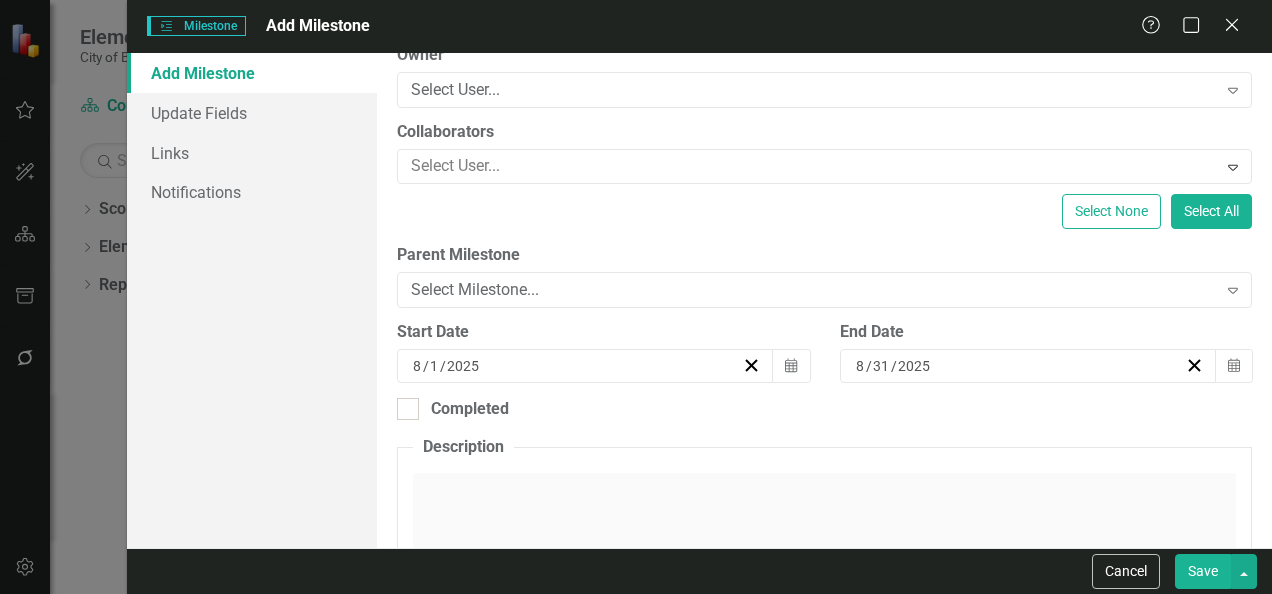 scroll, scrollTop: 184, scrollLeft: 0, axis: vertical 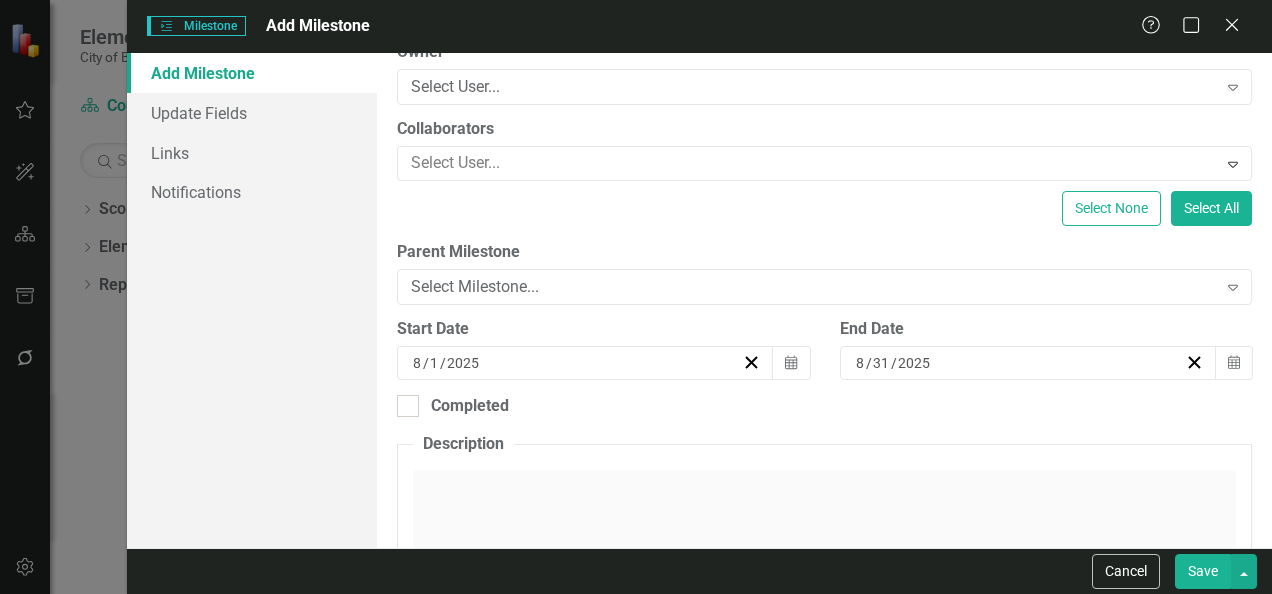 type on "Establish the Data, Analytics, and Insights Program" 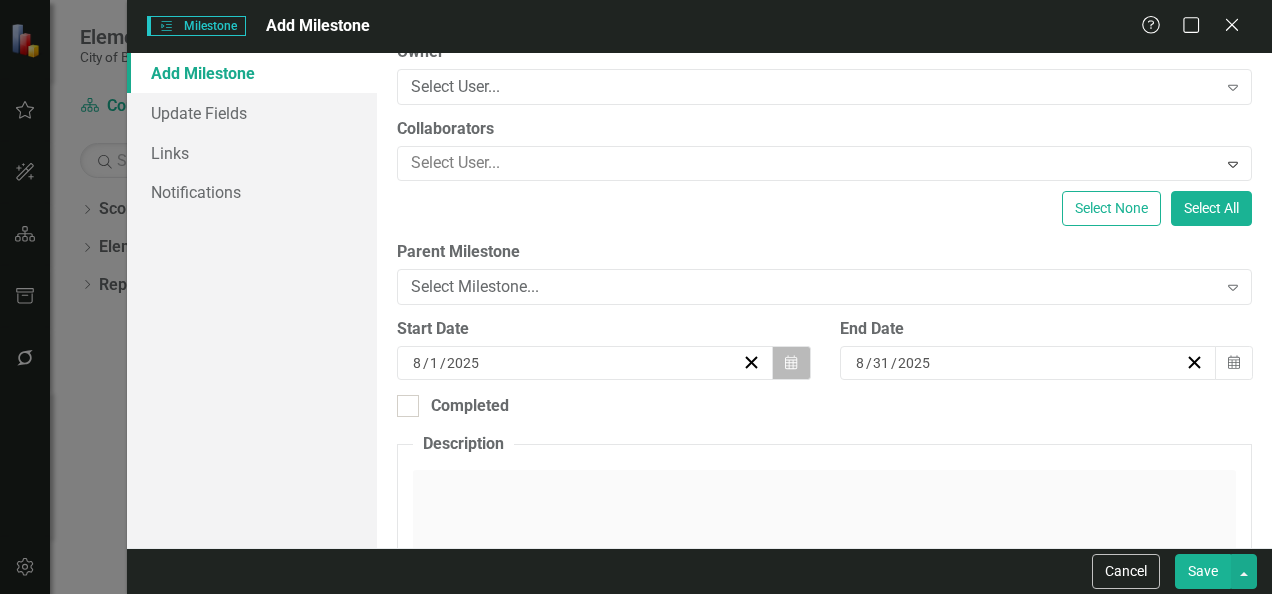 click 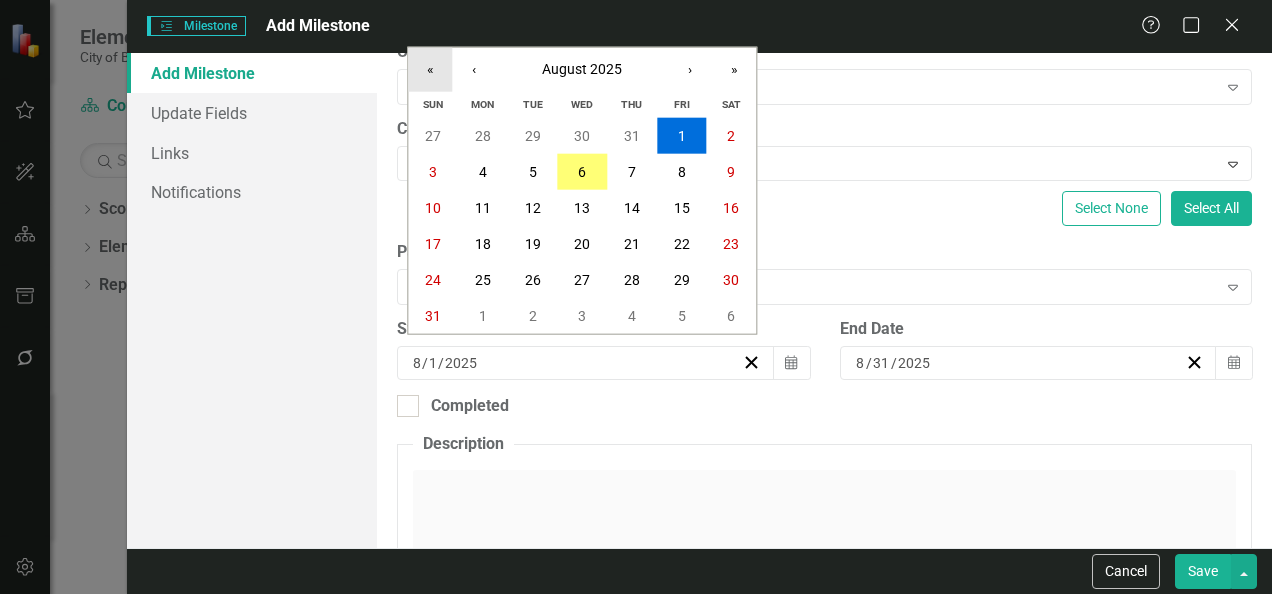 click on "«" at bounding box center [430, 70] 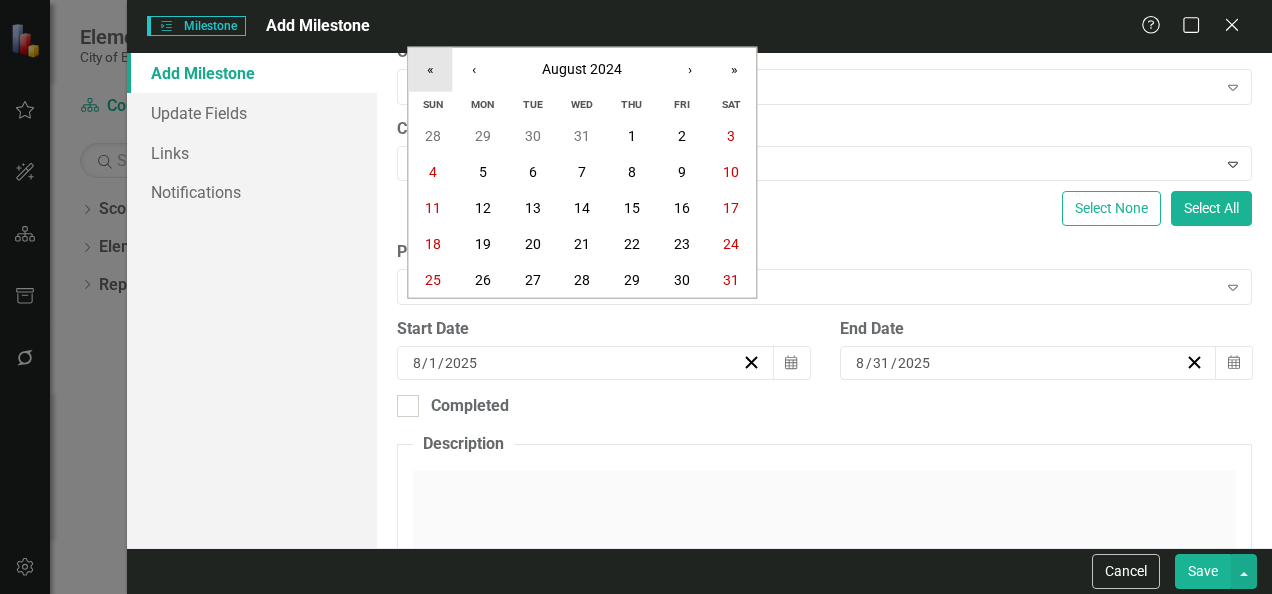 click on "«" at bounding box center [430, 70] 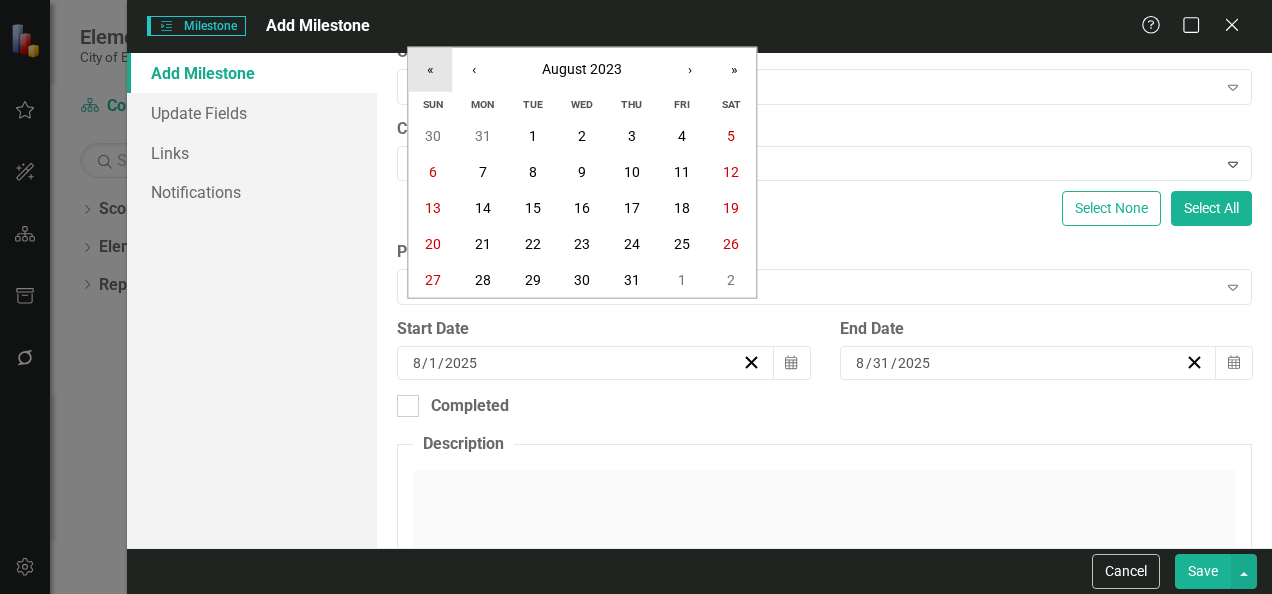 click on "«" at bounding box center [430, 70] 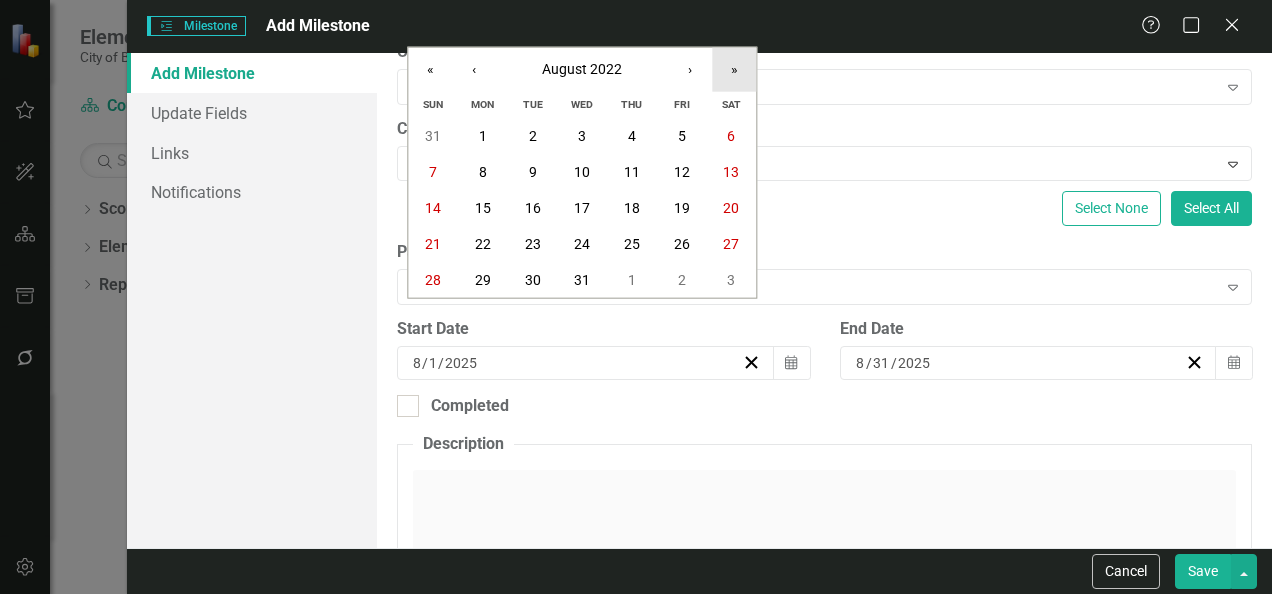 click on "»" at bounding box center (734, 70) 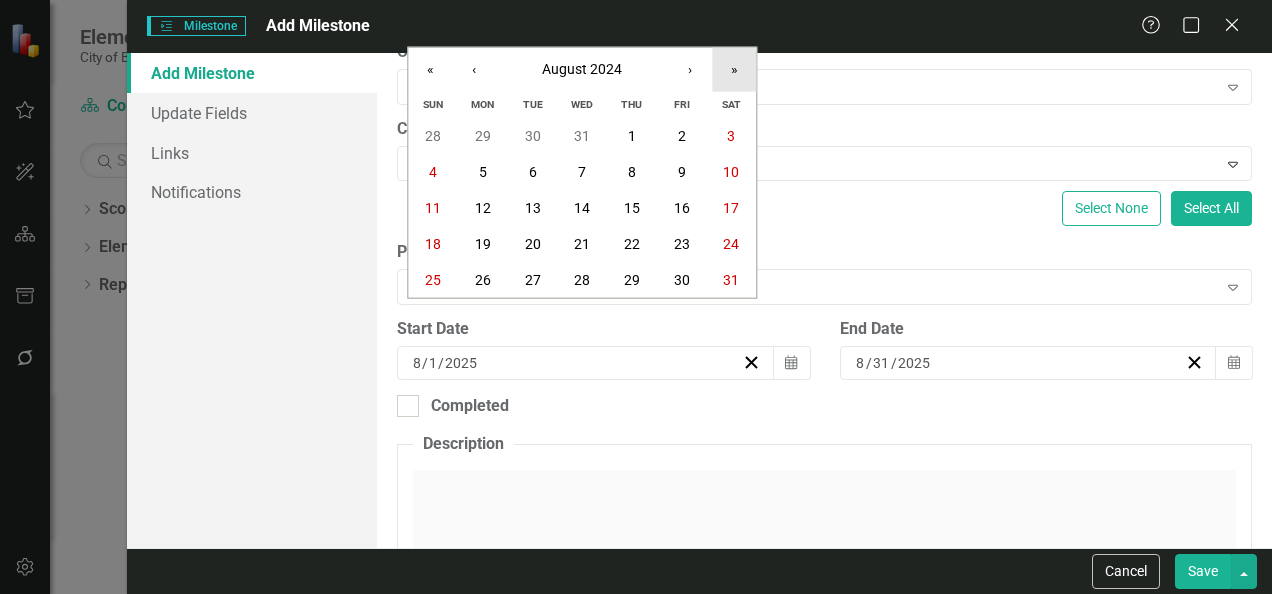click on "»" at bounding box center [734, 70] 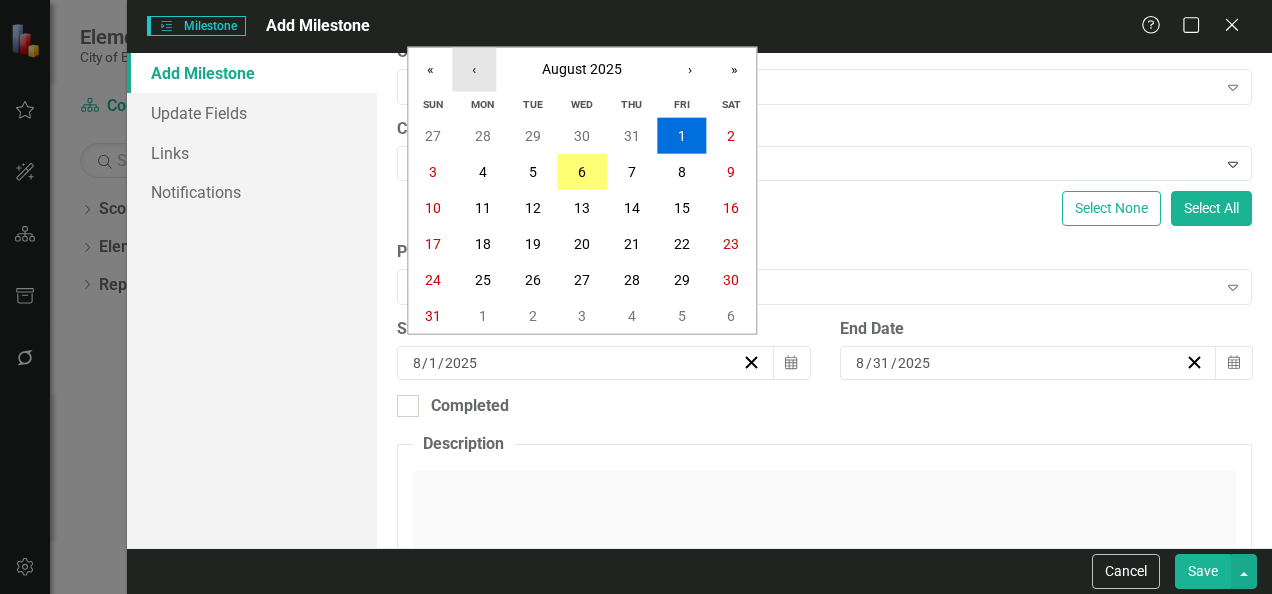 click on "‹" at bounding box center (474, 70) 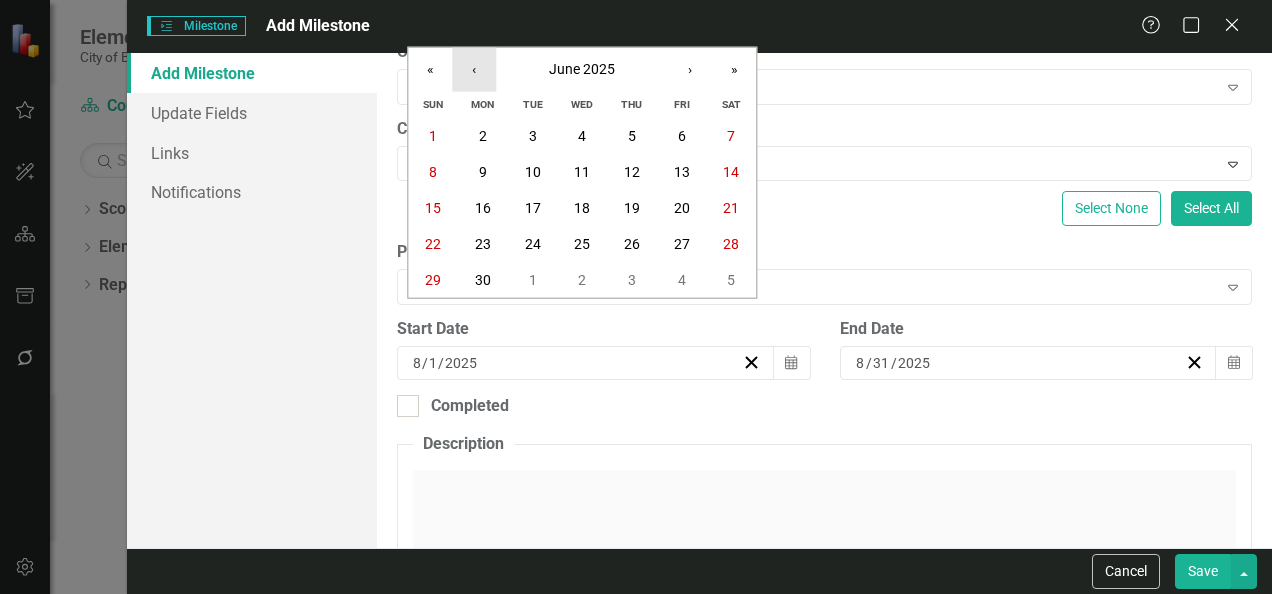 click on "‹" at bounding box center (474, 70) 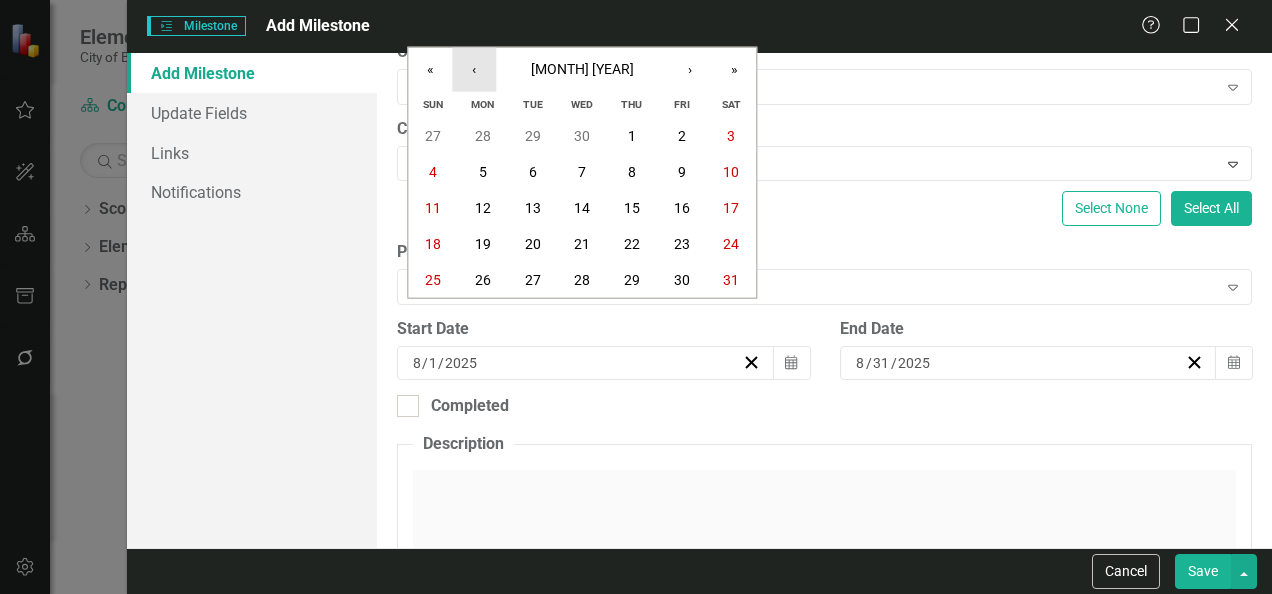 click on "‹" at bounding box center (474, 70) 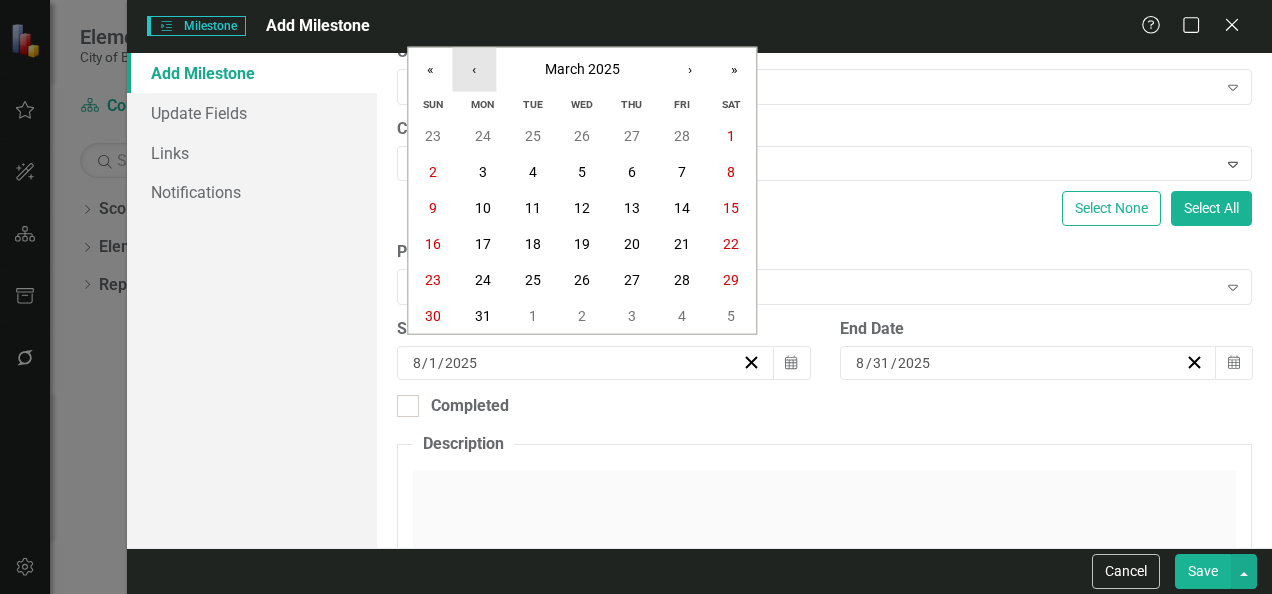 click on "‹" at bounding box center [474, 70] 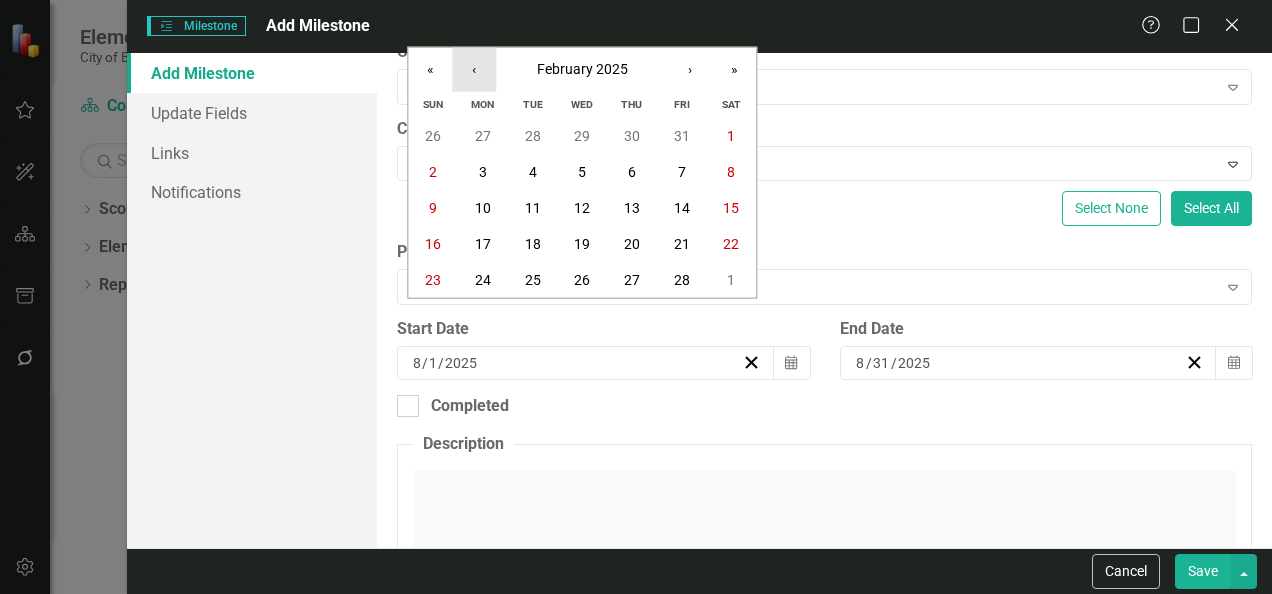 click on "‹" at bounding box center (474, 70) 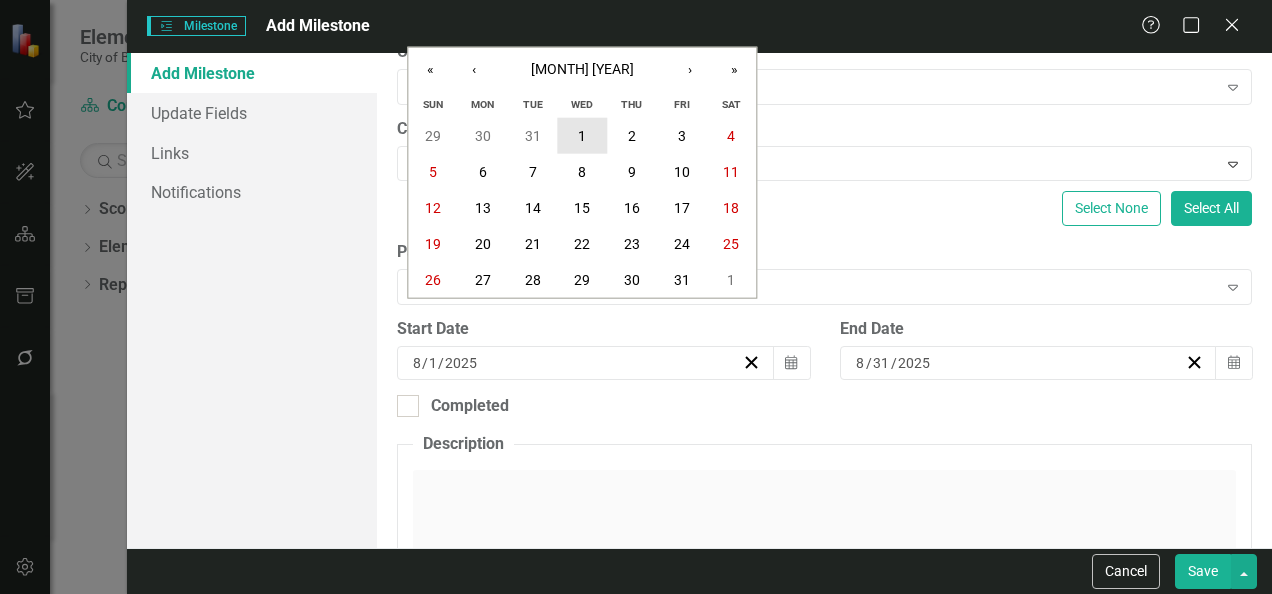 click on "1" at bounding box center (582, 136) 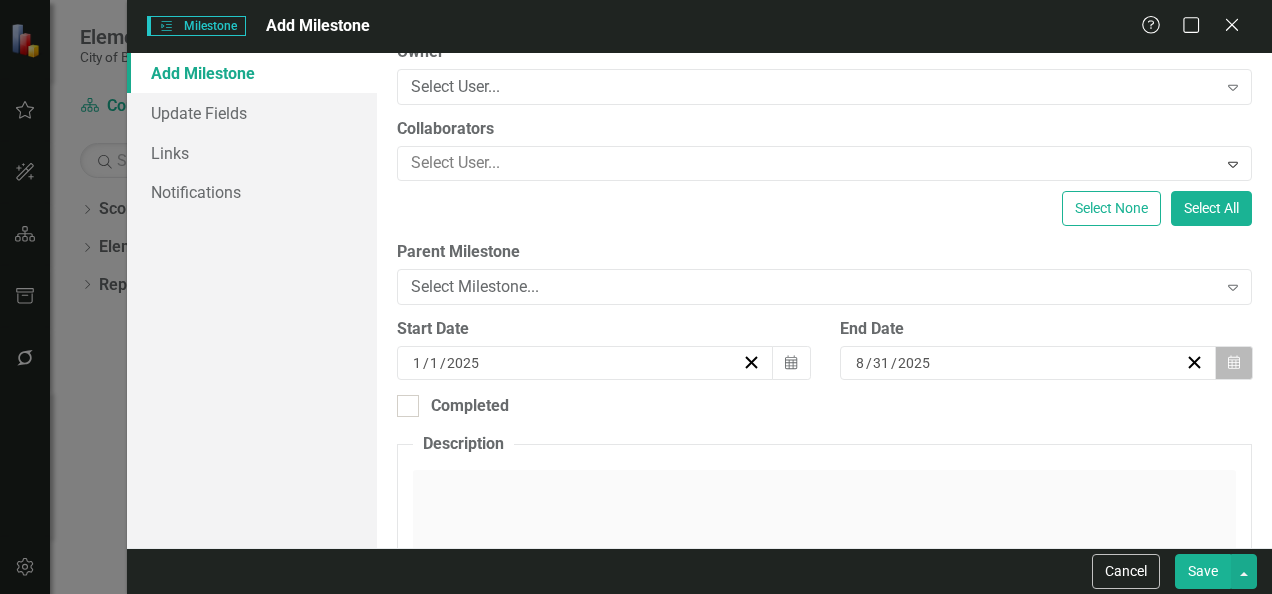 click on "Calendar" at bounding box center [1234, 363] 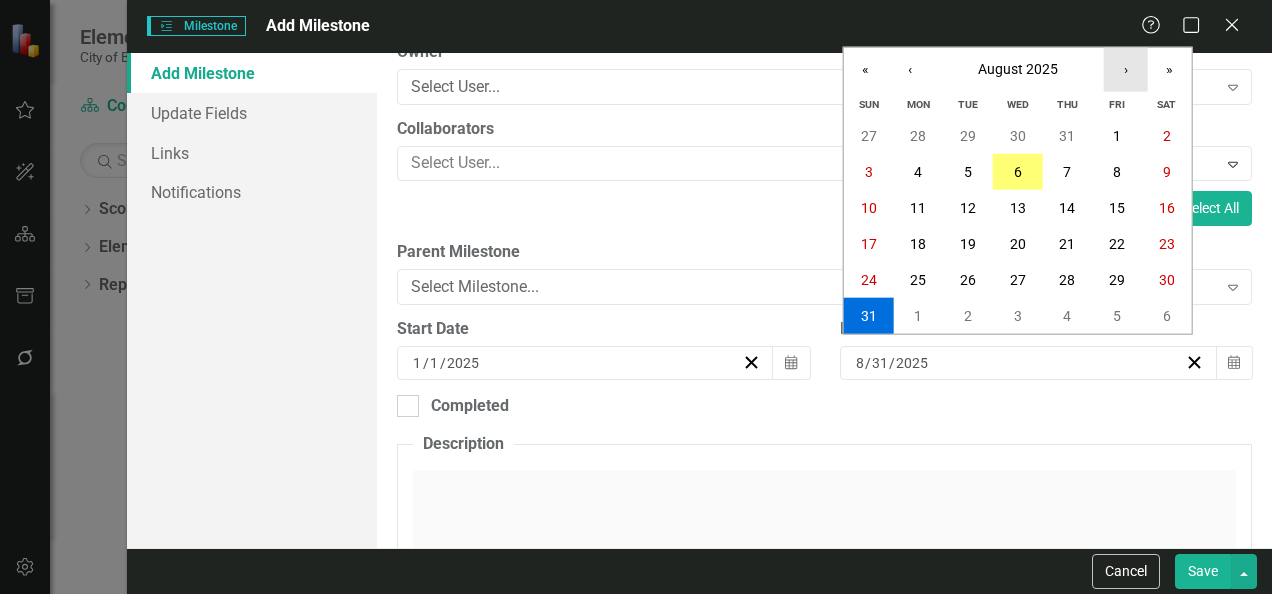 click on "›" at bounding box center (1126, 70) 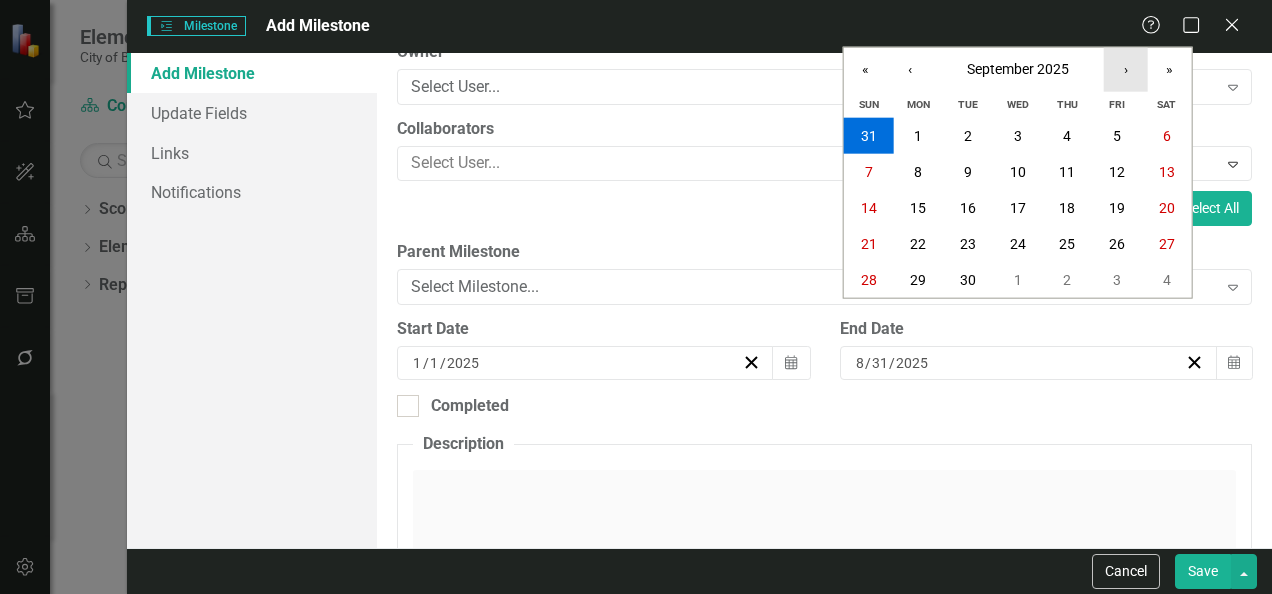 click on "›" at bounding box center [1126, 70] 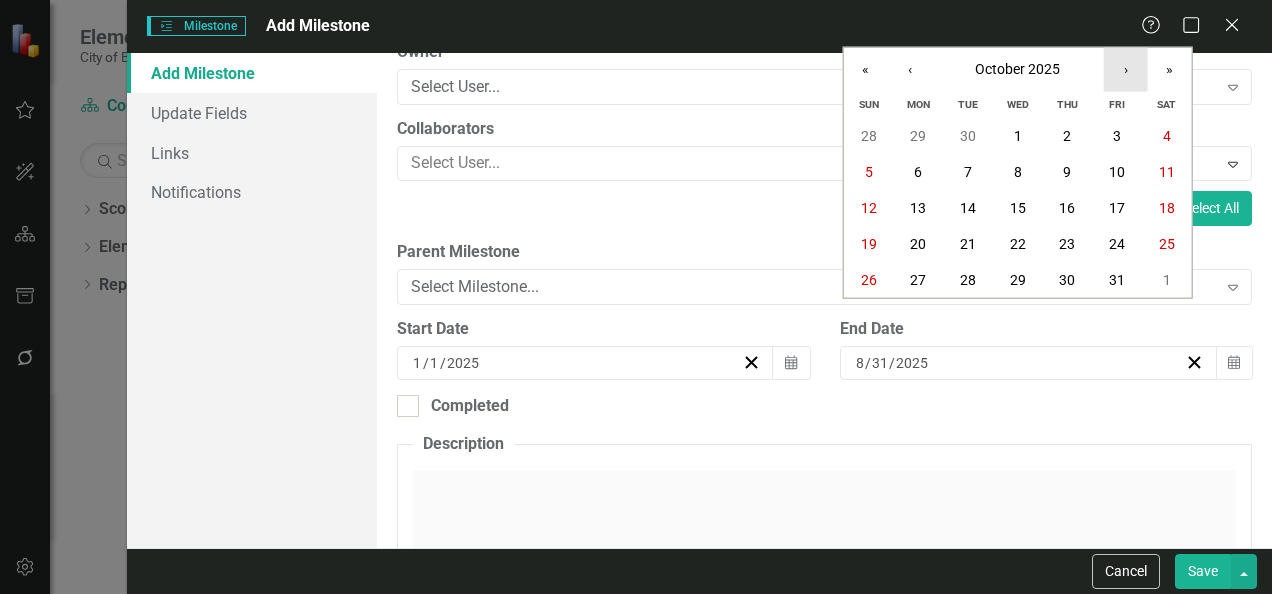 click on "›" at bounding box center (1126, 70) 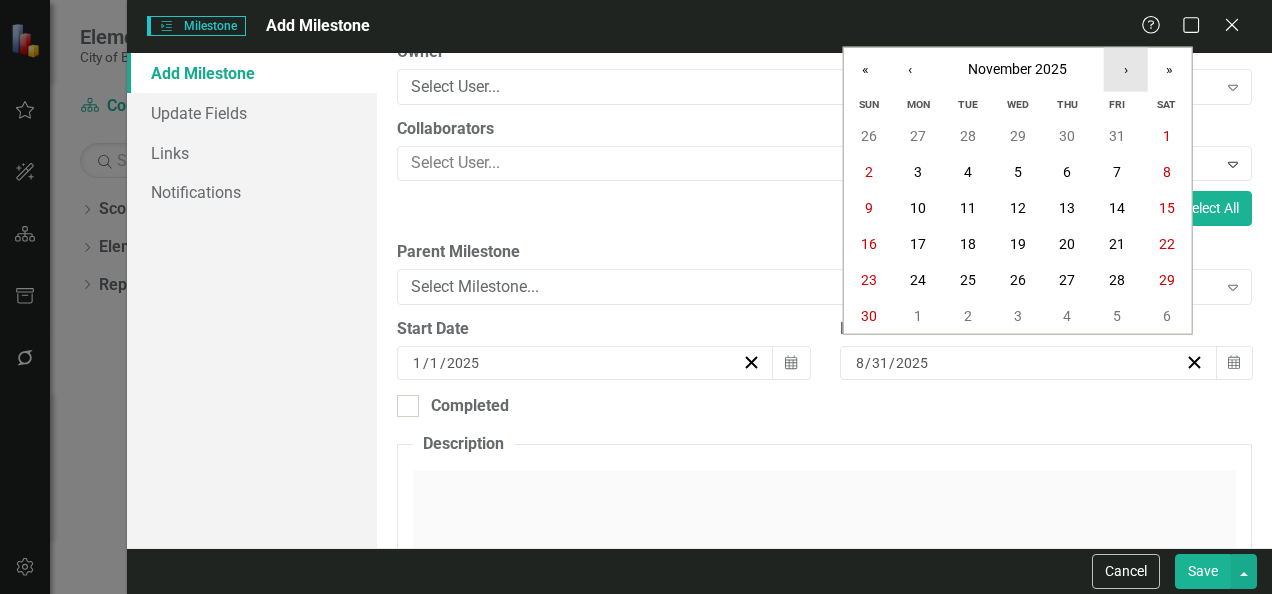 click on "›" at bounding box center [1126, 70] 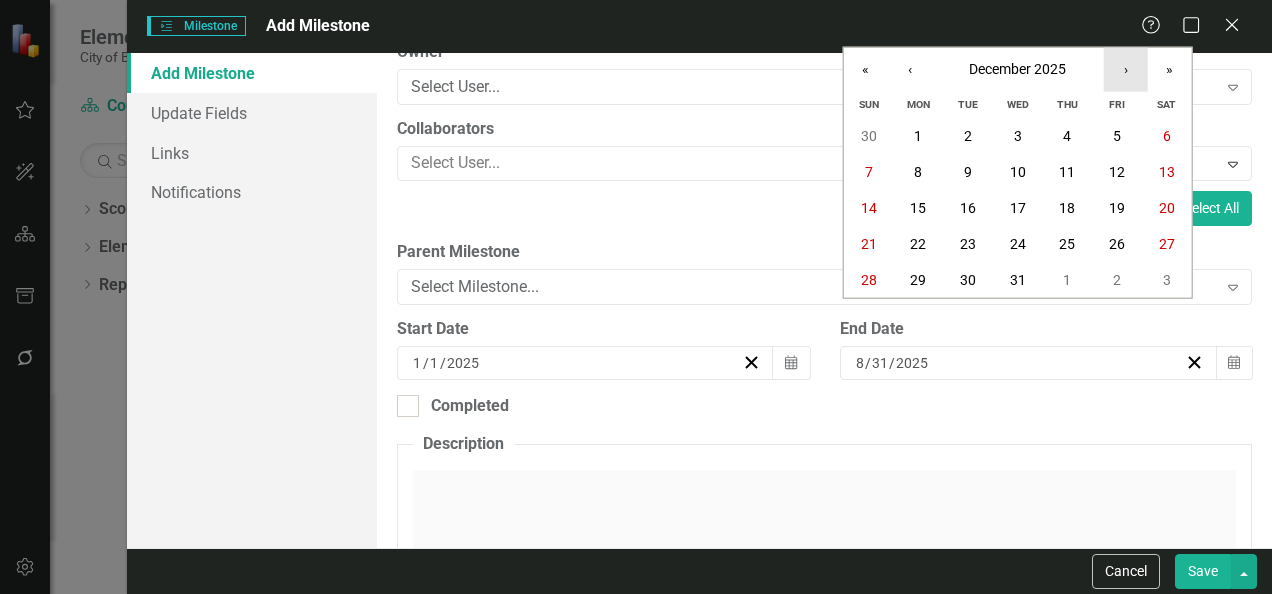 click on "›" at bounding box center (1126, 70) 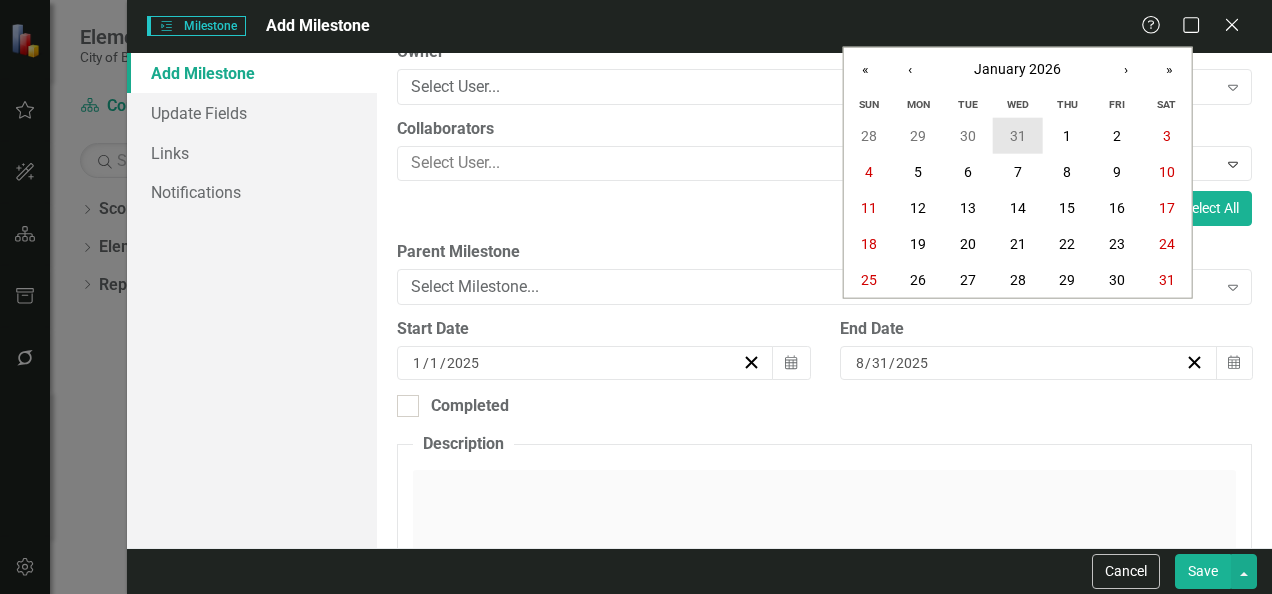 click on "31" at bounding box center (1018, 136) 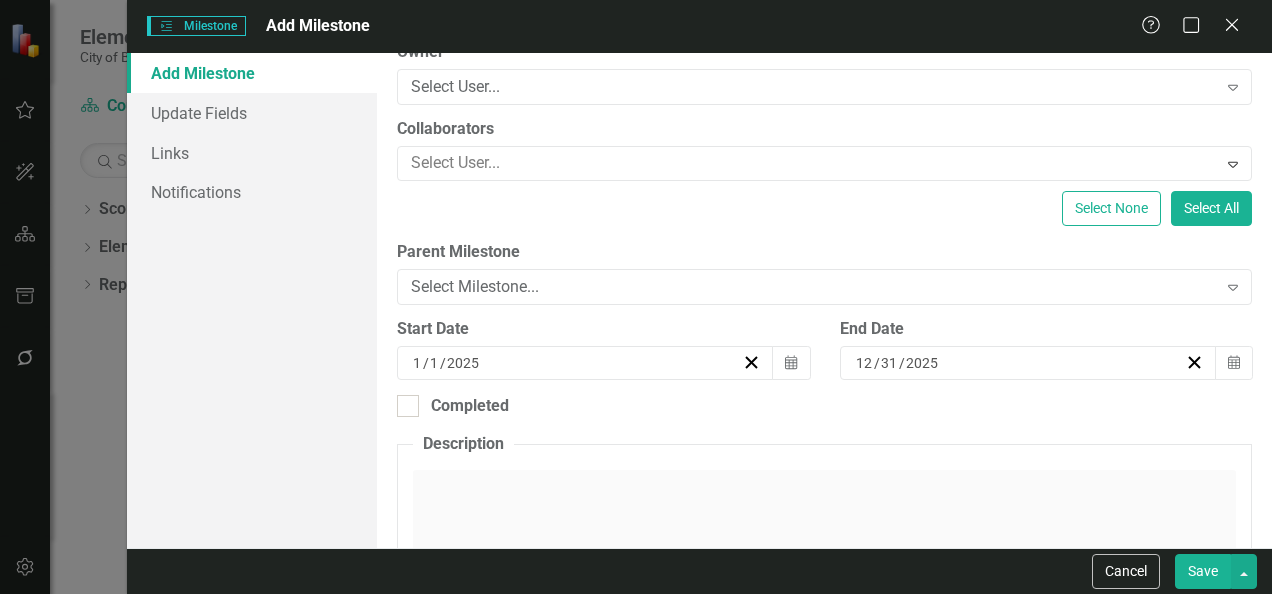 click on "Save" at bounding box center (1203, 571) 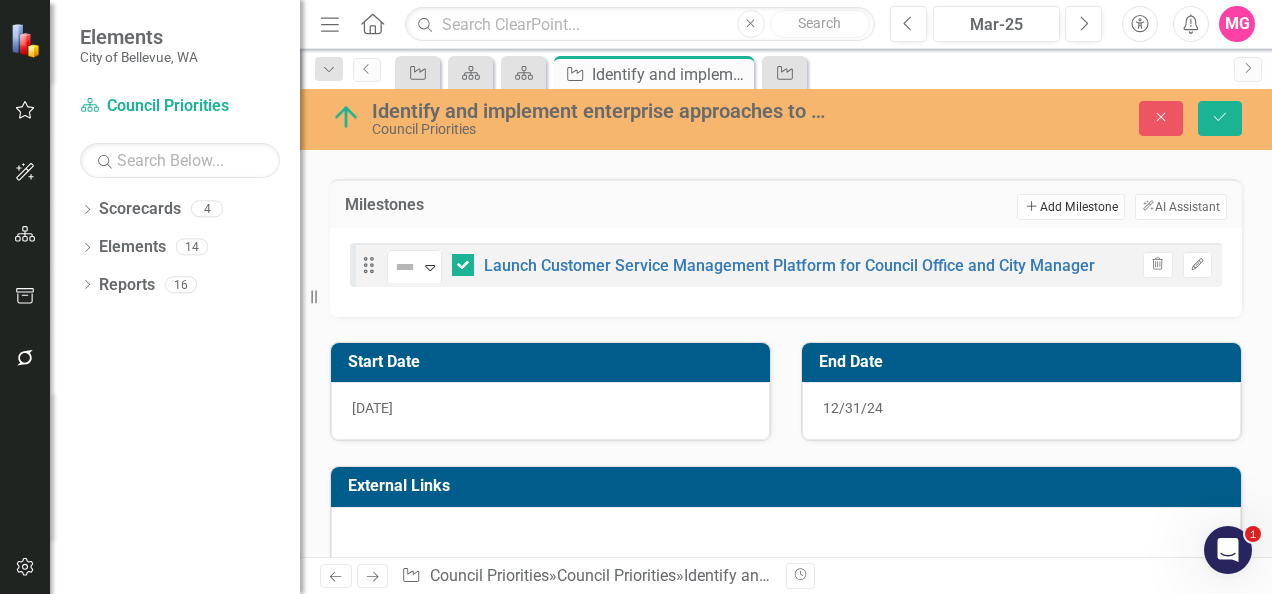 click on "Add  Add Milestone" at bounding box center (1070, 207) 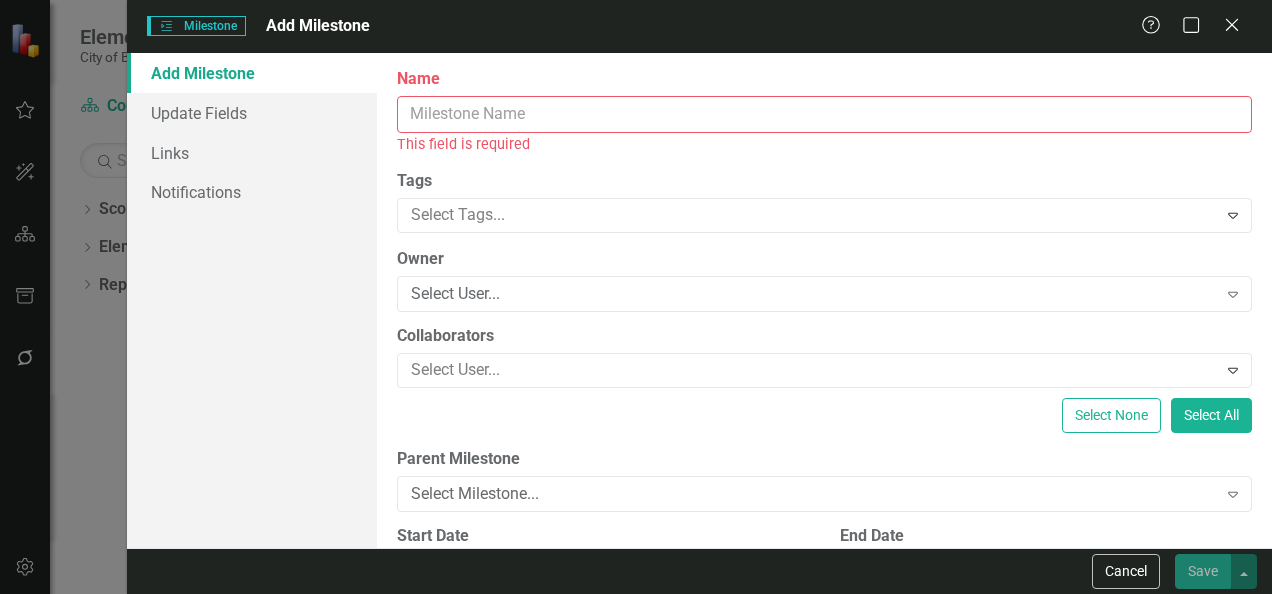 click on "Name" at bounding box center (824, 114) 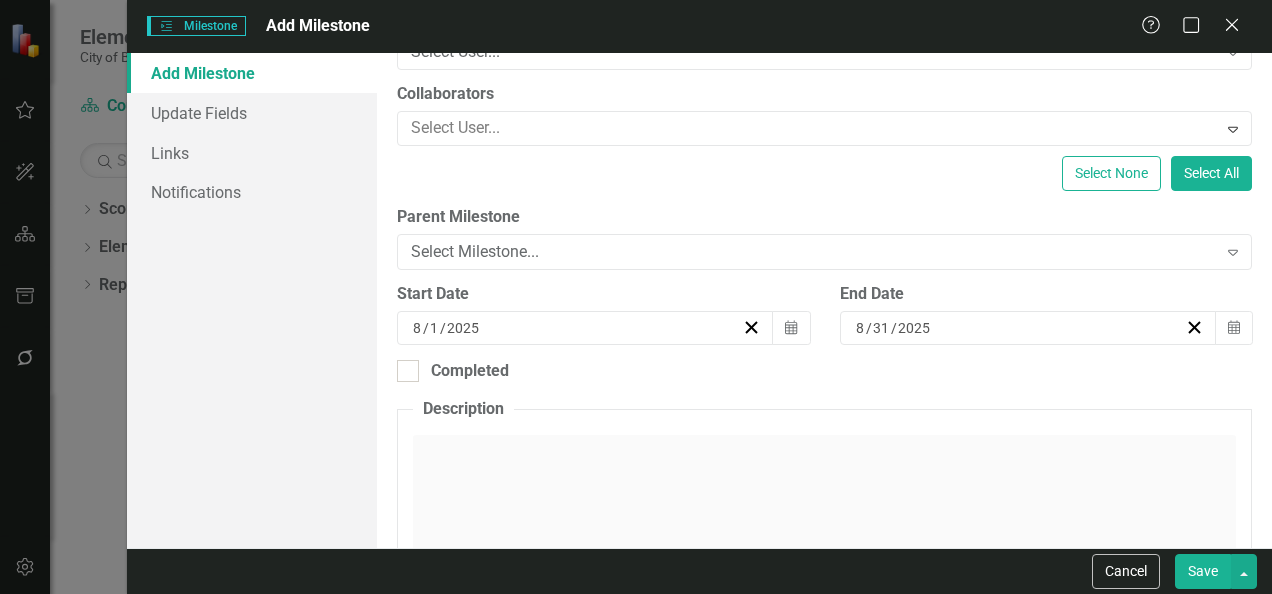 scroll, scrollTop: 220, scrollLeft: 0, axis: vertical 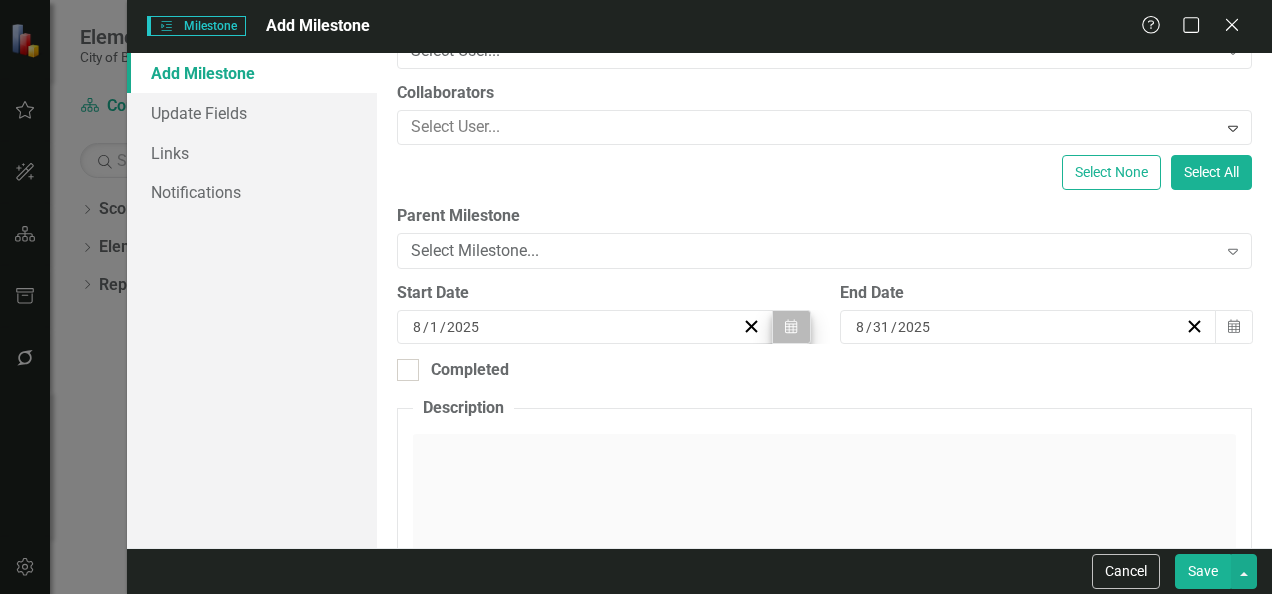 type on "Utility Customer Technology Improvements" 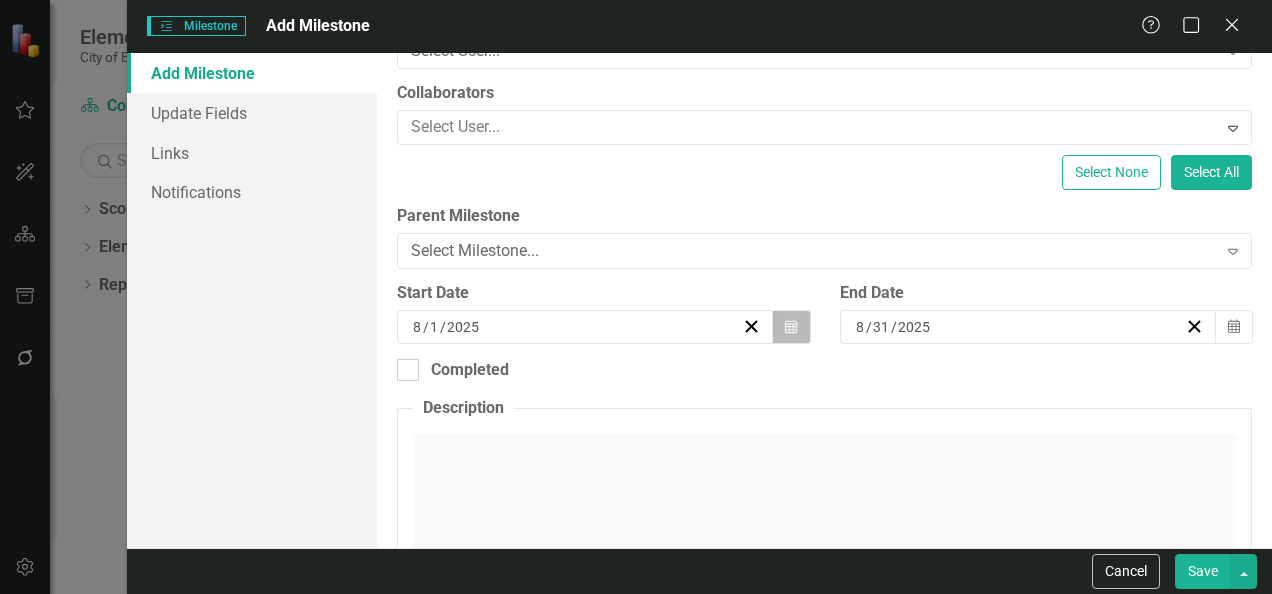 click 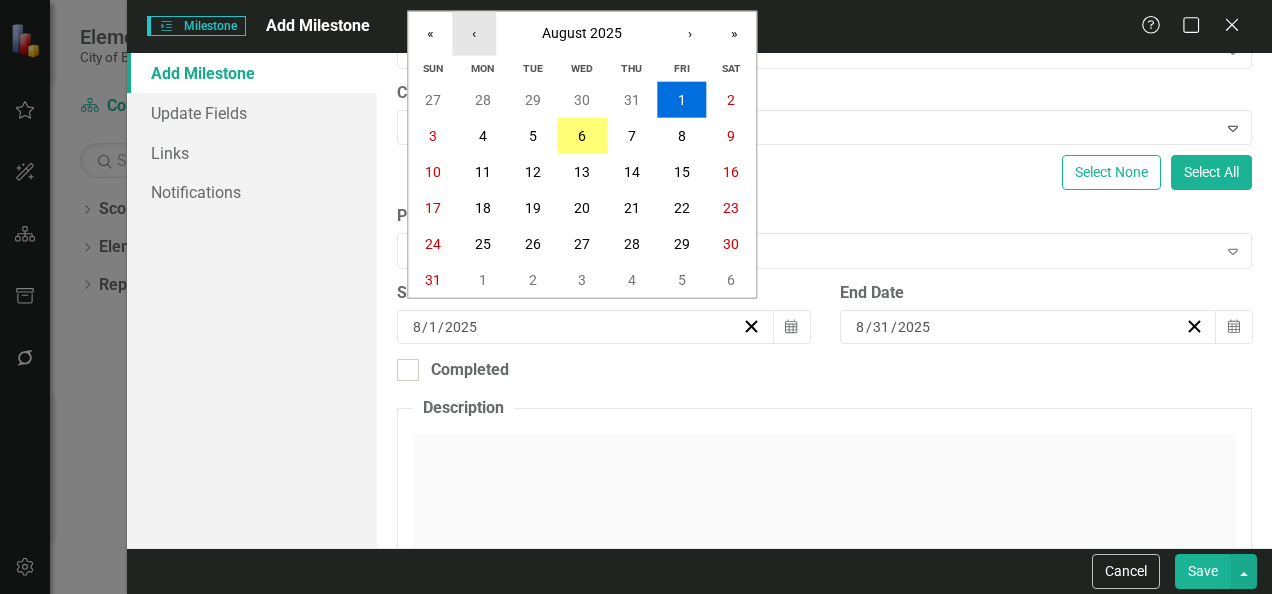click on "‹" at bounding box center [474, 34] 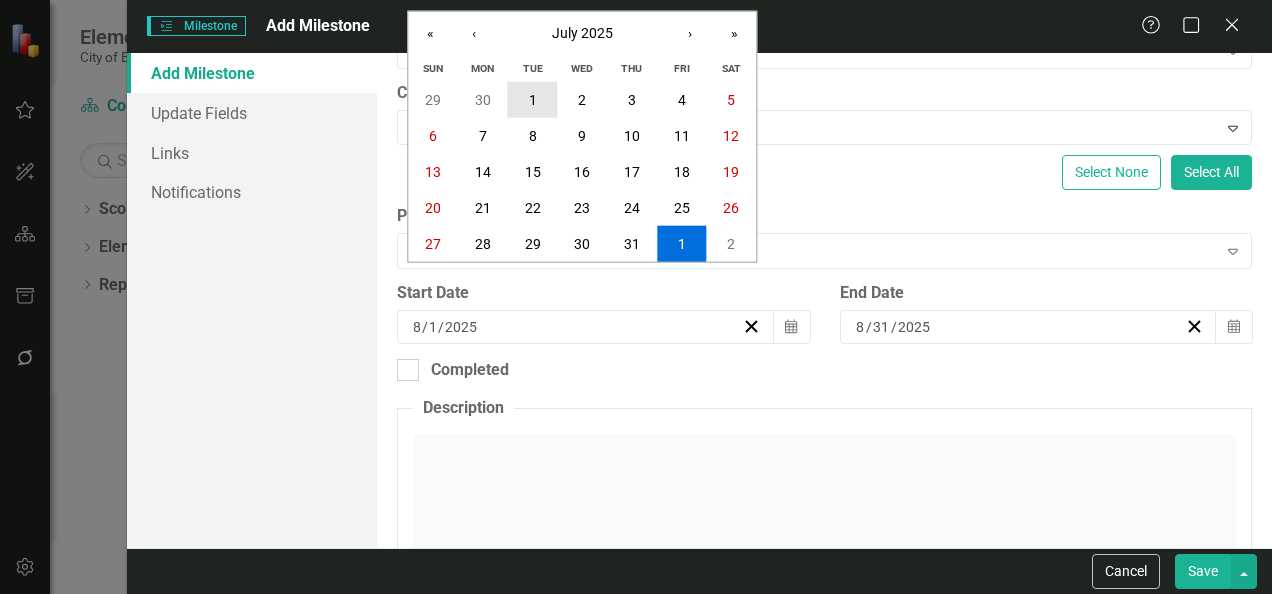 click on "1" at bounding box center [533, 100] 